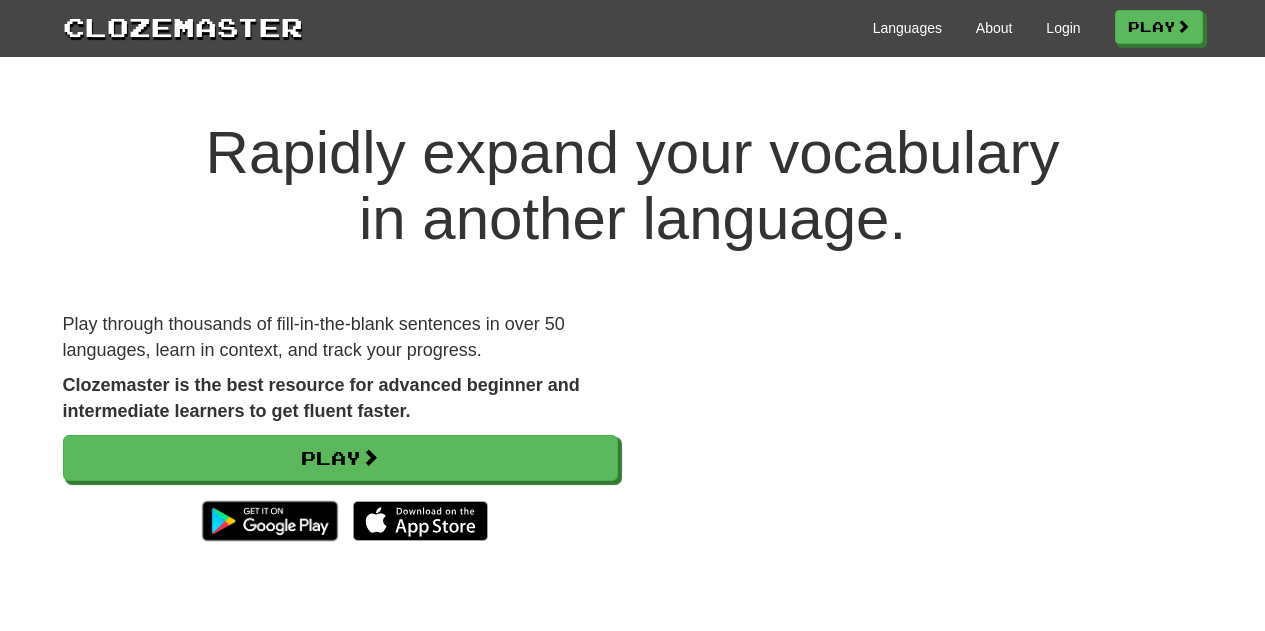 scroll, scrollTop: 0, scrollLeft: 0, axis: both 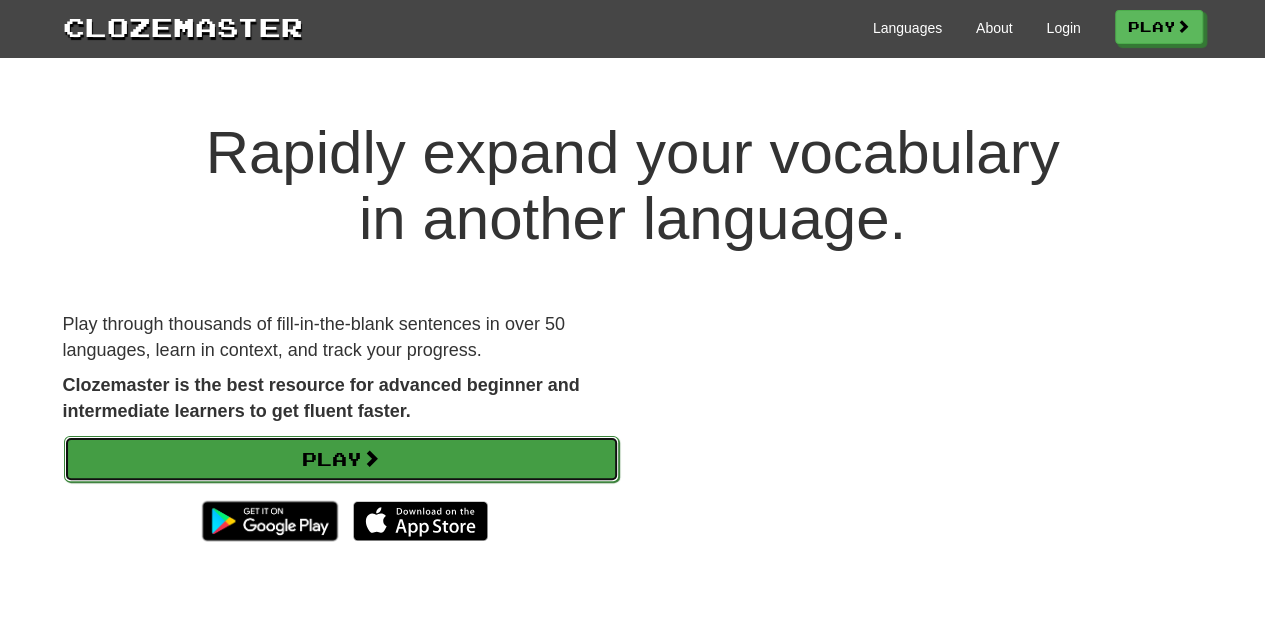 click on "Play" at bounding box center [341, 459] 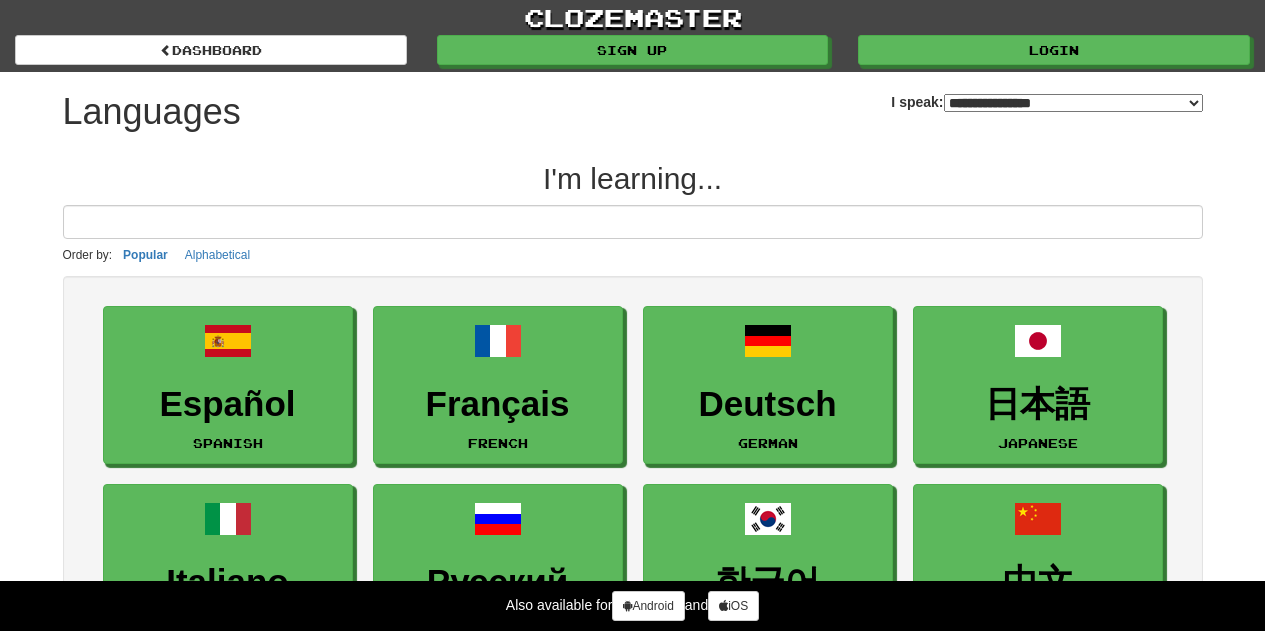 select on "*******" 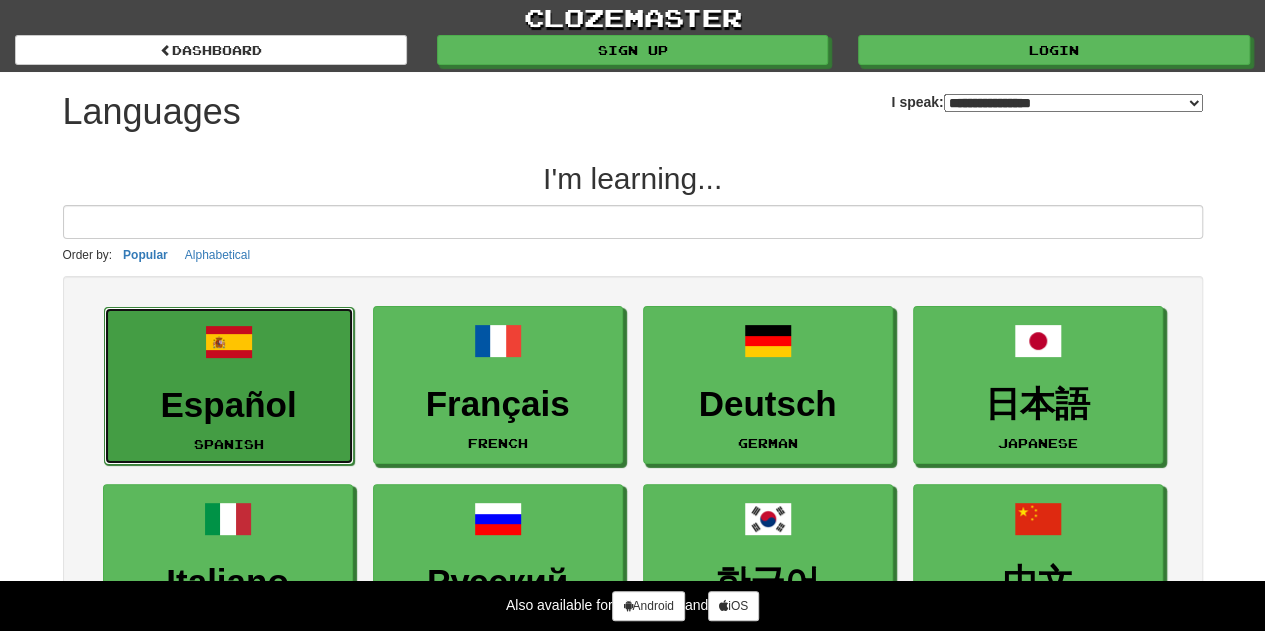 click on "Español" at bounding box center [229, 405] 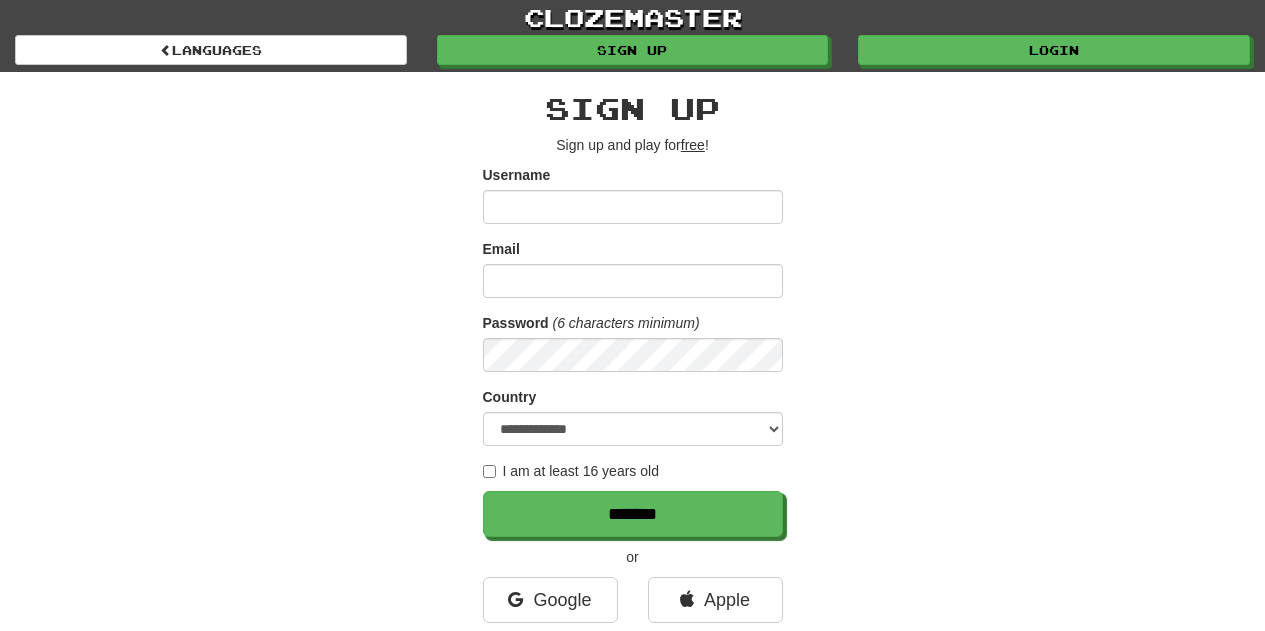 scroll, scrollTop: 0, scrollLeft: 0, axis: both 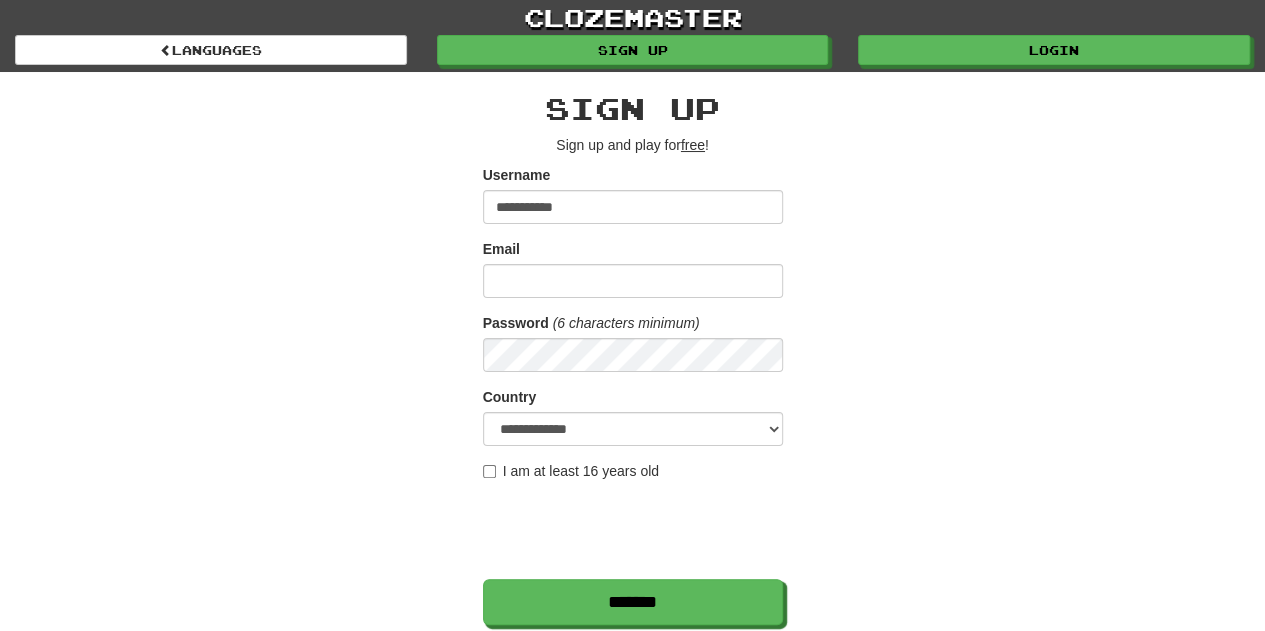 type on "**********" 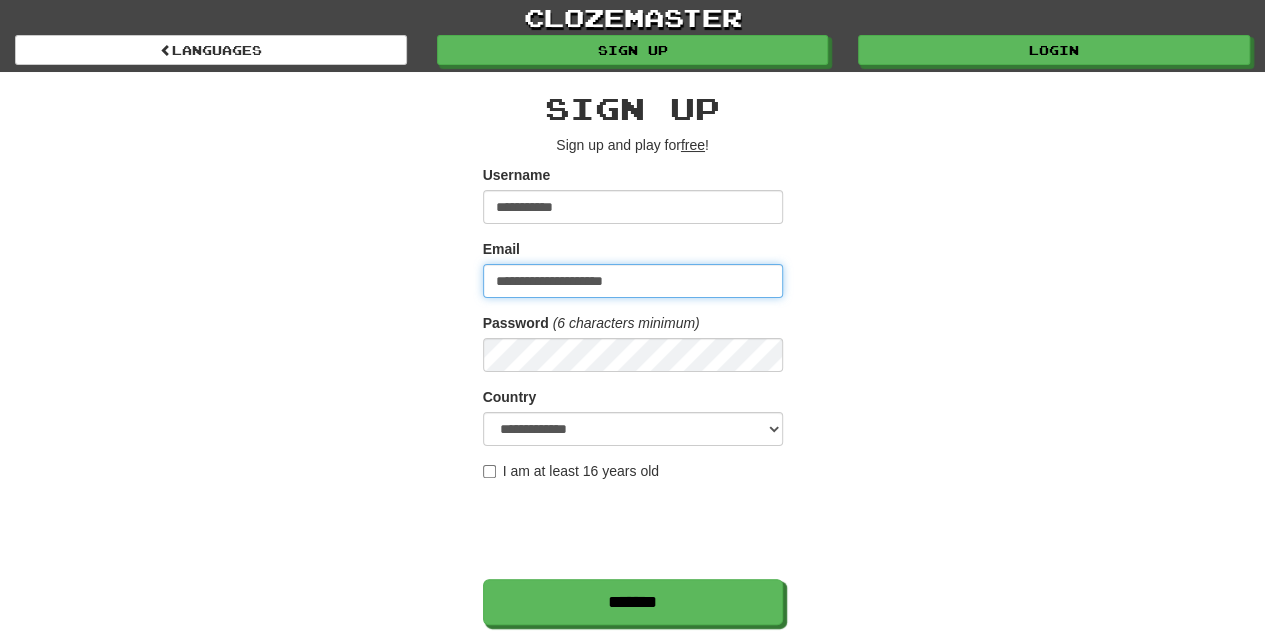 type on "**********" 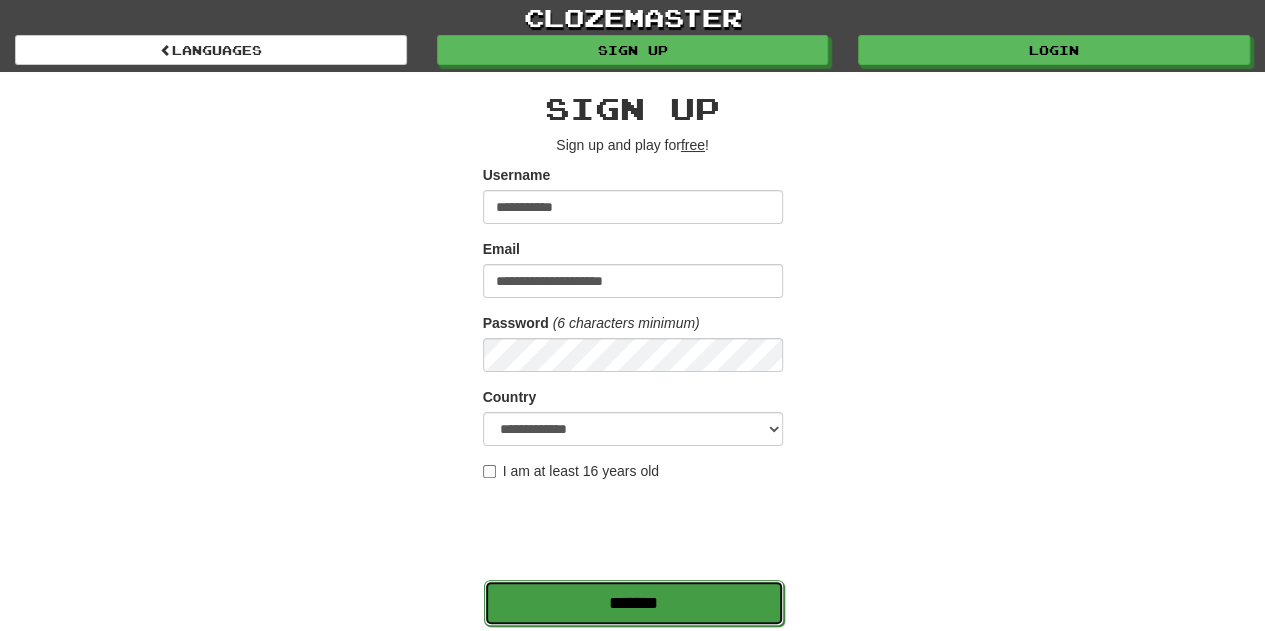 click on "*******" at bounding box center [634, 603] 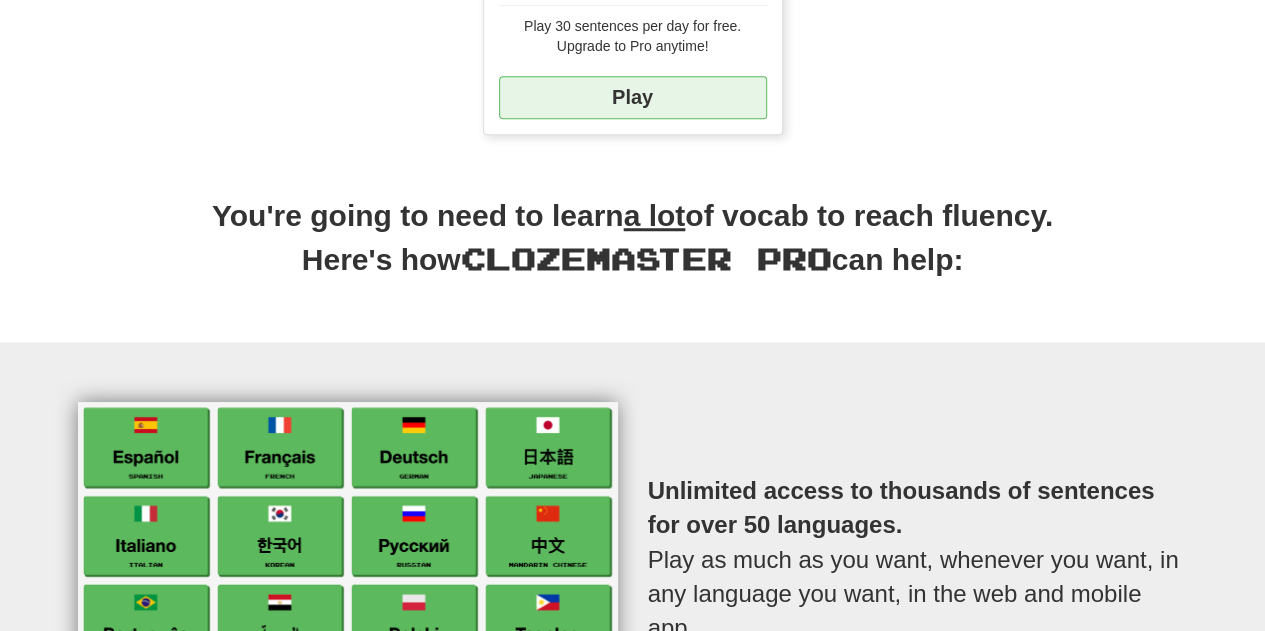 scroll, scrollTop: 707, scrollLeft: 0, axis: vertical 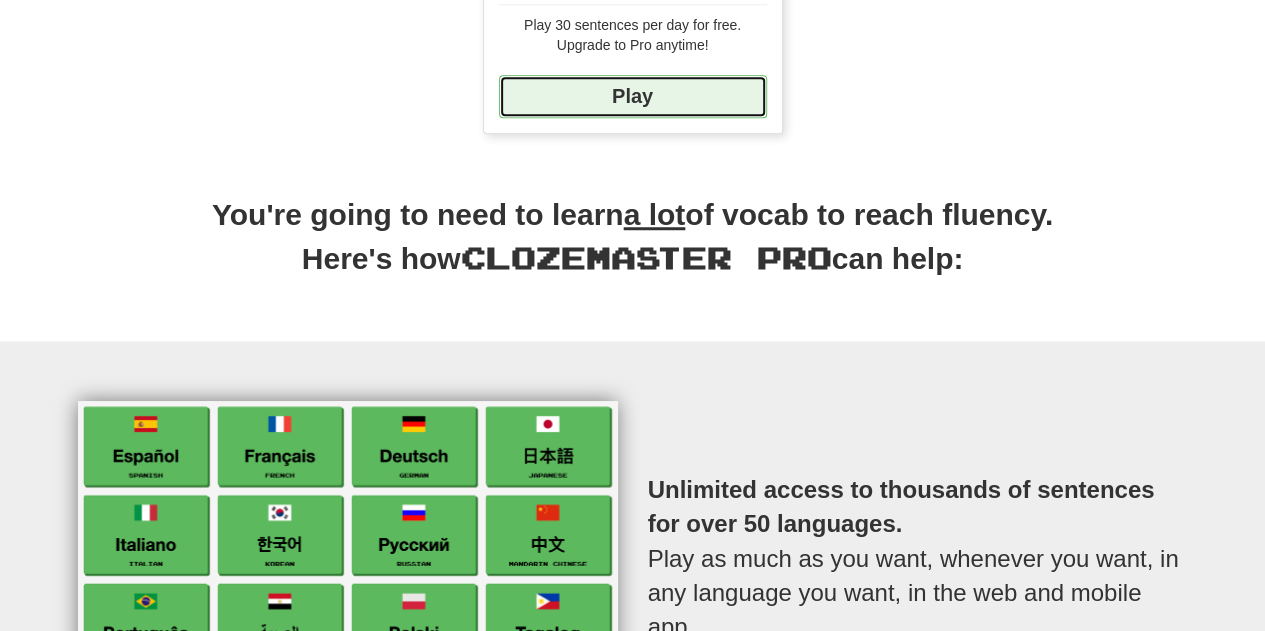click on "Play" at bounding box center (633, 96) 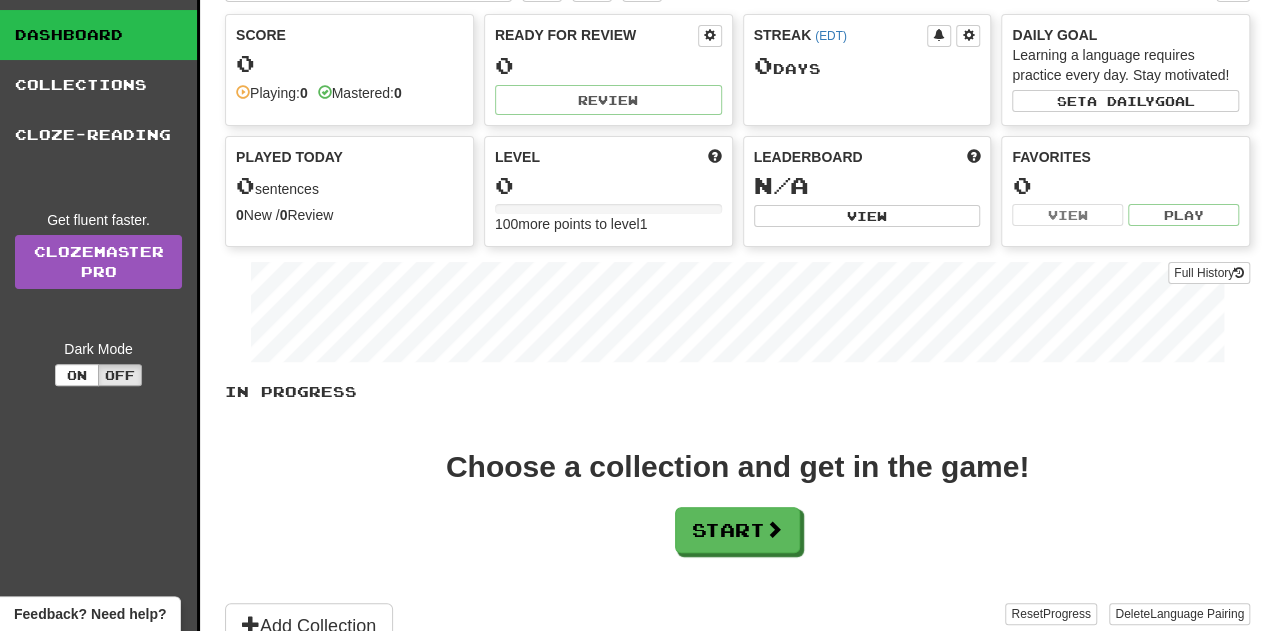 scroll, scrollTop: 0, scrollLeft: 0, axis: both 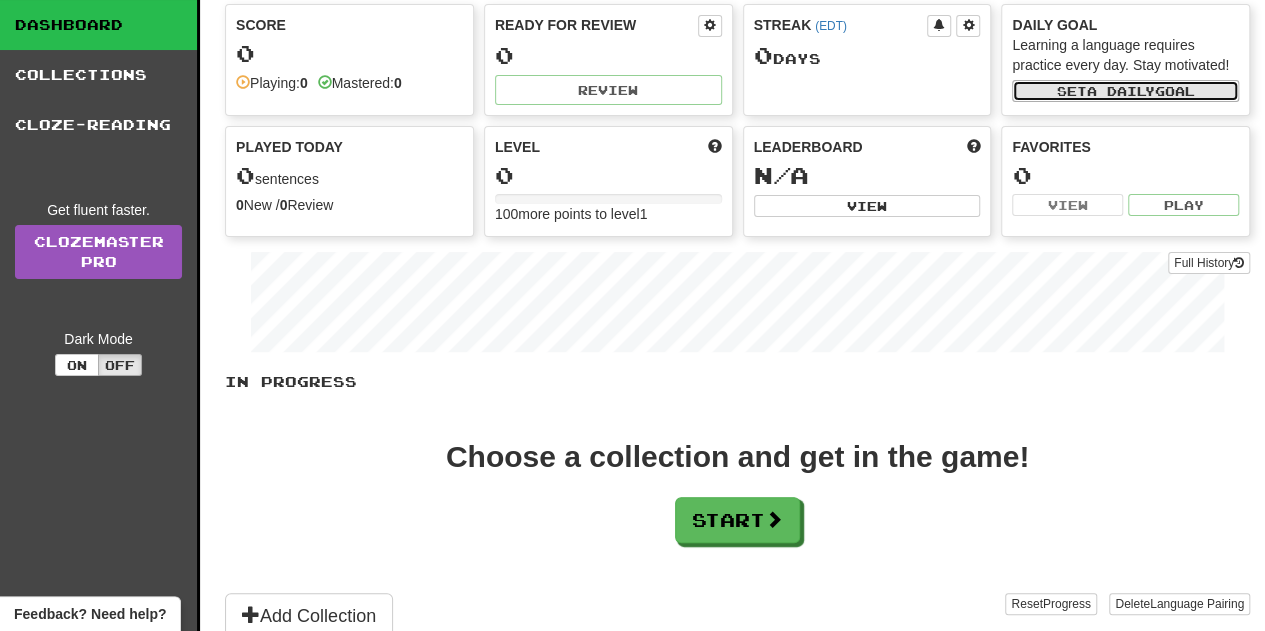 click on "Set  a daily  goal" at bounding box center [1125, 91] 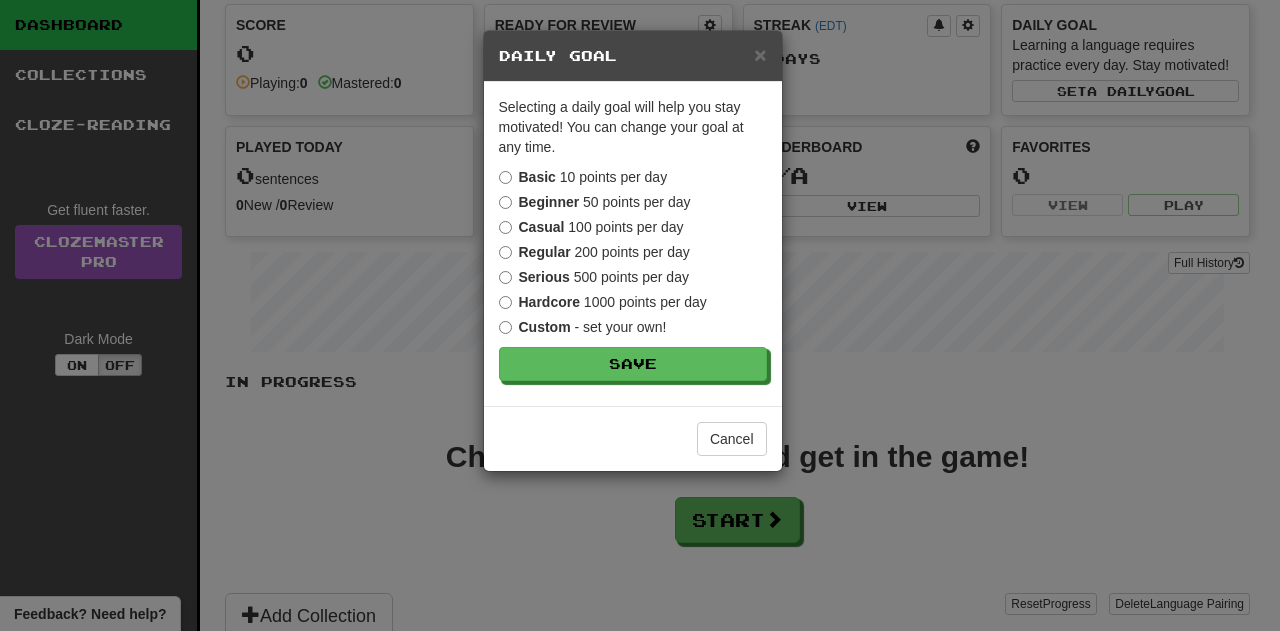 click on "Beginner" at bounding box center (549, 202) 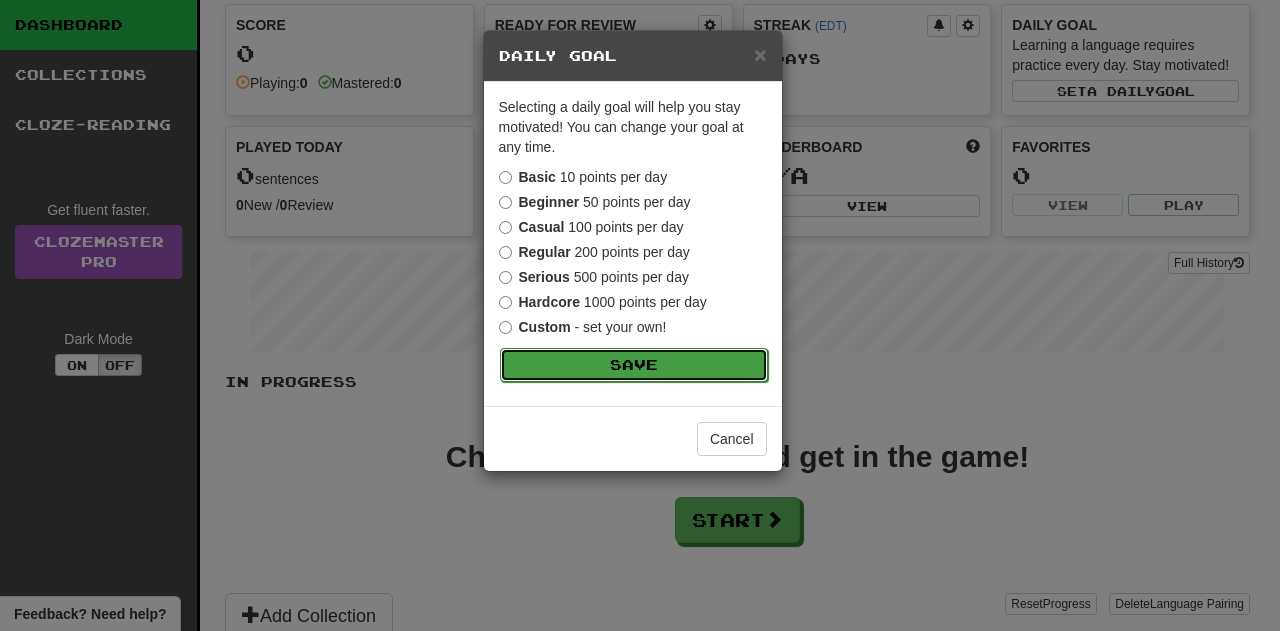 click on "Save" at bounding box center [634, 365] 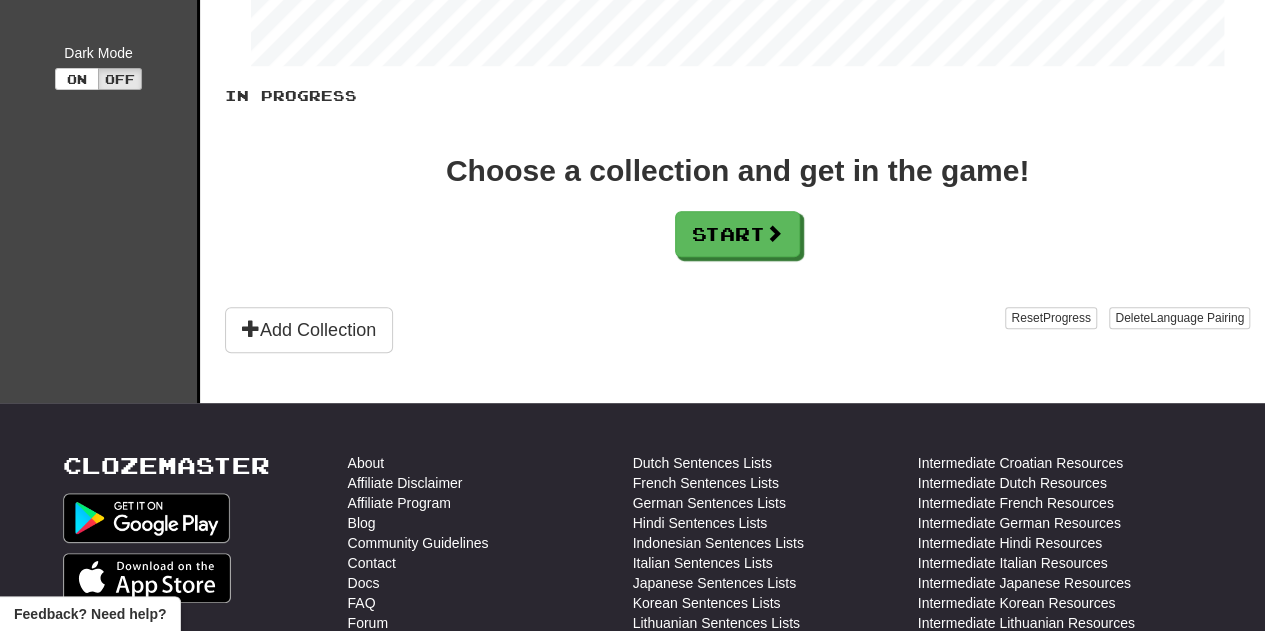 scroll, scrollTop: 298, scrollLeft: 0, axis: vertical 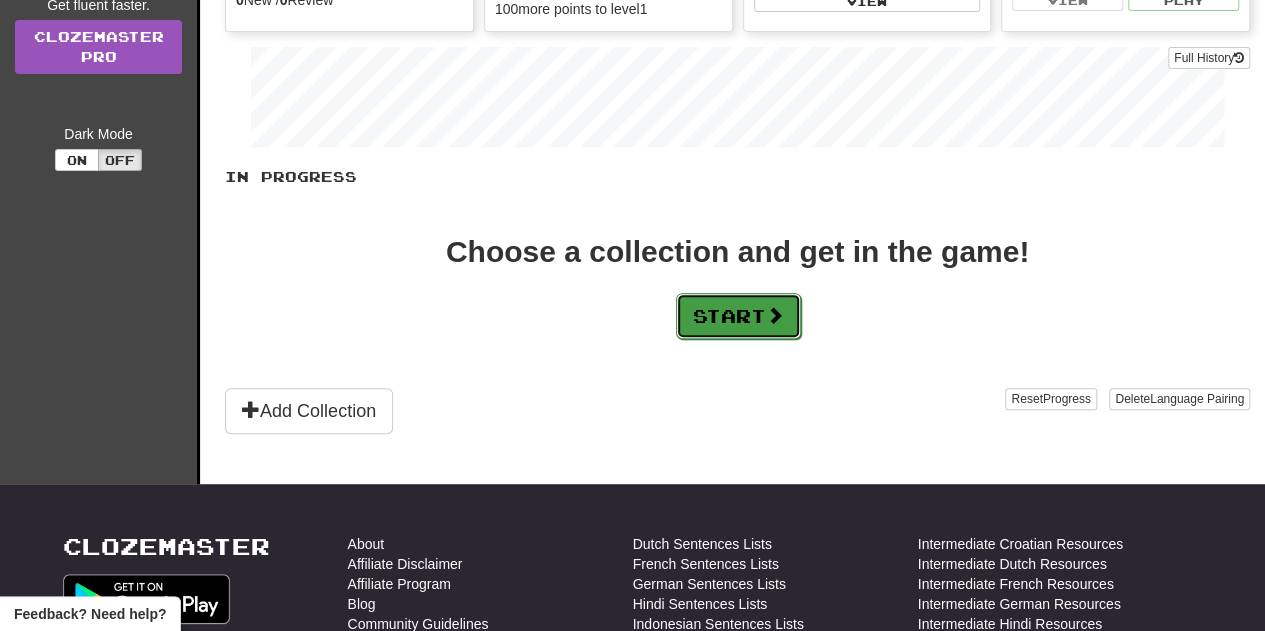 click on "Start" at bounding box center [738, 316] 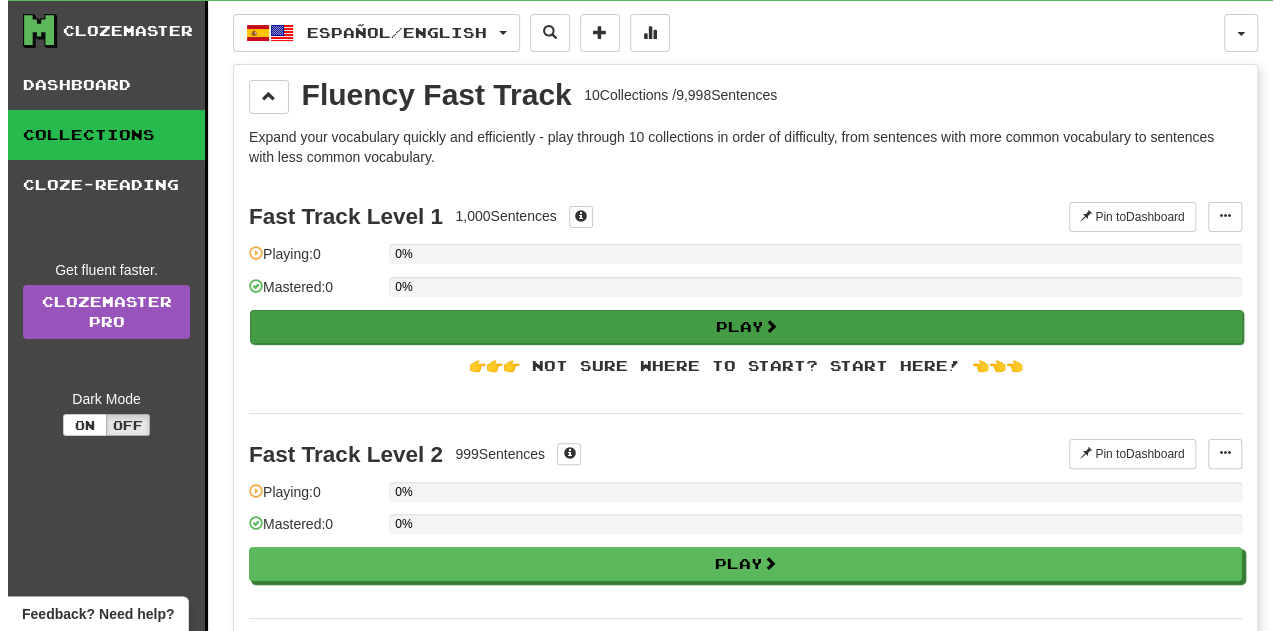 scroll, scrollTop: 34, scrollLeft: 0, axis: vertical 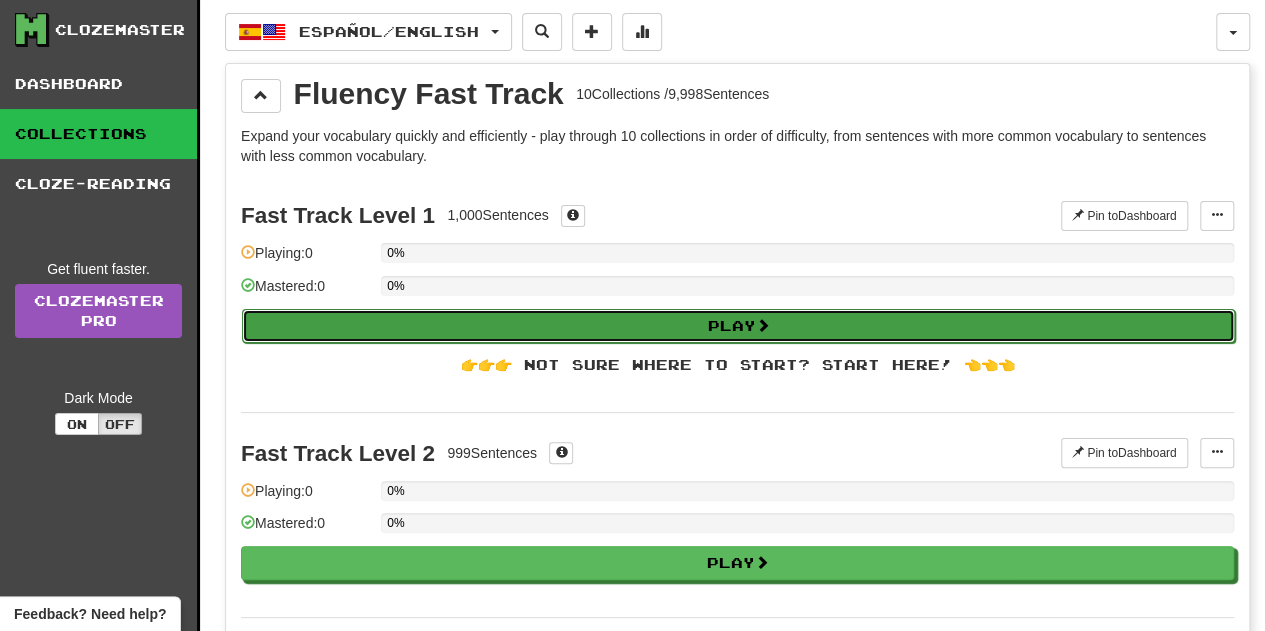 click on "Play" at bounding box center (738, 326) 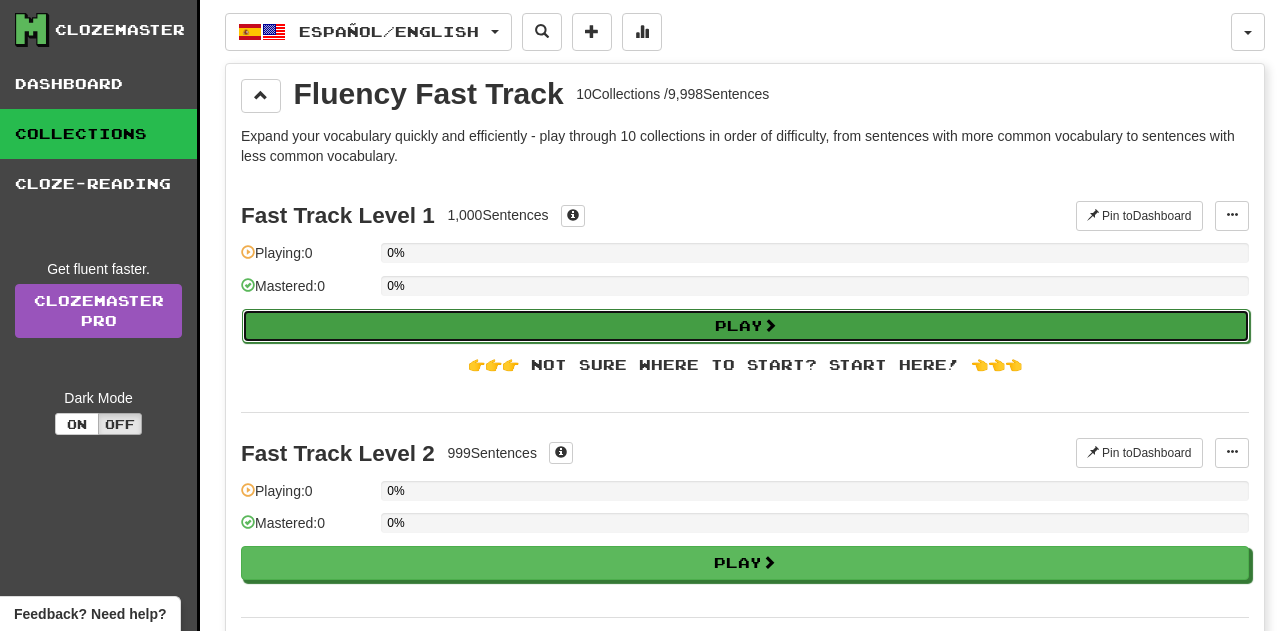 select on "**" 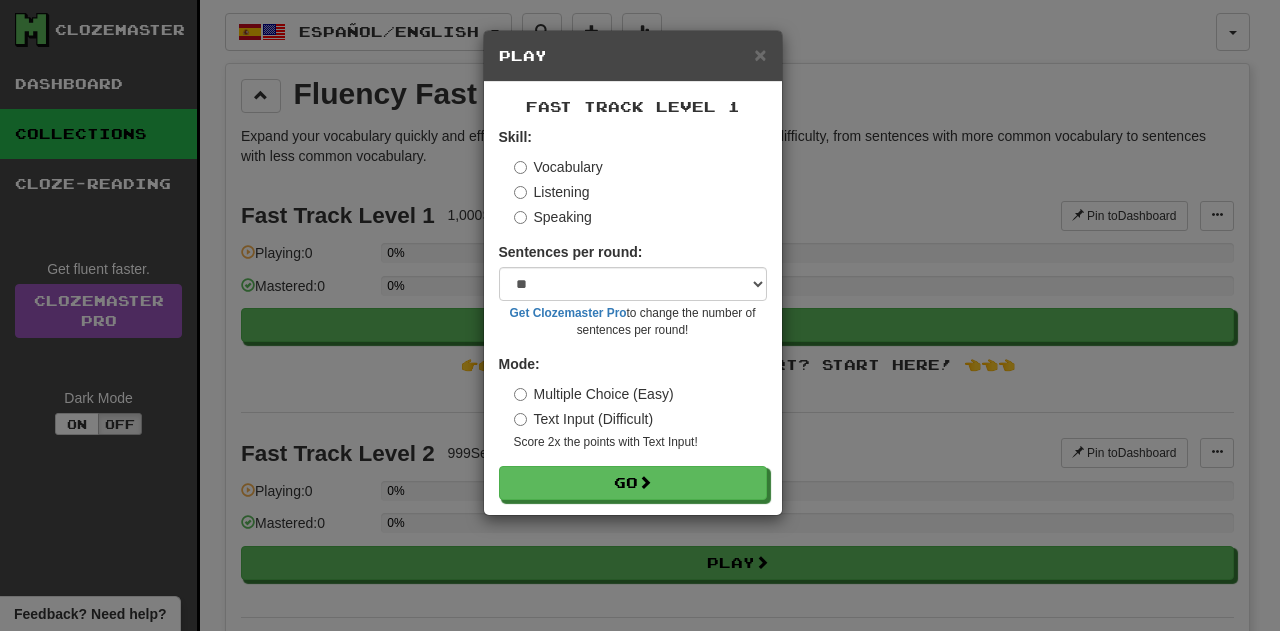 click on "Text Input (Difficult)" at bounding box center [584, 419] 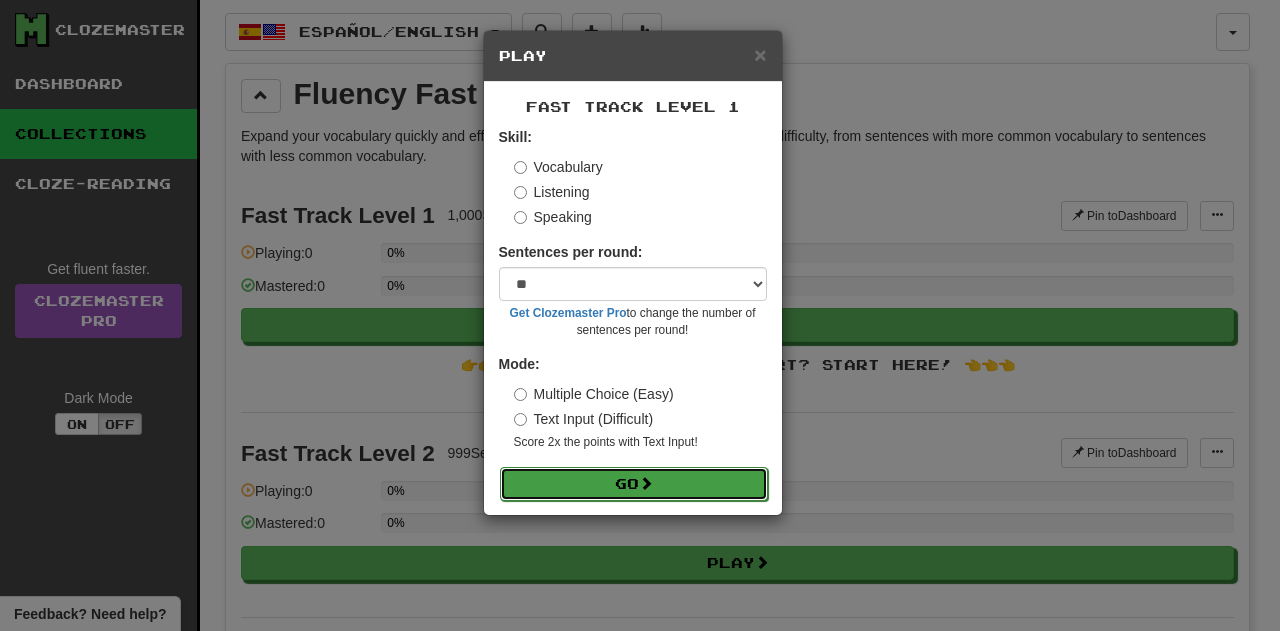 click on "Go" at bounding box center (634, 484) 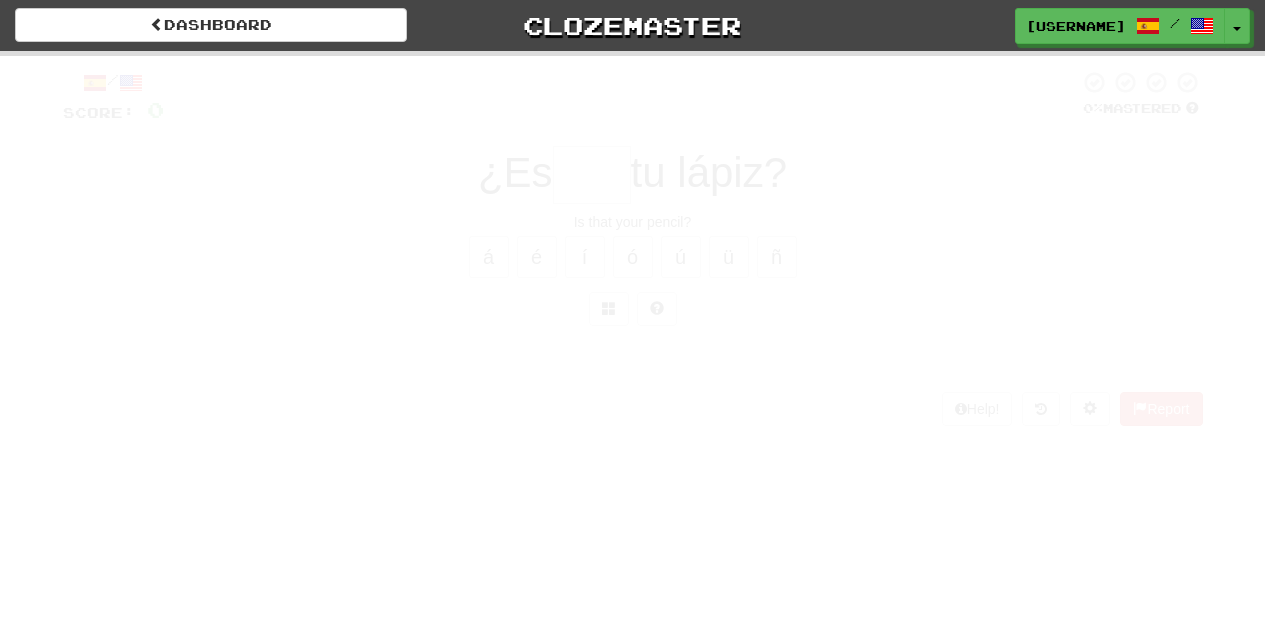 scroll, scrollTop: 0, scrollLeft: 0, axis: both 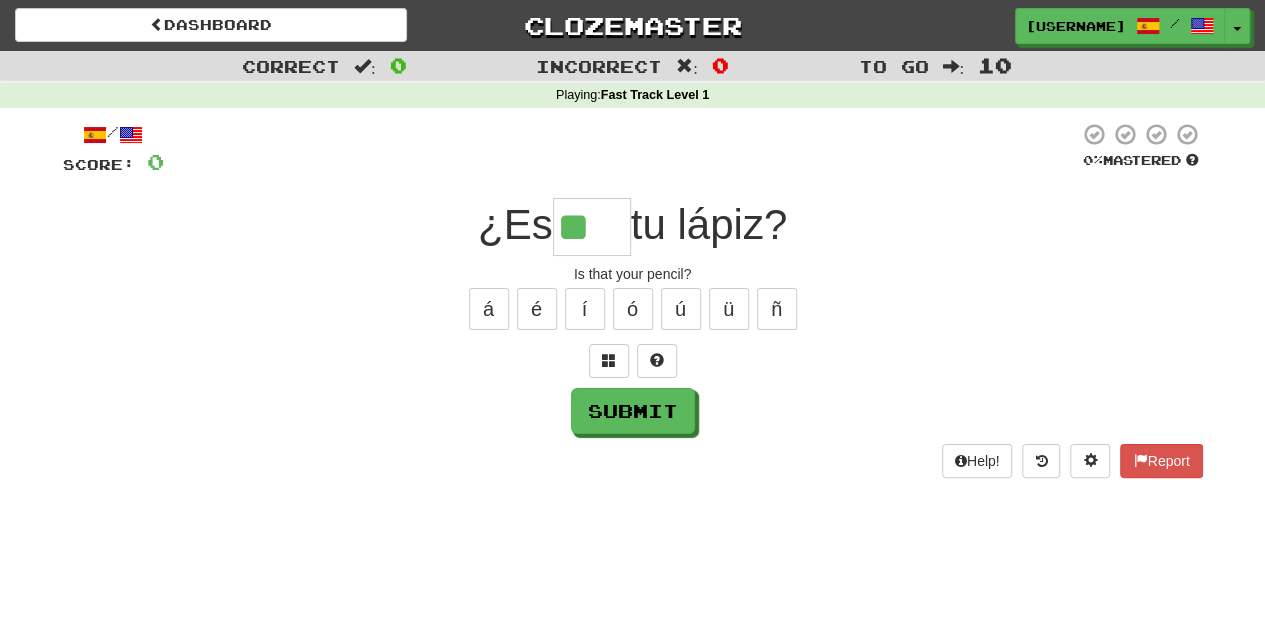 type on "*" 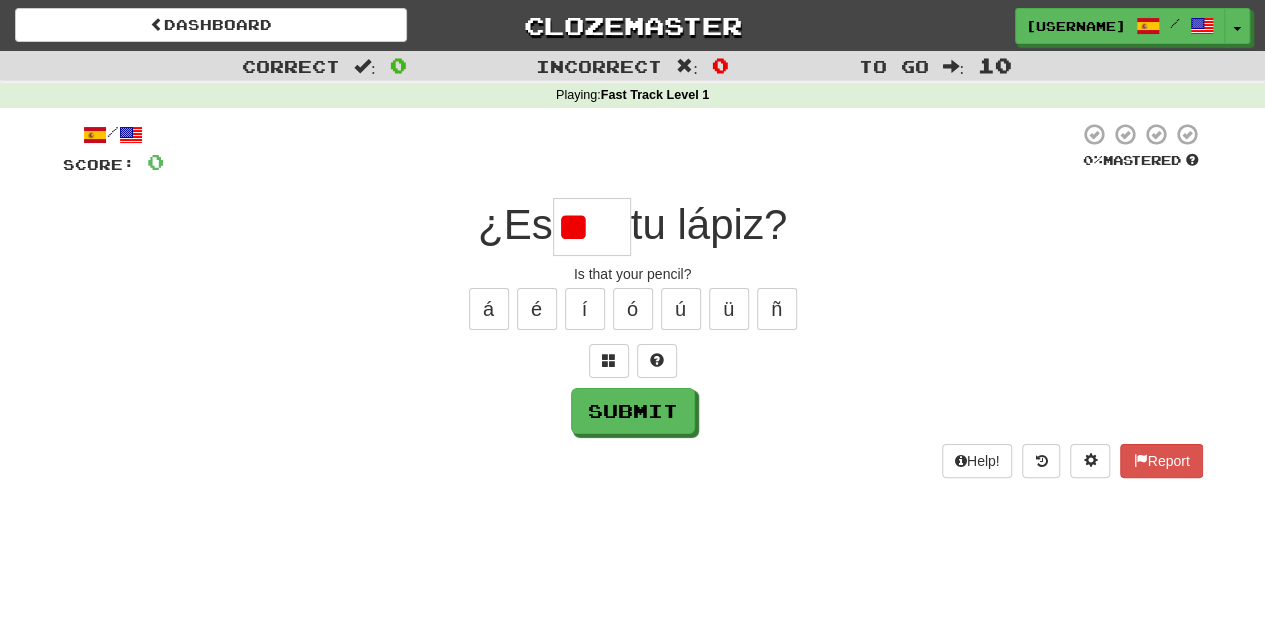 type on "*" 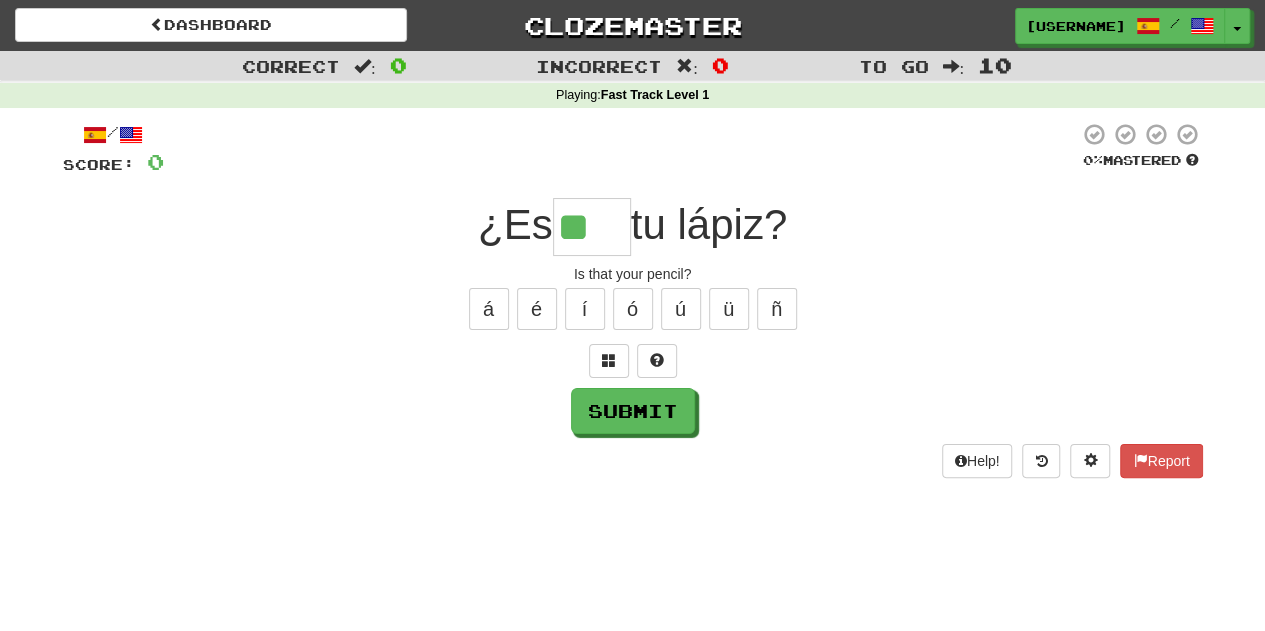 type on "*" 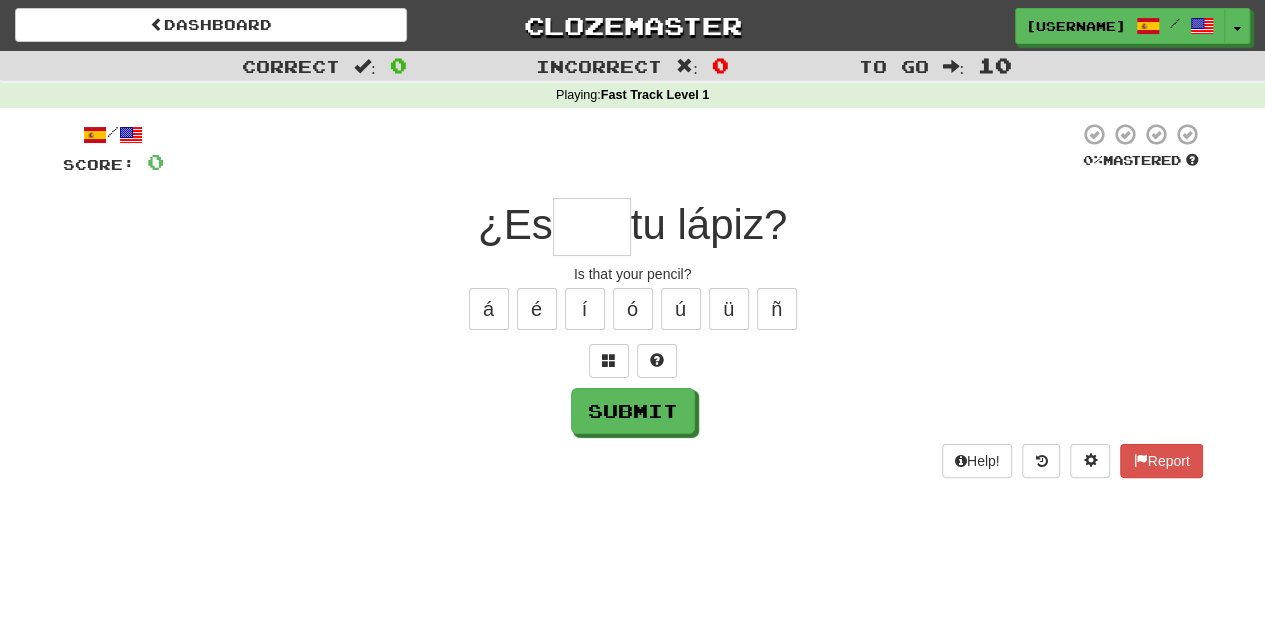 type on "*" 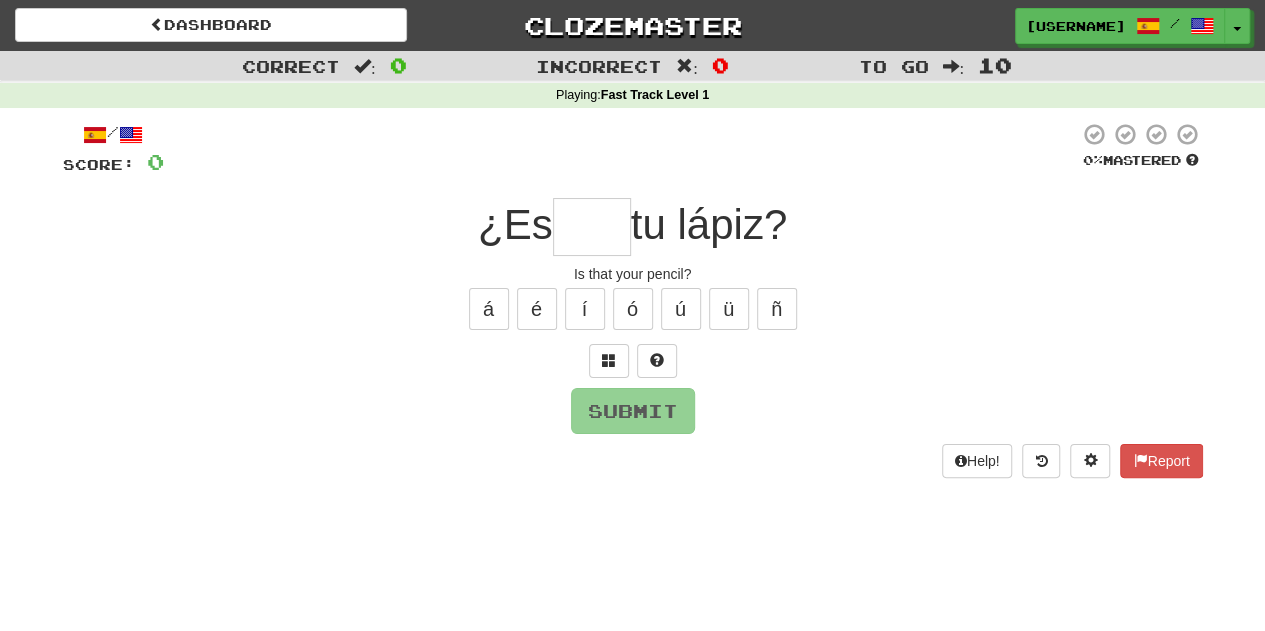 type on "*" 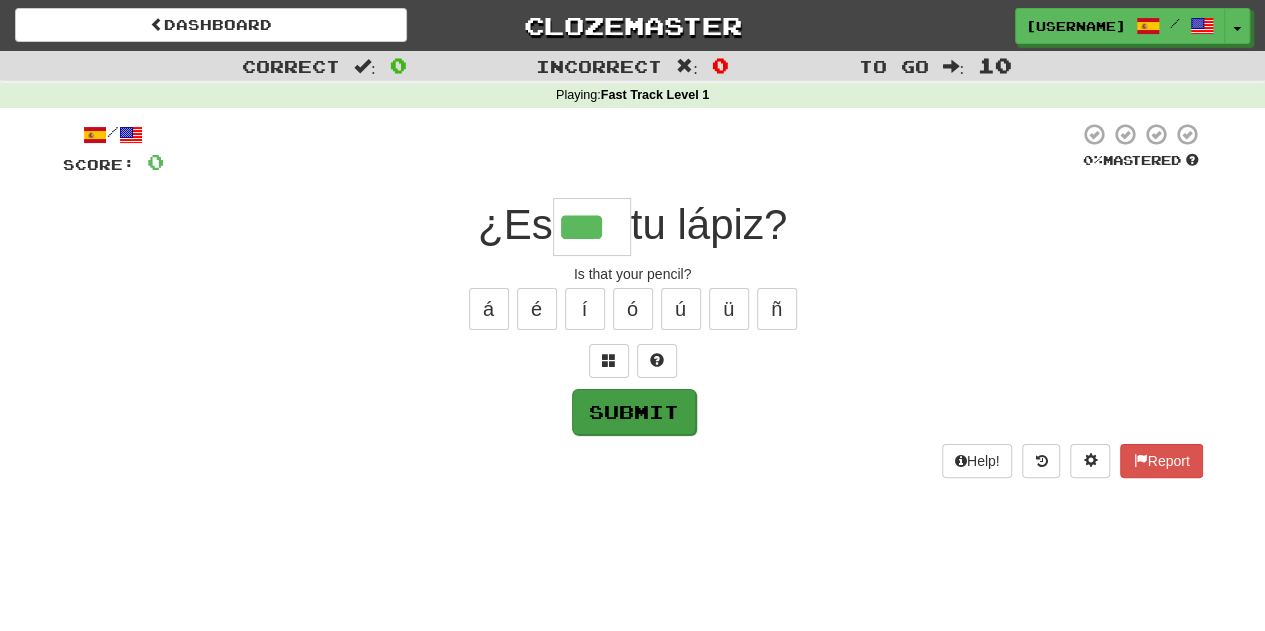 scroll, scrollTop: 0, scrollLeft: 0, axis: both 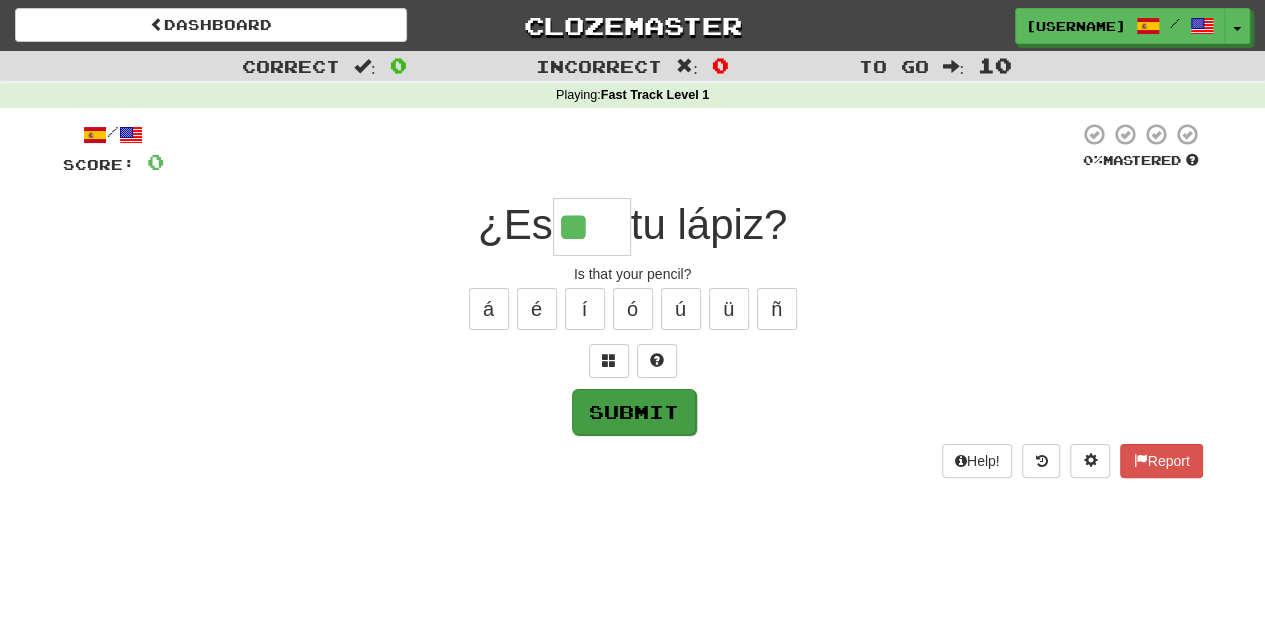type on "*" 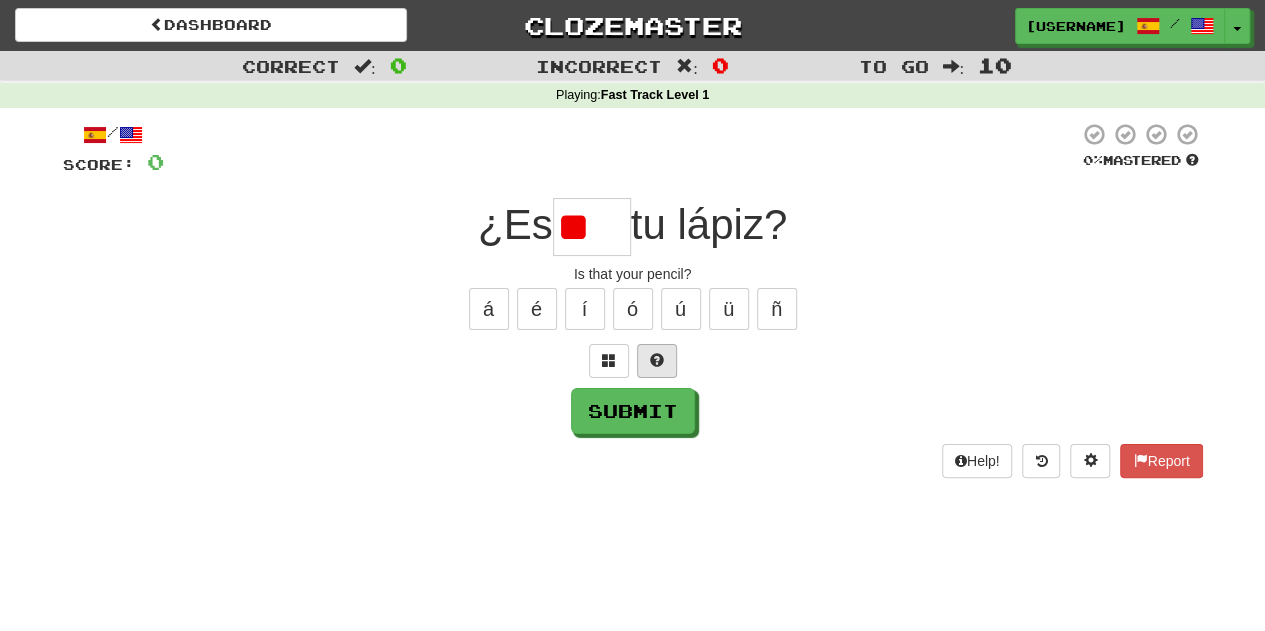 type on "*" 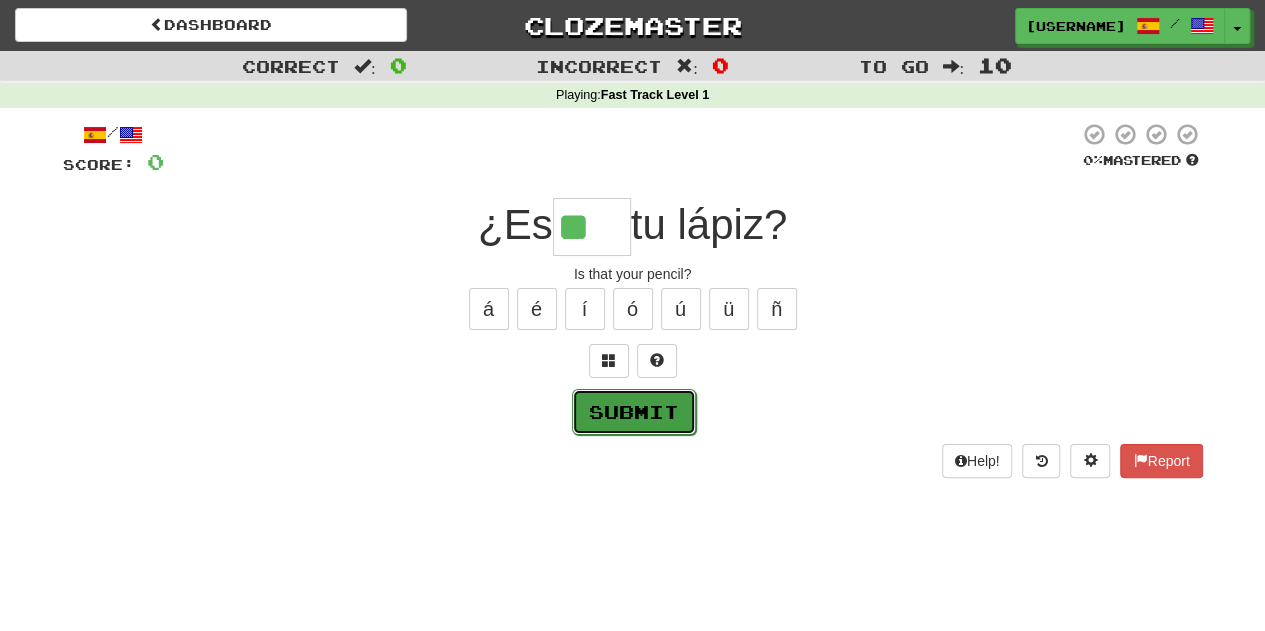 click on "Submit" at bounding box center (634, 412) 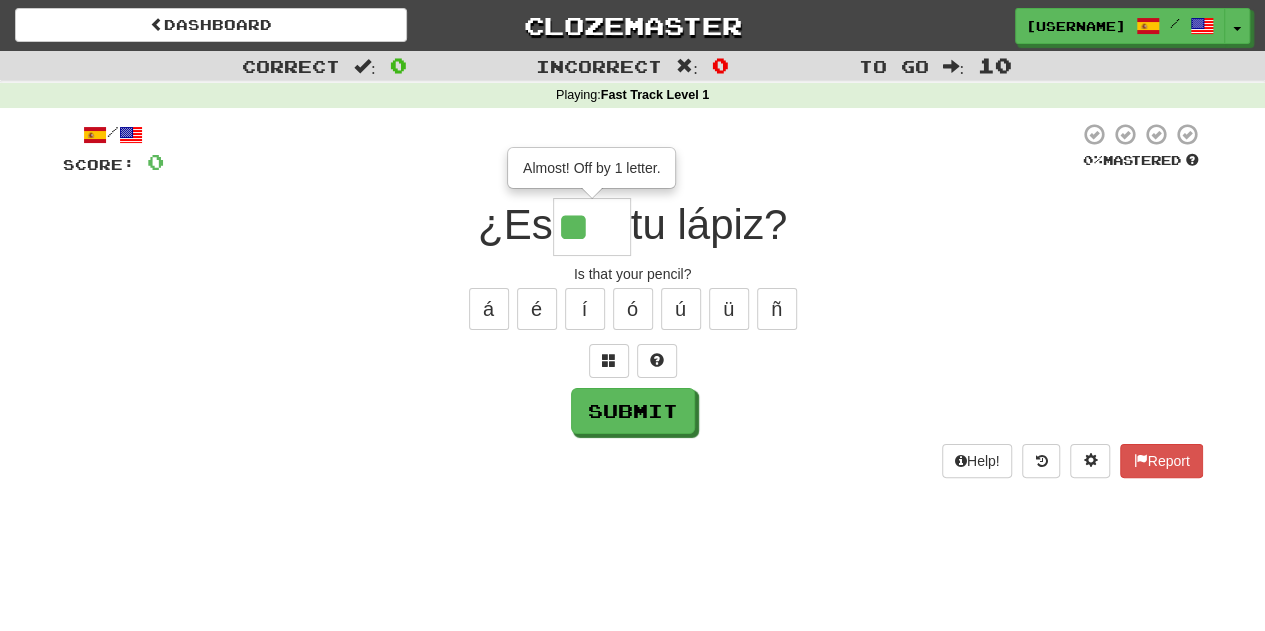 click on "**" at bounding box center [592, 227] 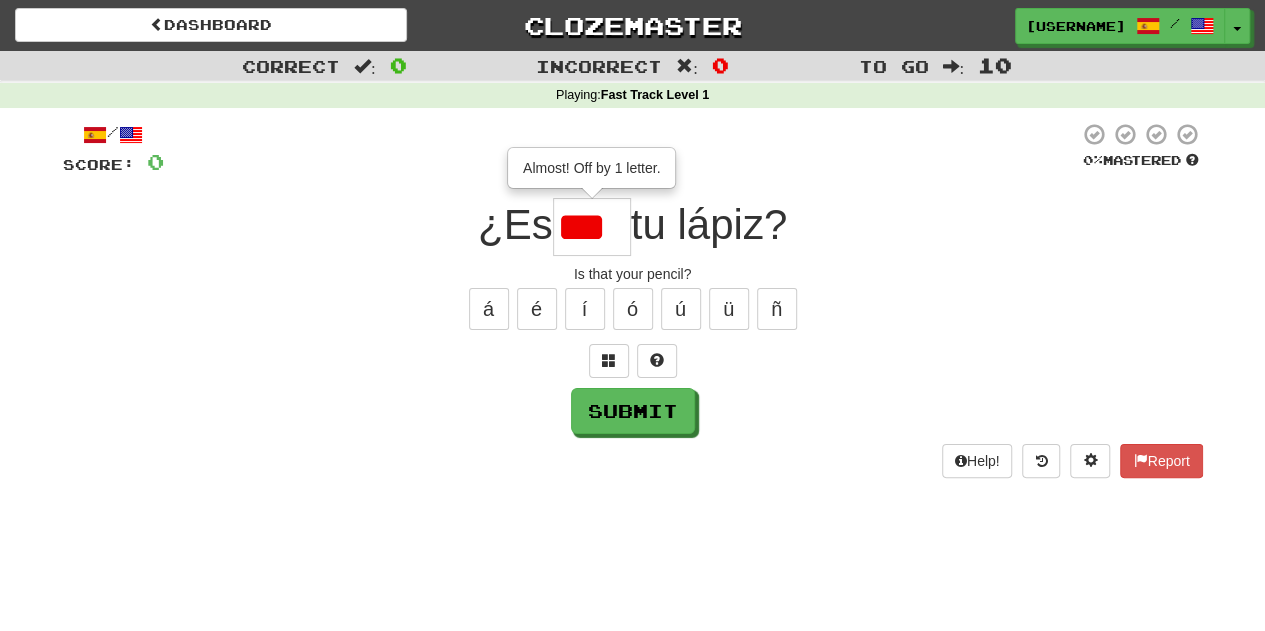 scroll, scrollTop: 0, scrollLeft: 0, axis: both 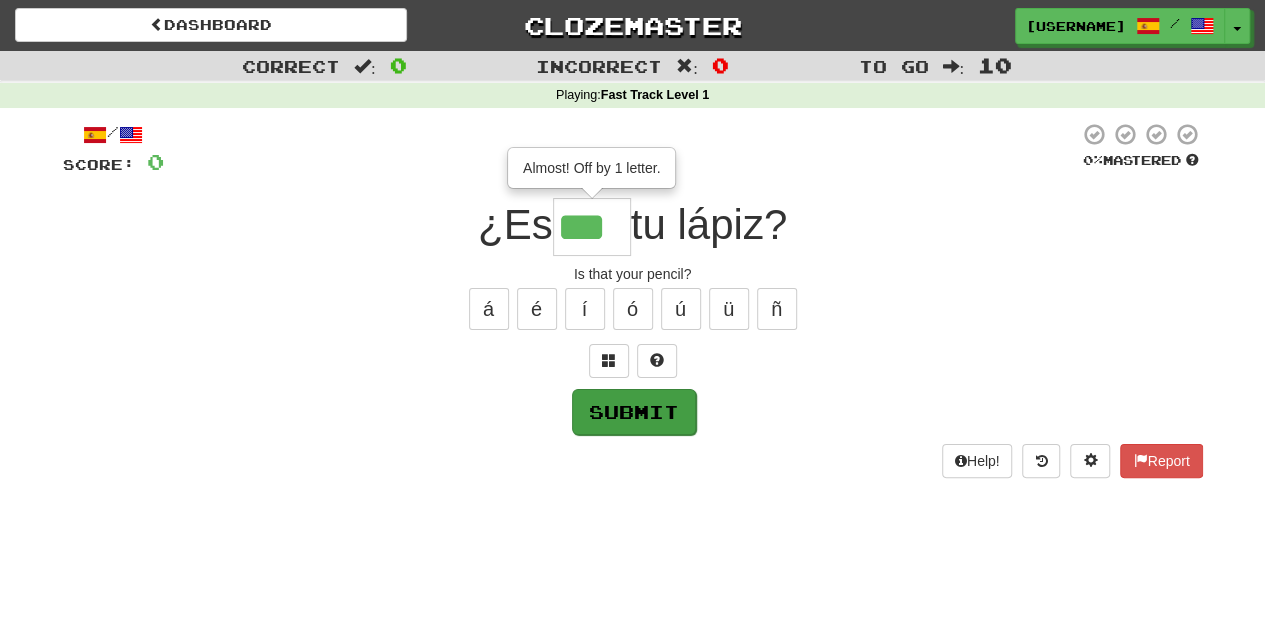 type on "***" 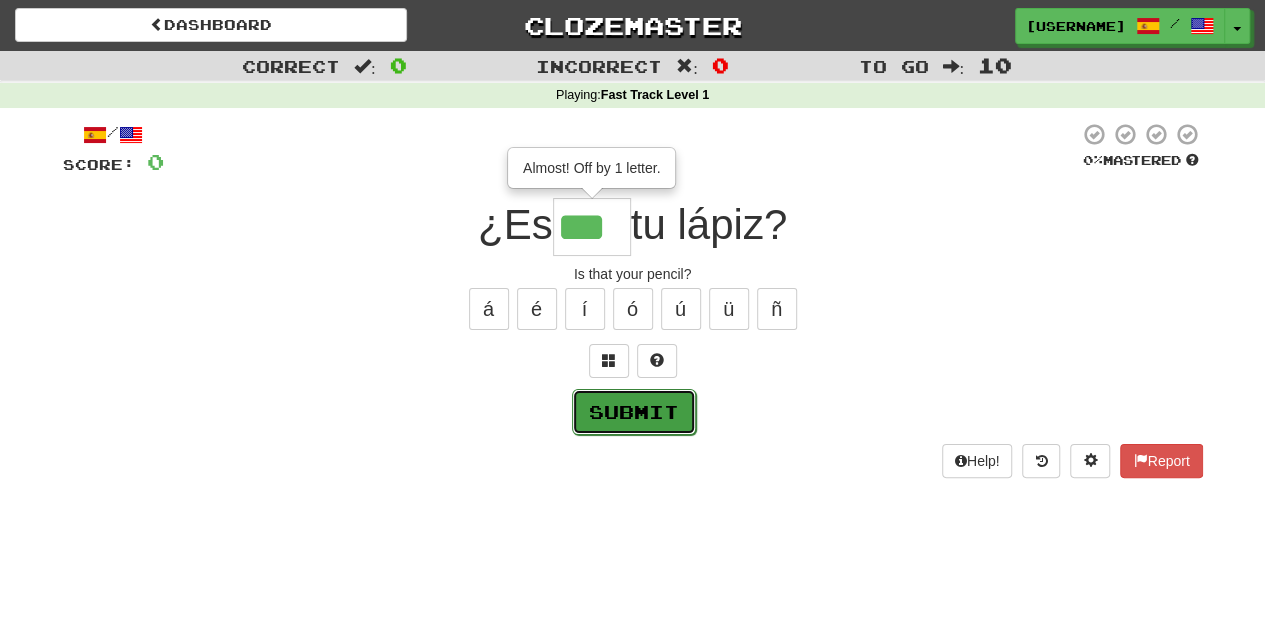 click on "Submit" at bounding box center (634, 412) 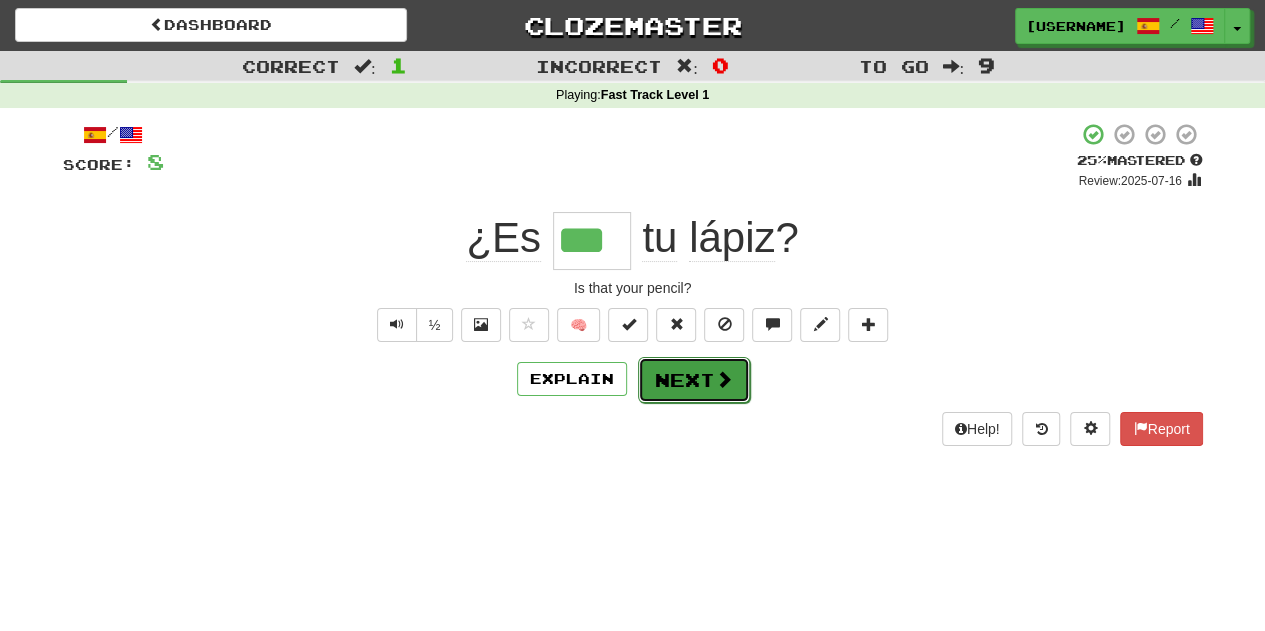 click at bounding box center (724, 379) 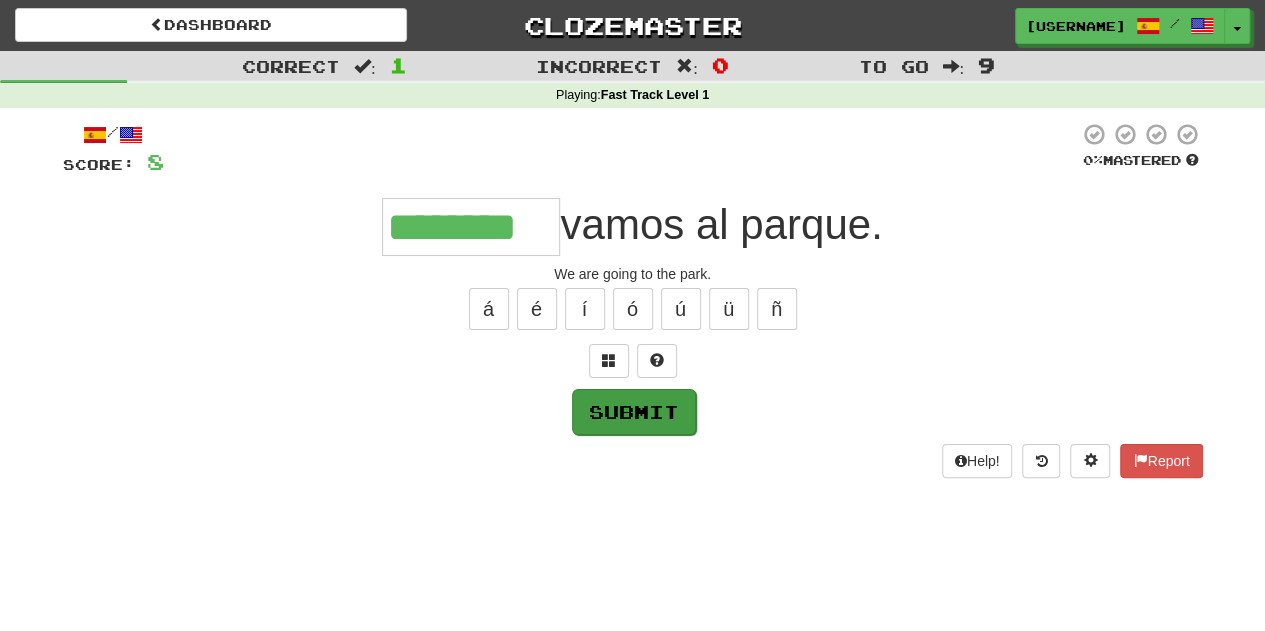 type on "********" 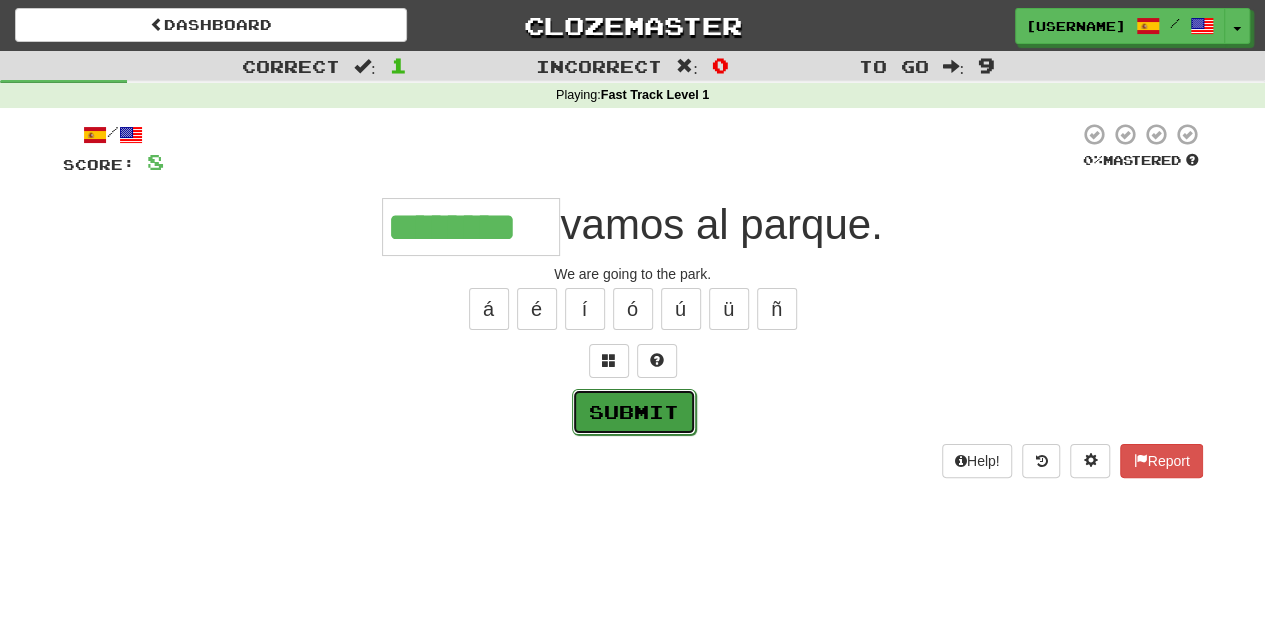 click on "Submit" at bounding box center [634, 412] 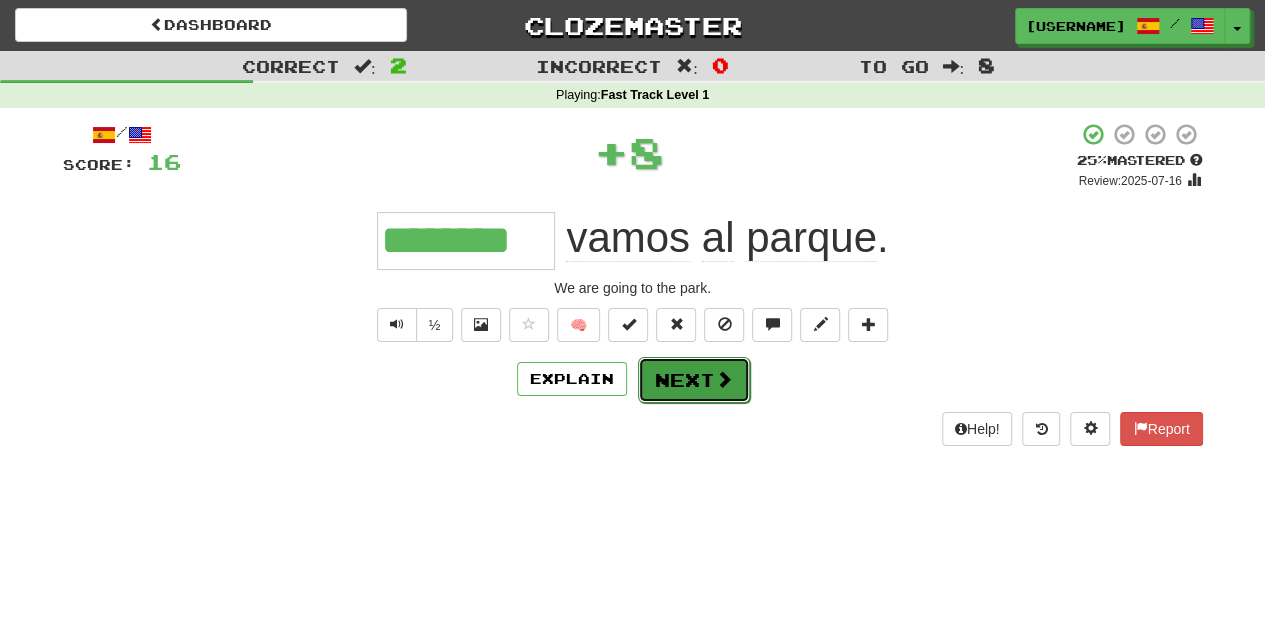 click on "Next" at bounding box center (694, 380) 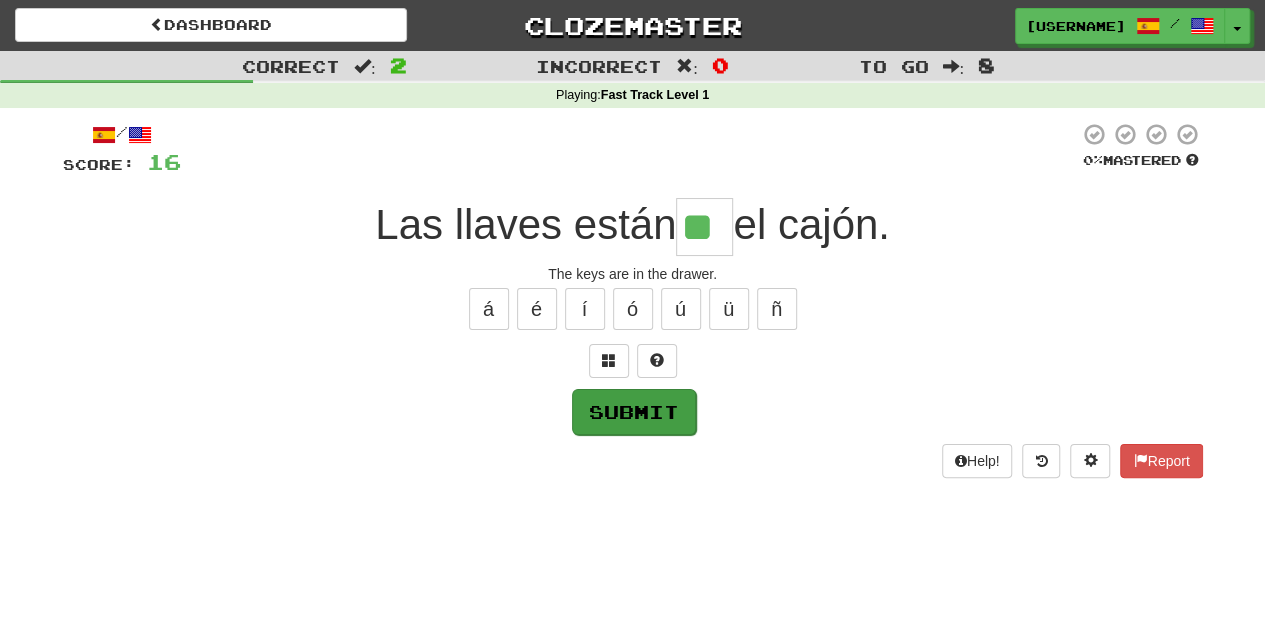 type on "**" 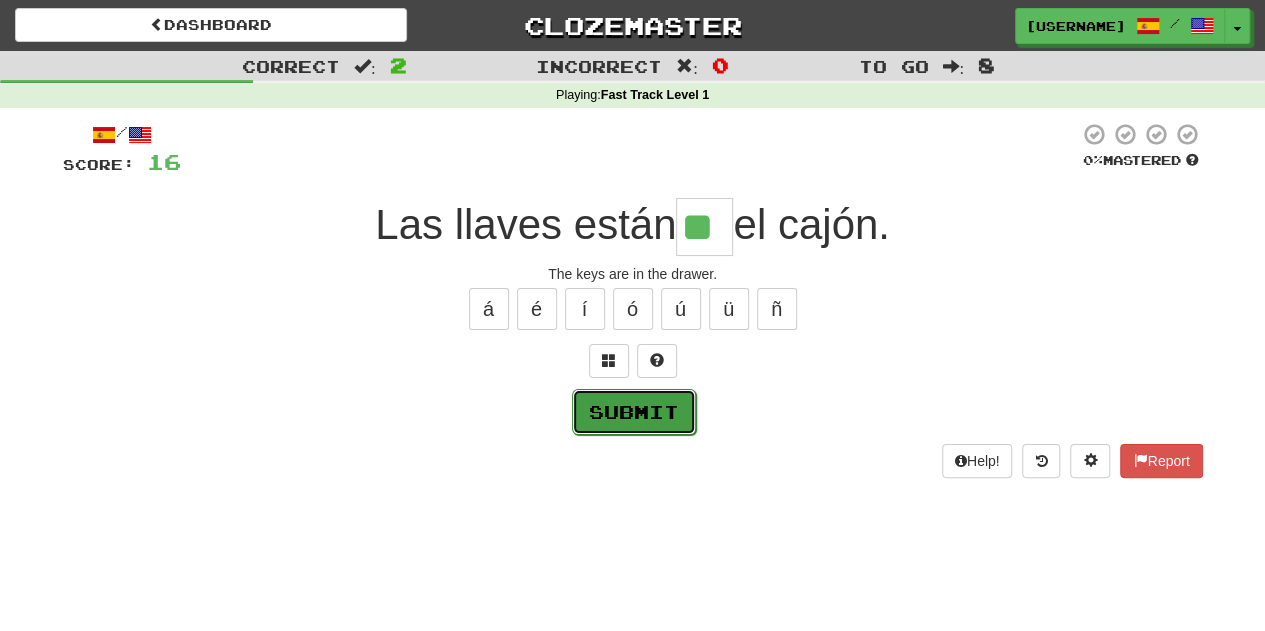 click on "Submit" at bounding box center [634, 412] 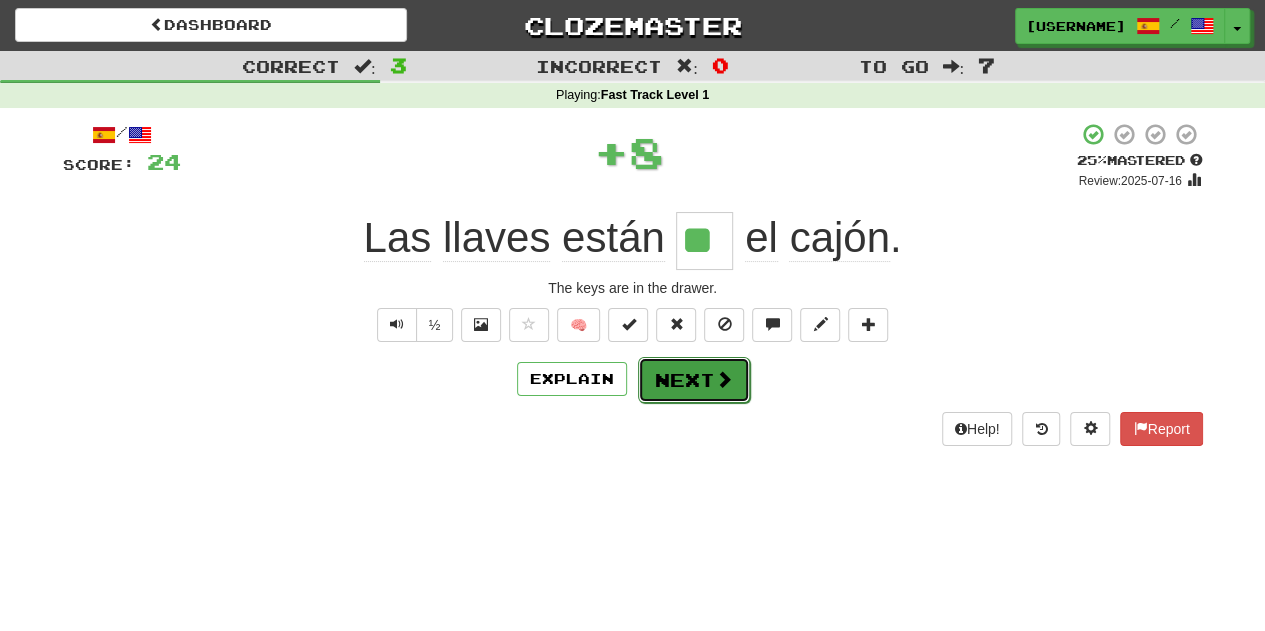 click on "Next" at bounding box center (694, 380) 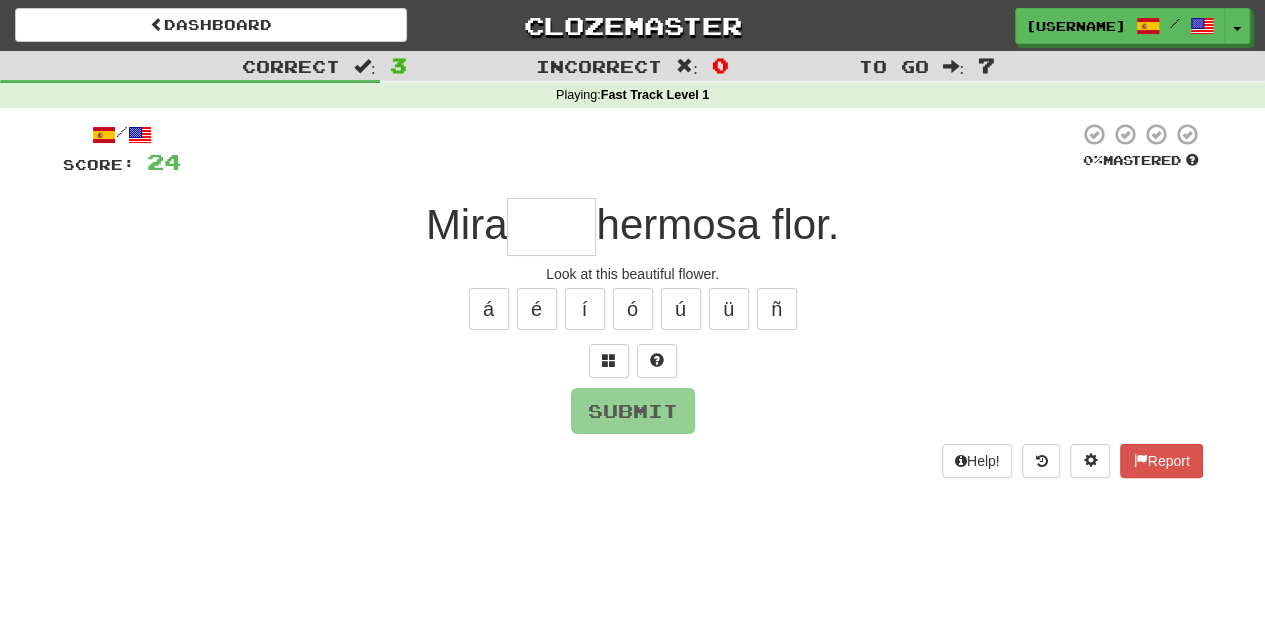 type on "*" 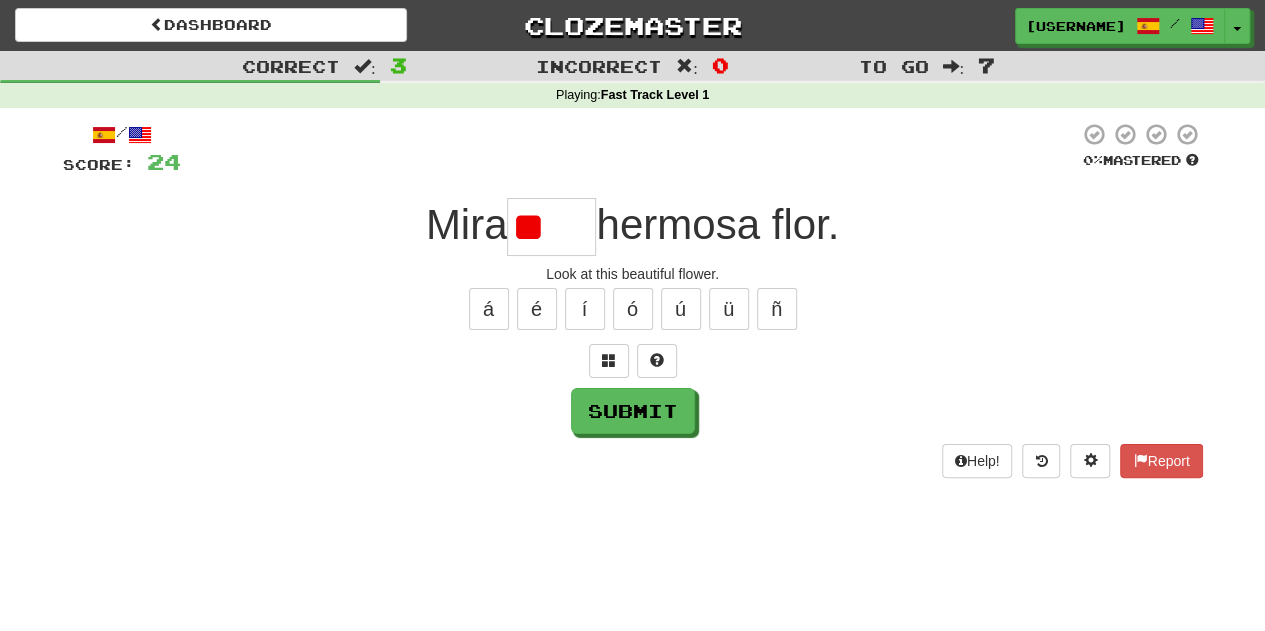 type on "*" 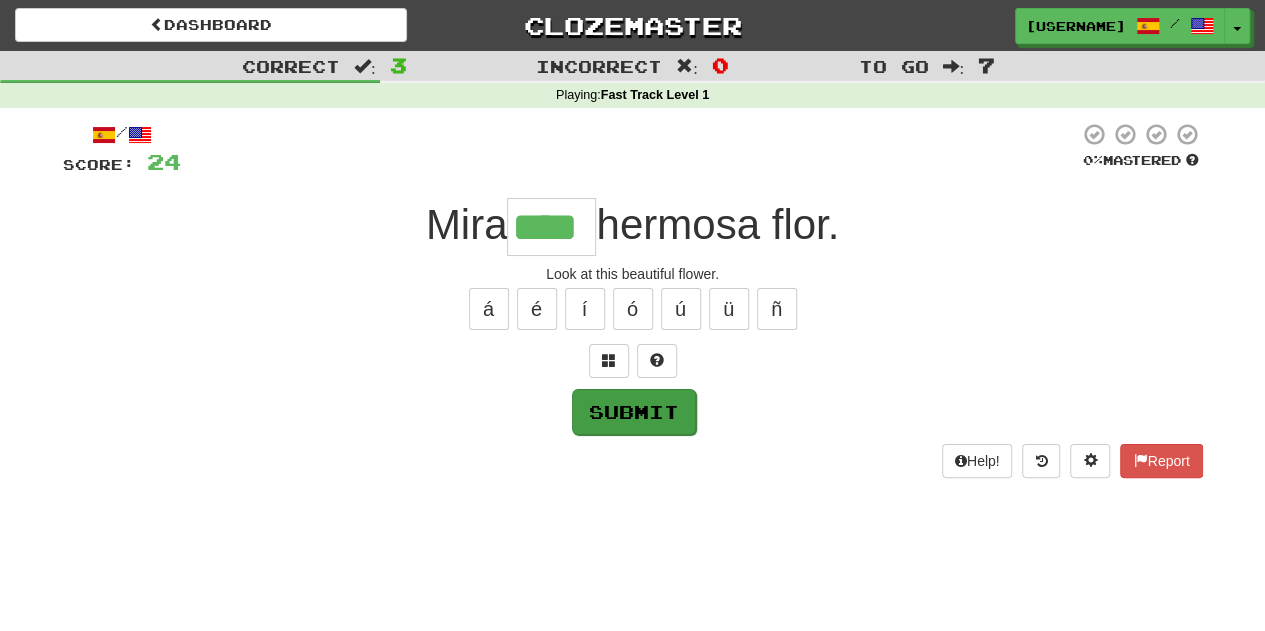 type on "****" 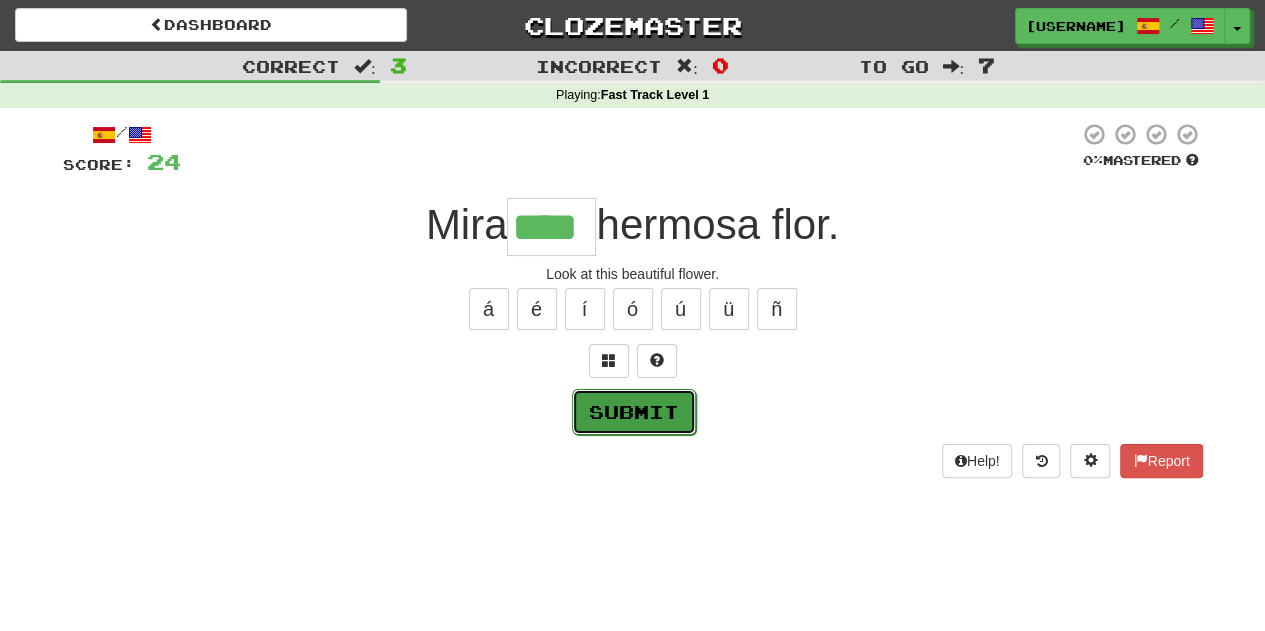 click on "Submit" at bounding box center (634, 412) 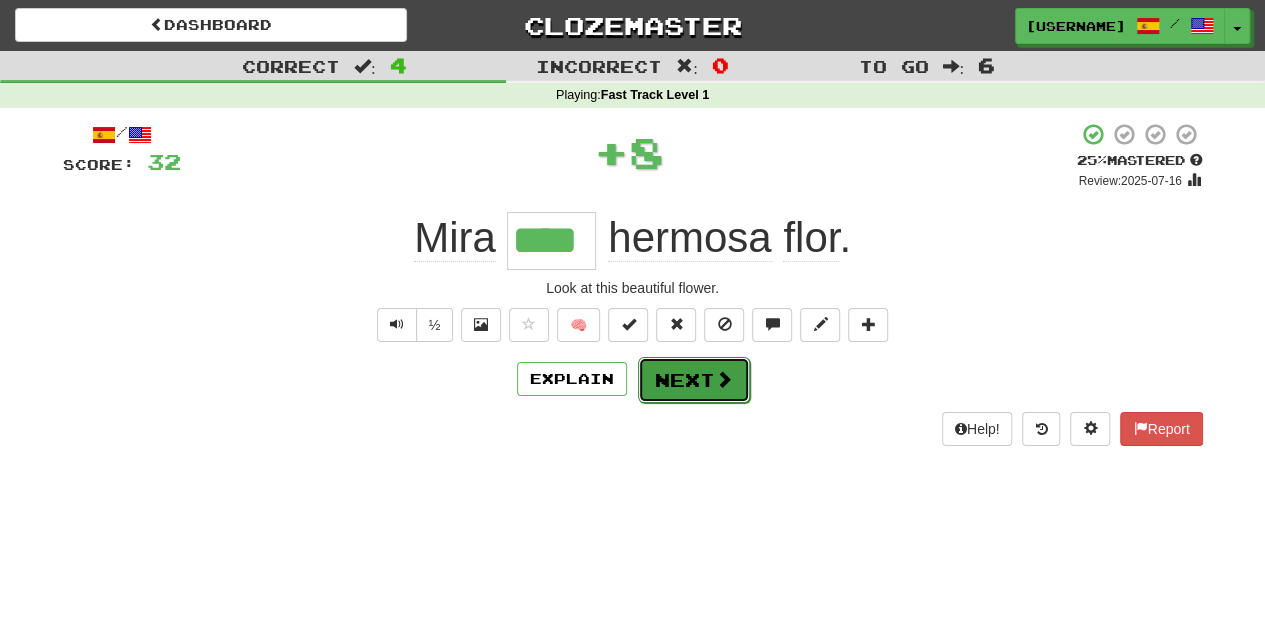 click on "Next" at bounding box center [694, 380] 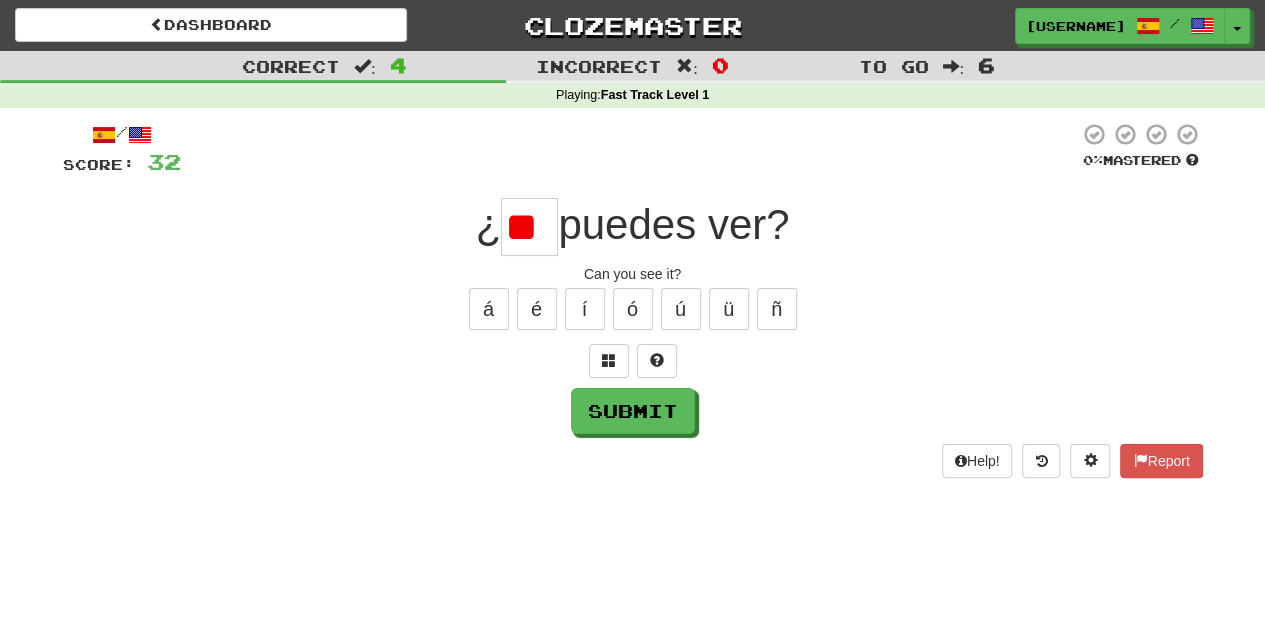 type on "*" 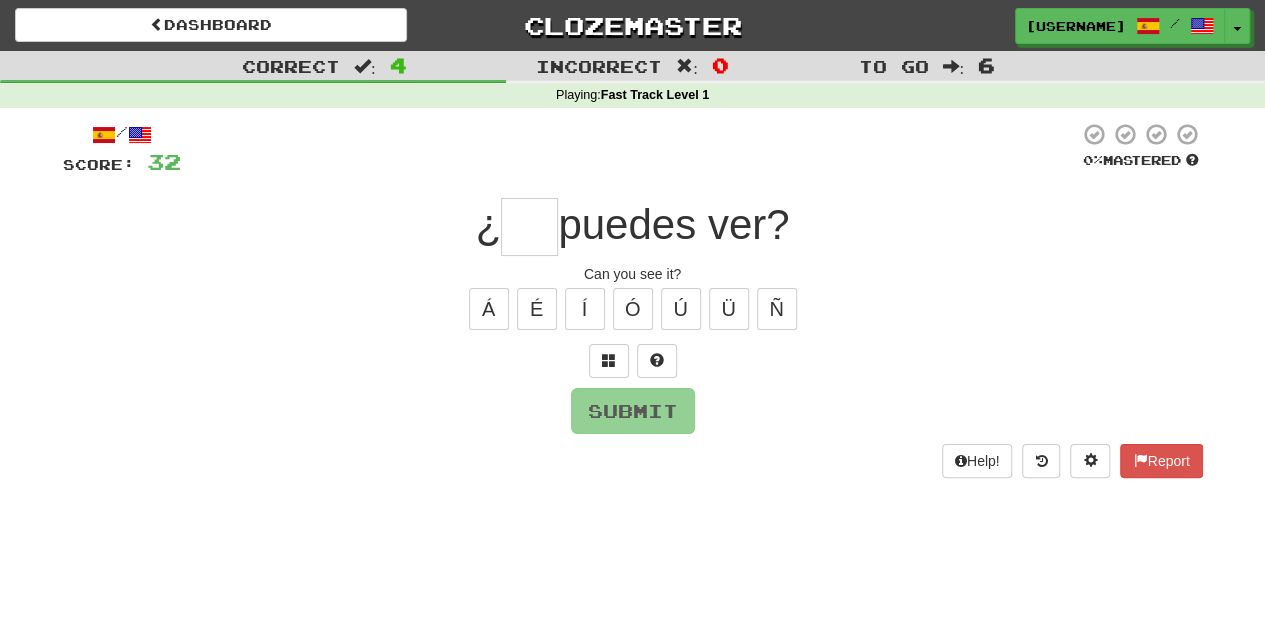 type on "*" 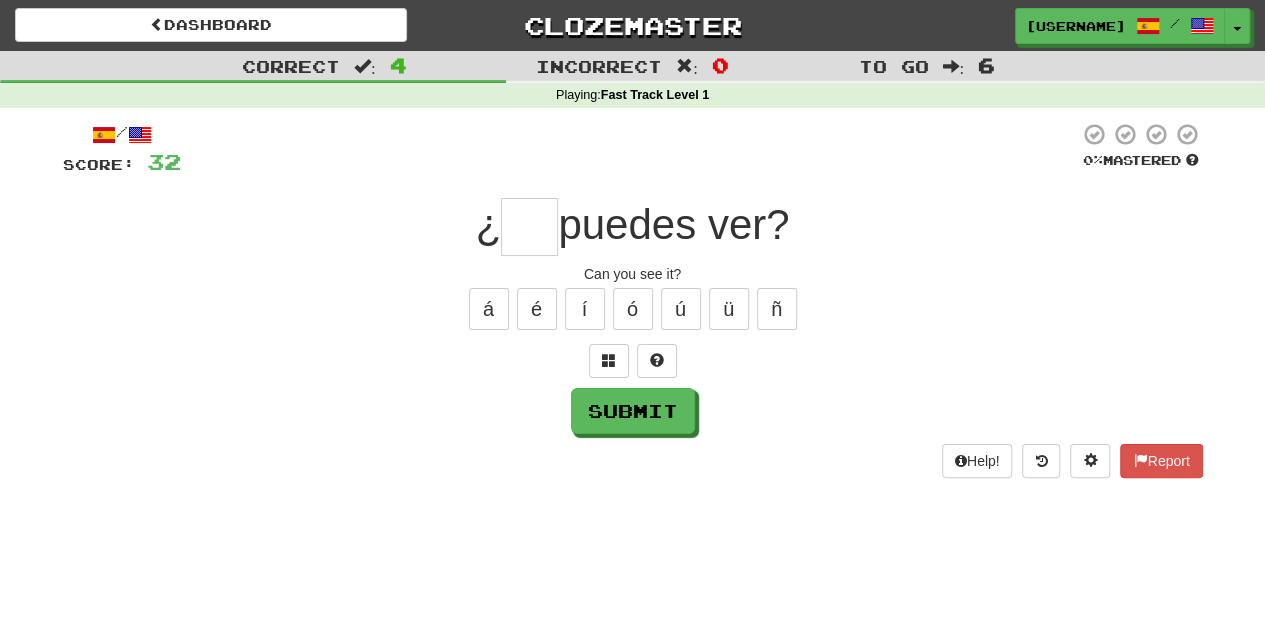 type on "*" 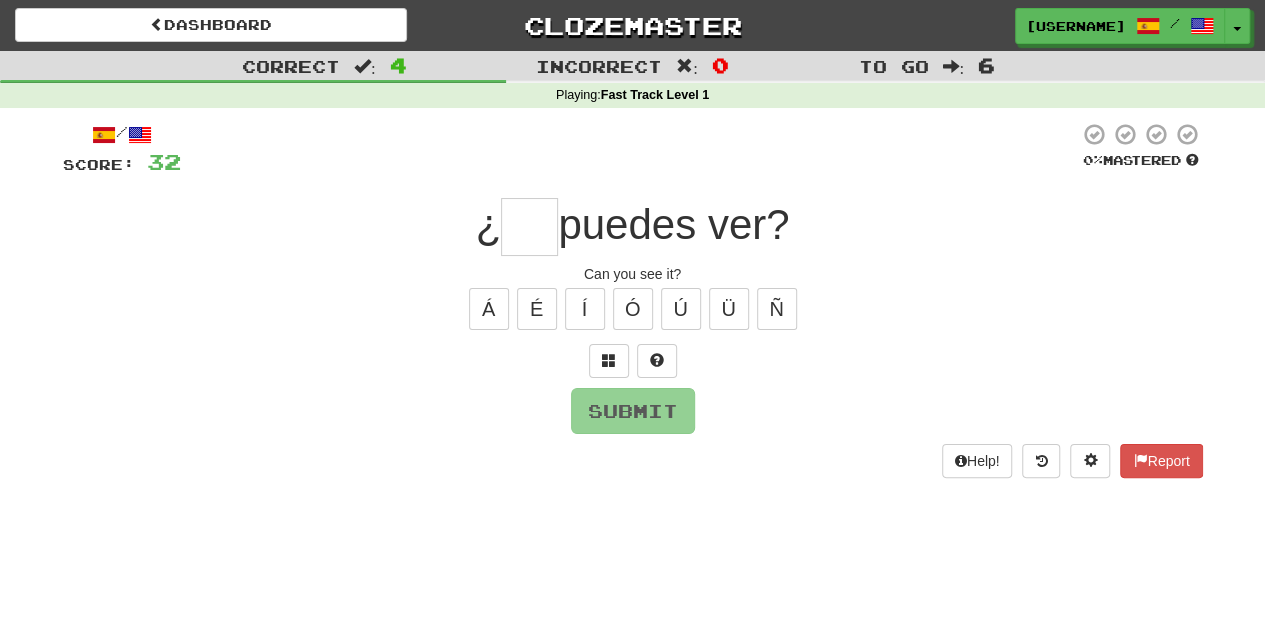 type on "*" 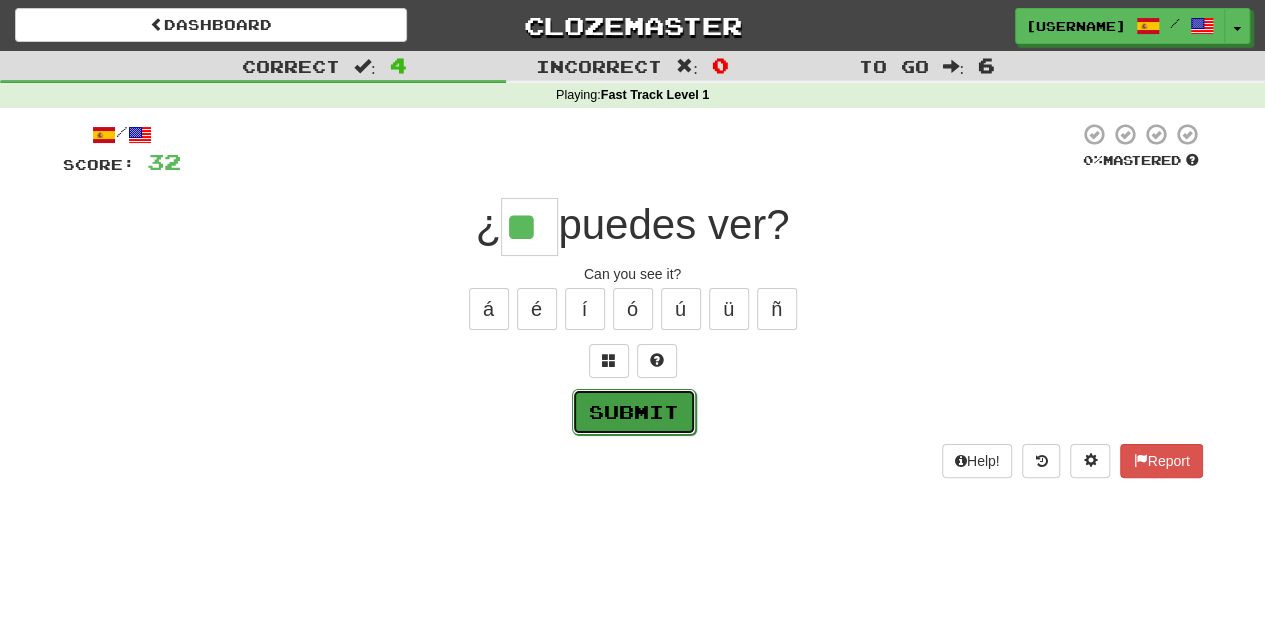 click on "Submit" at bounding box center (634, 412) 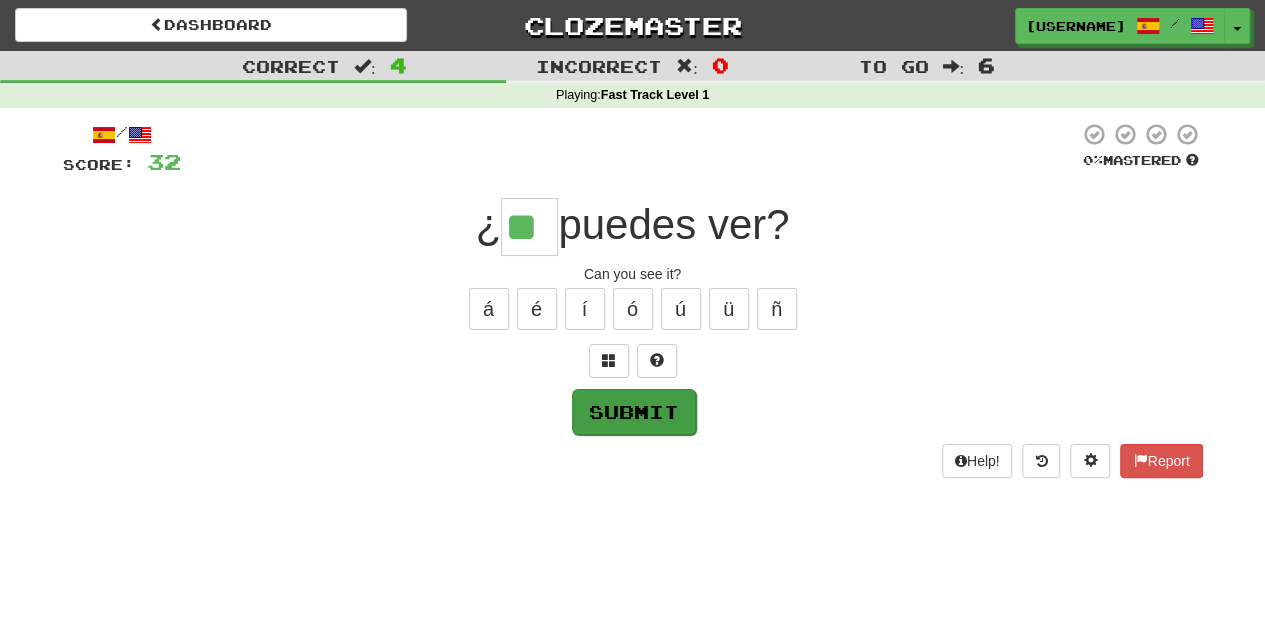 type on "**" 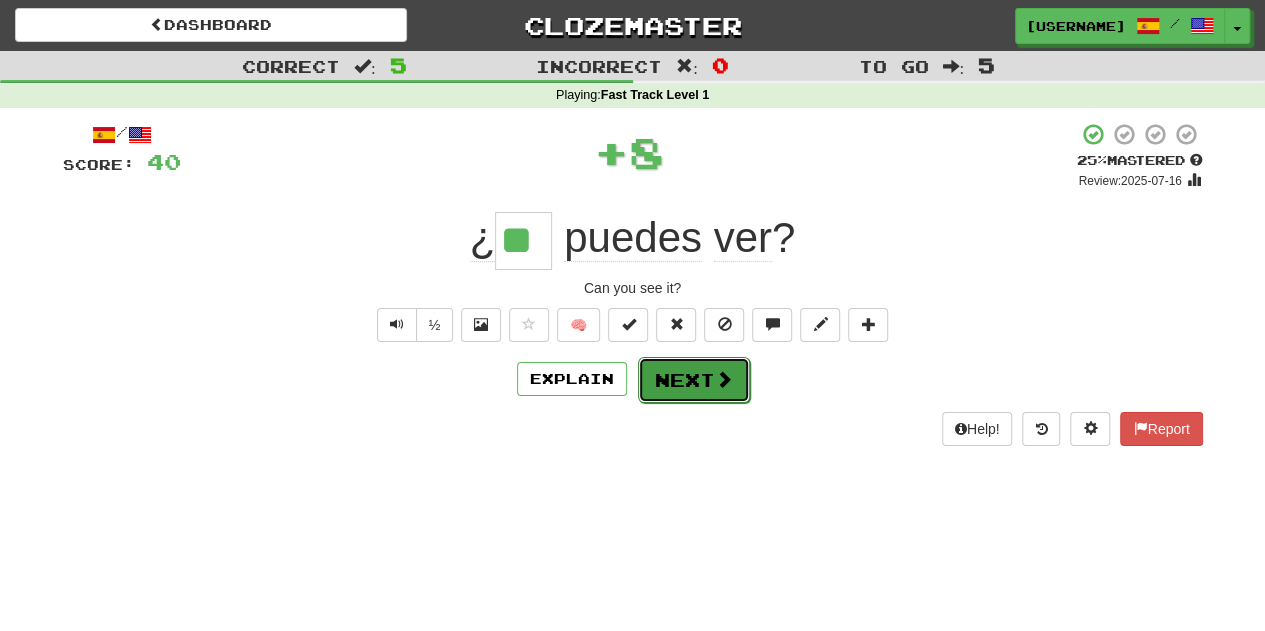 click on "Next" at bounding box center [694, 380] 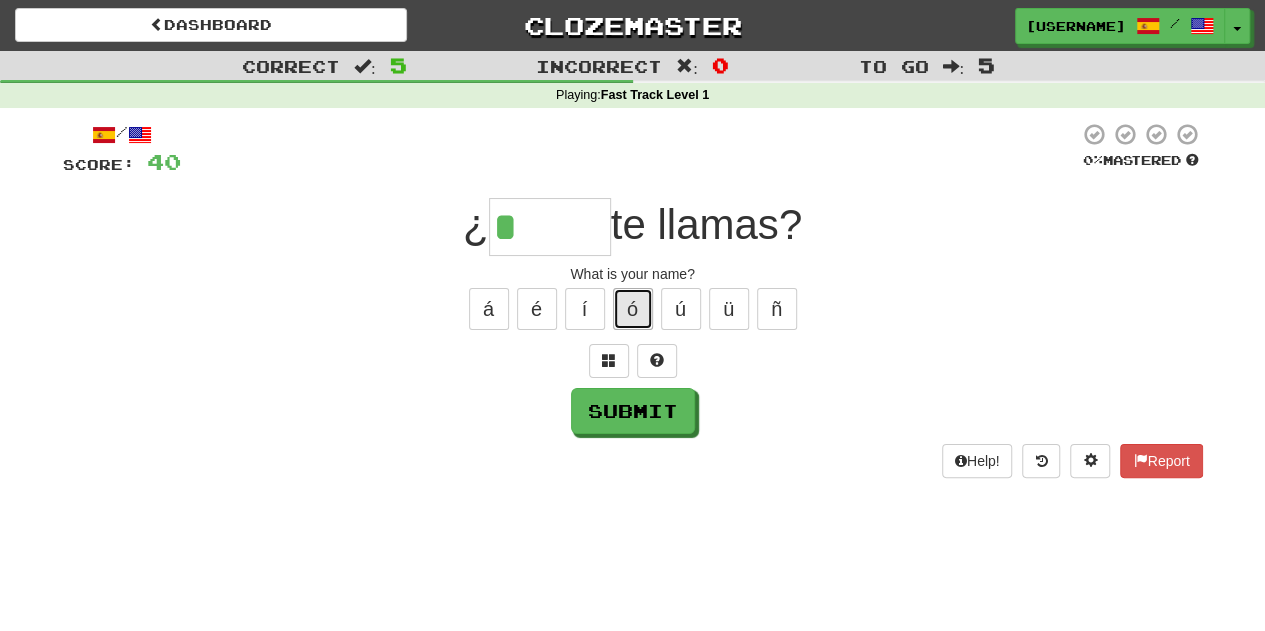 click on "ó" at bounding box center [633, 309] 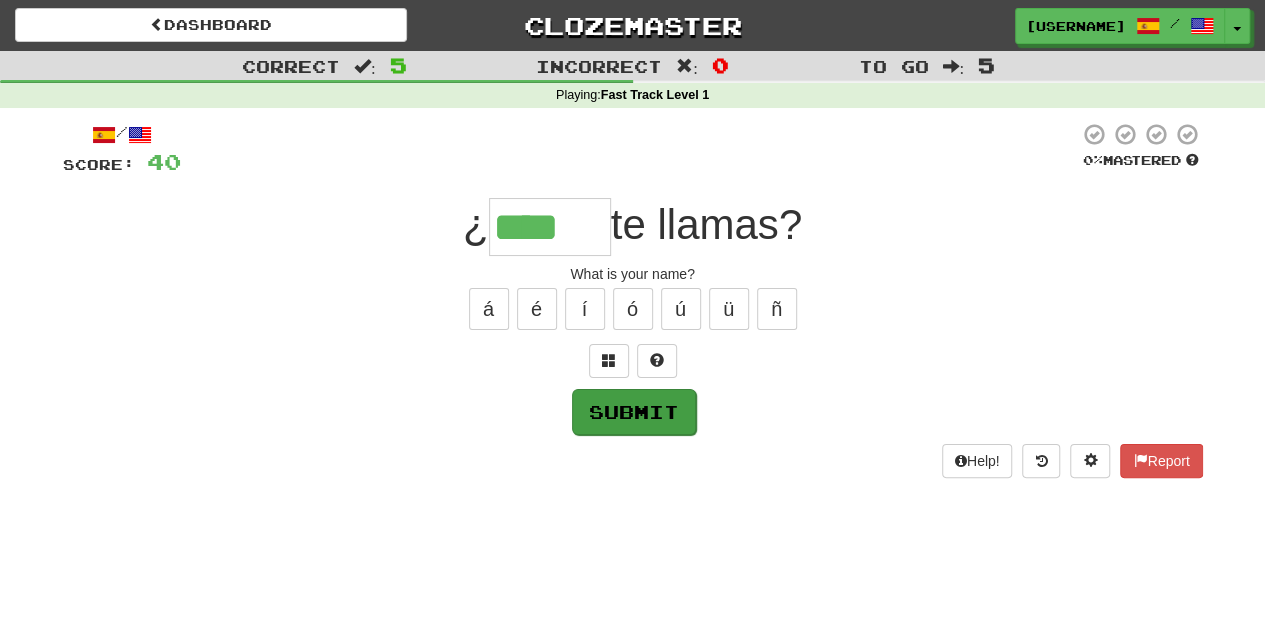 type on "****" 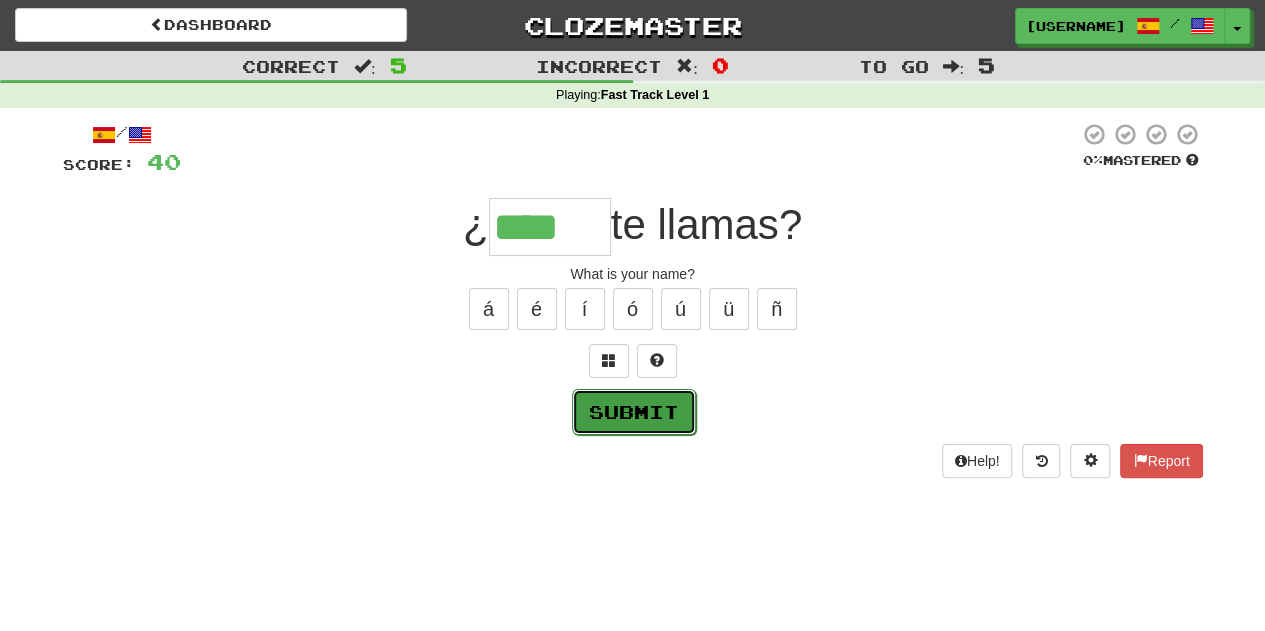 click on "Submit" at bounding box center (634, 412) 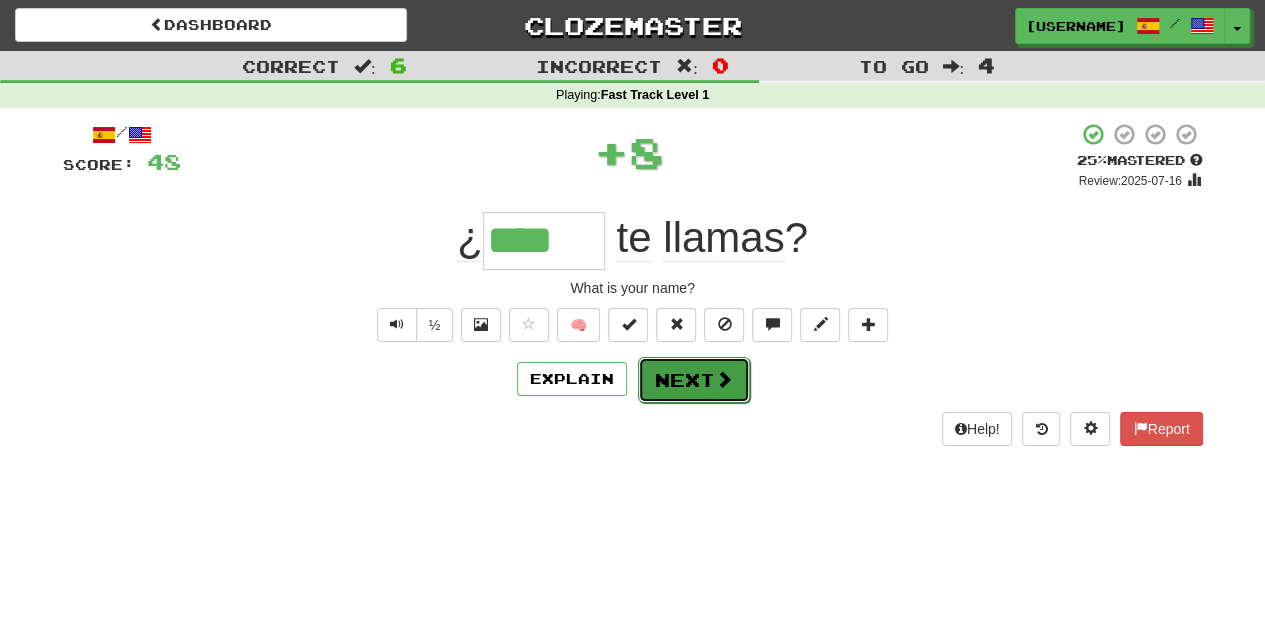 click on "Next" at bounding box center [694, 380] 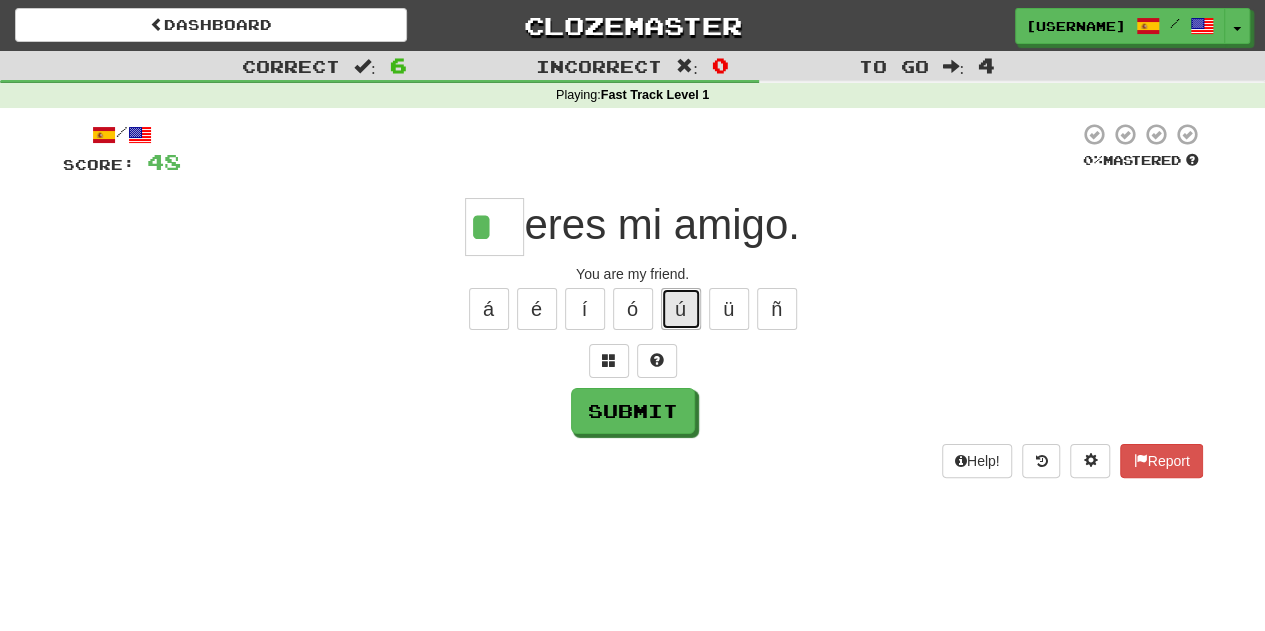 click on "ú" at bounding box center [681, 309] 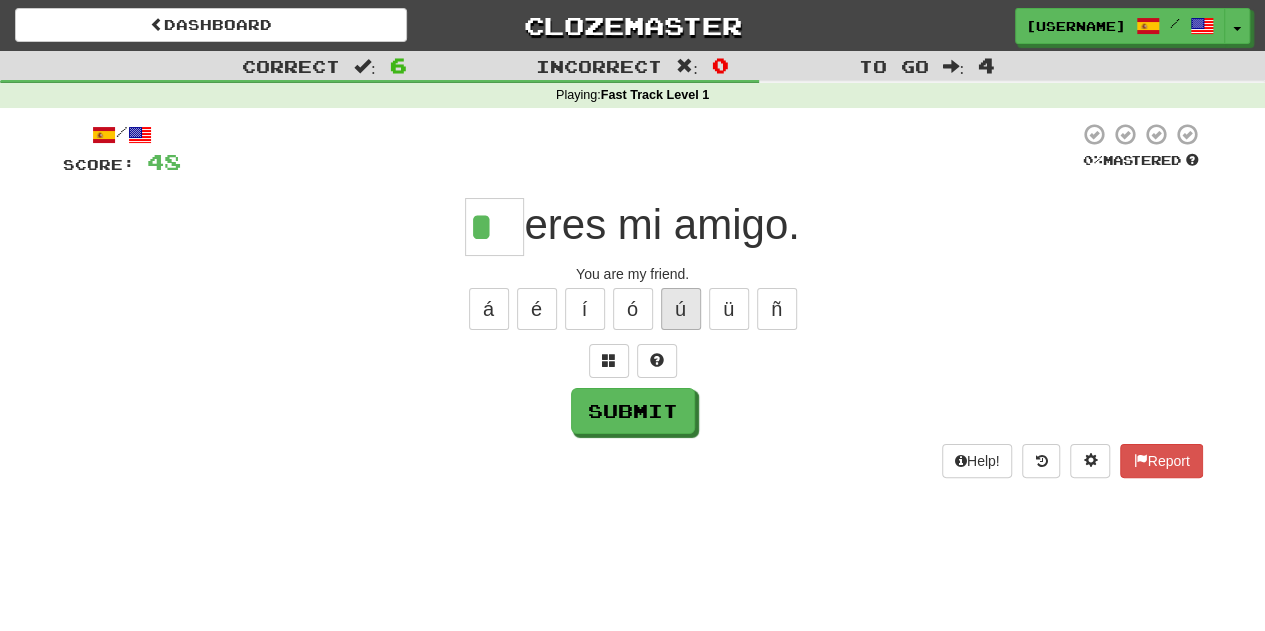 type on "**" 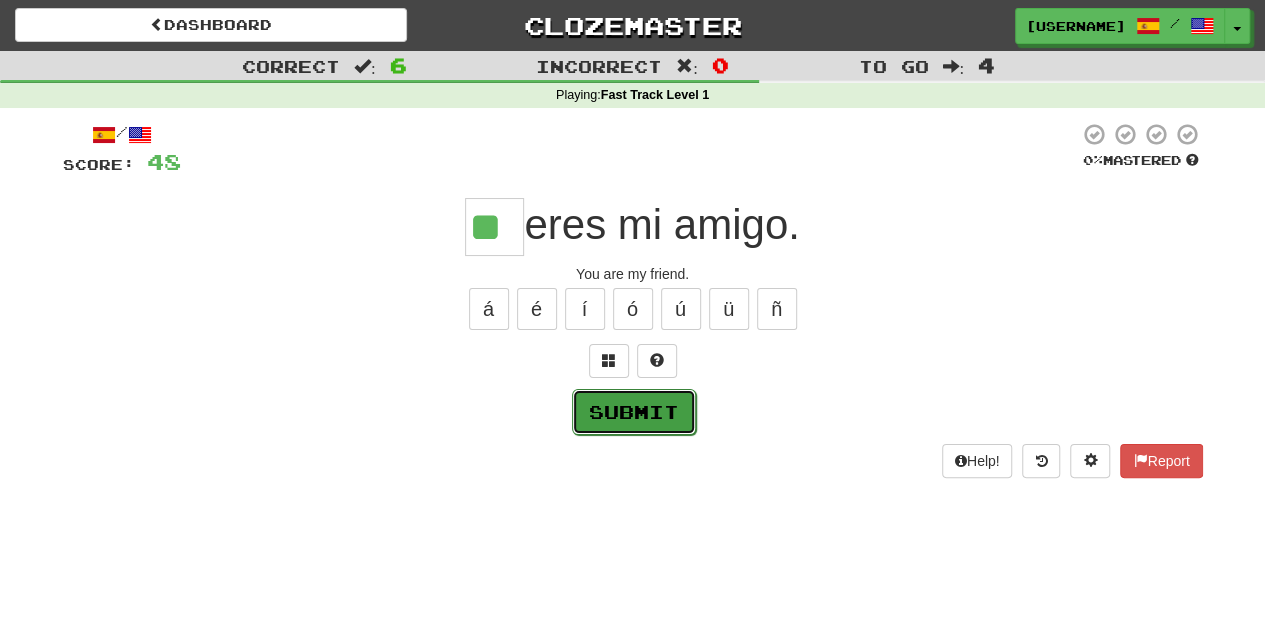 click on "Submit" at bounding box center (634, 412) 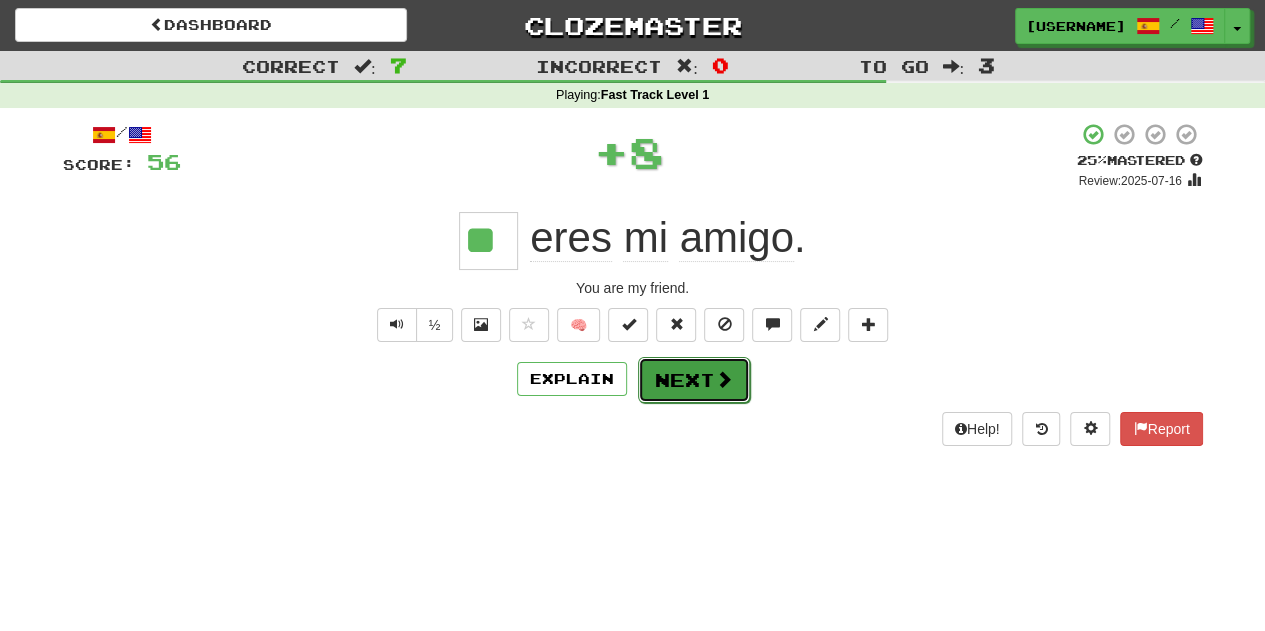 click on "Next" at bounding box center [694, 380] 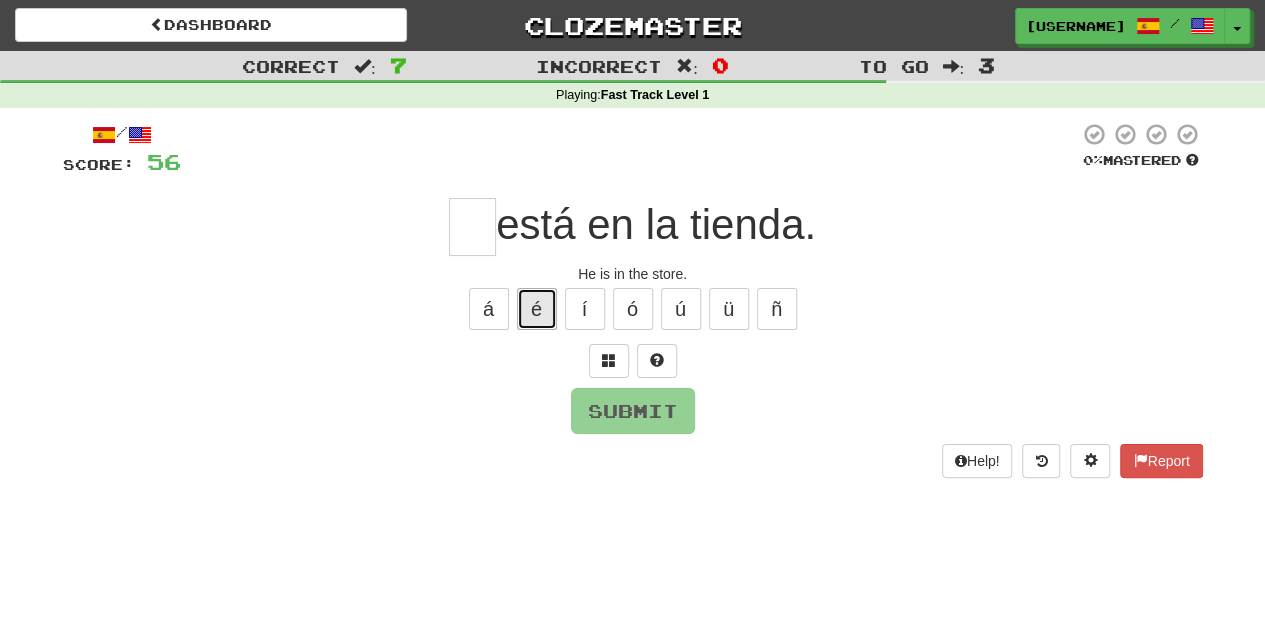 click on "é" at bounding box center (537, 309) 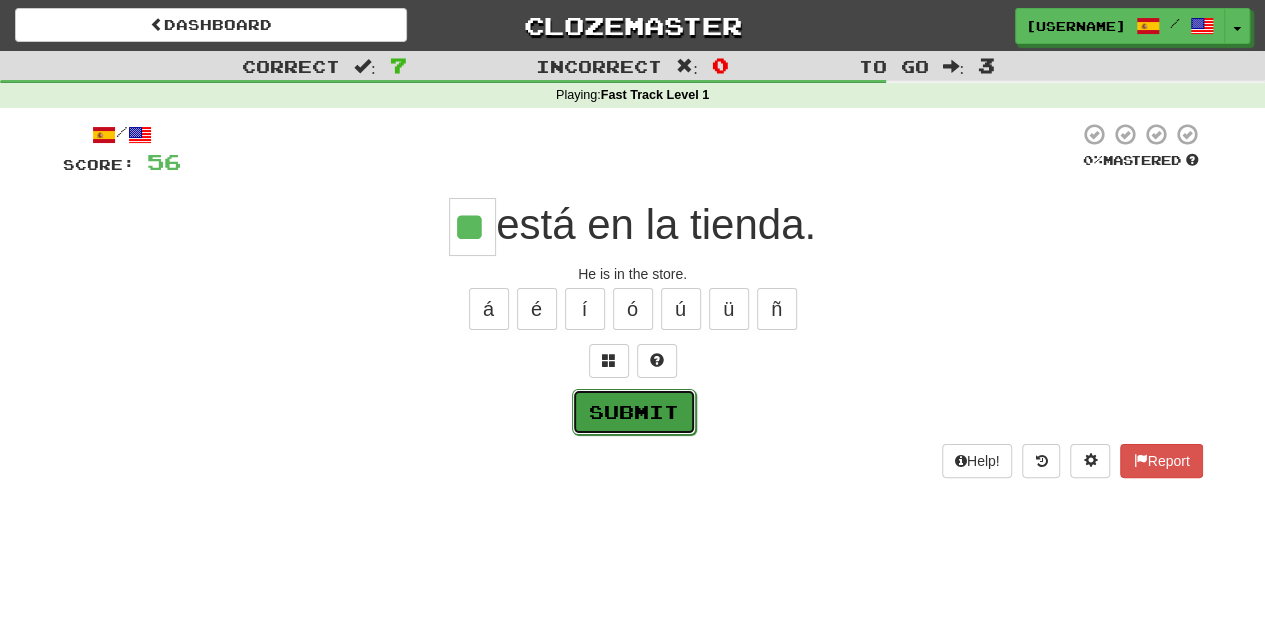 click on "Submit" at bounding box center [634, 412] 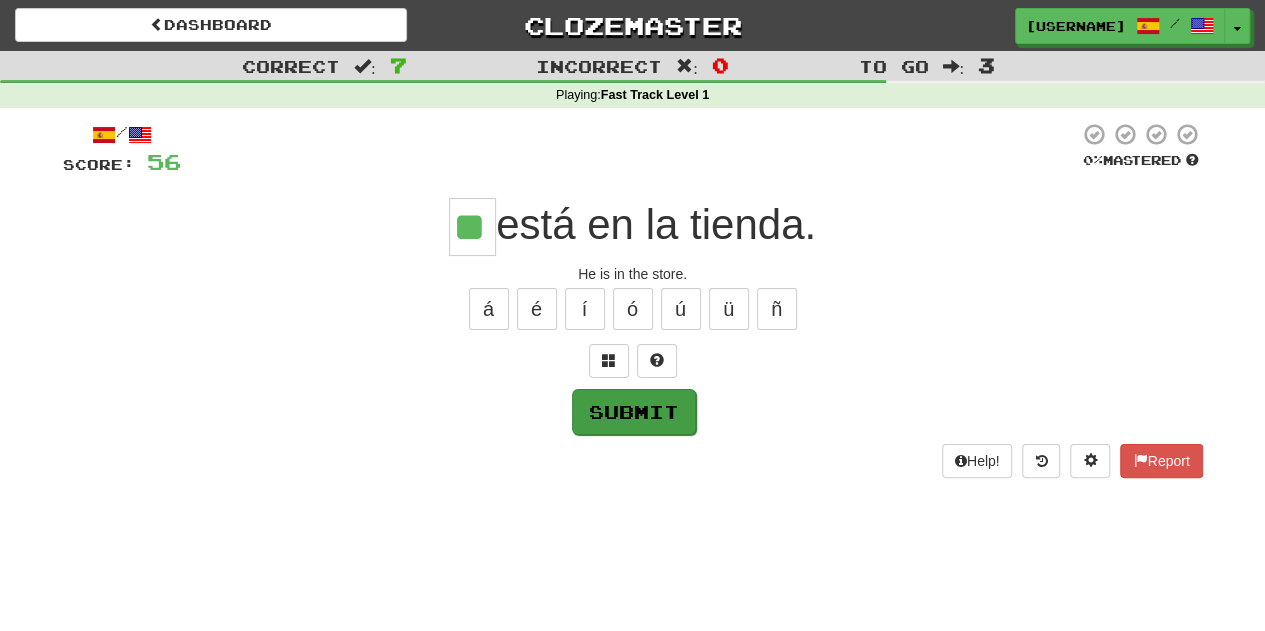 type on "**" 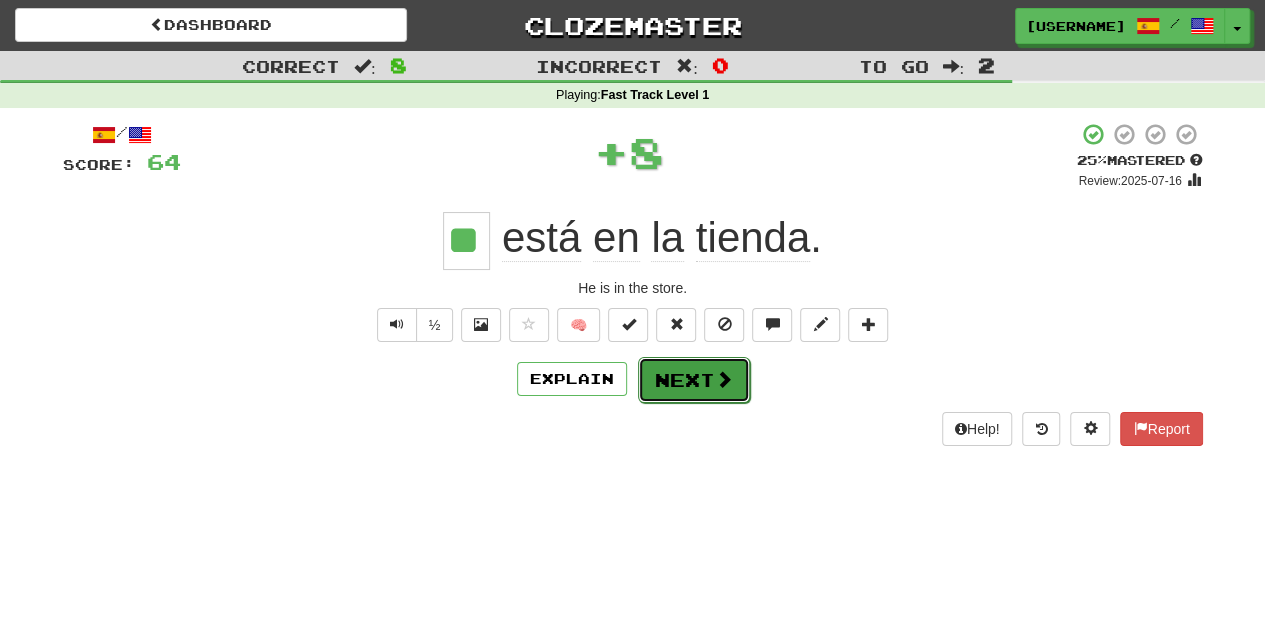 click on "Next" at bounding box center (694, 380) 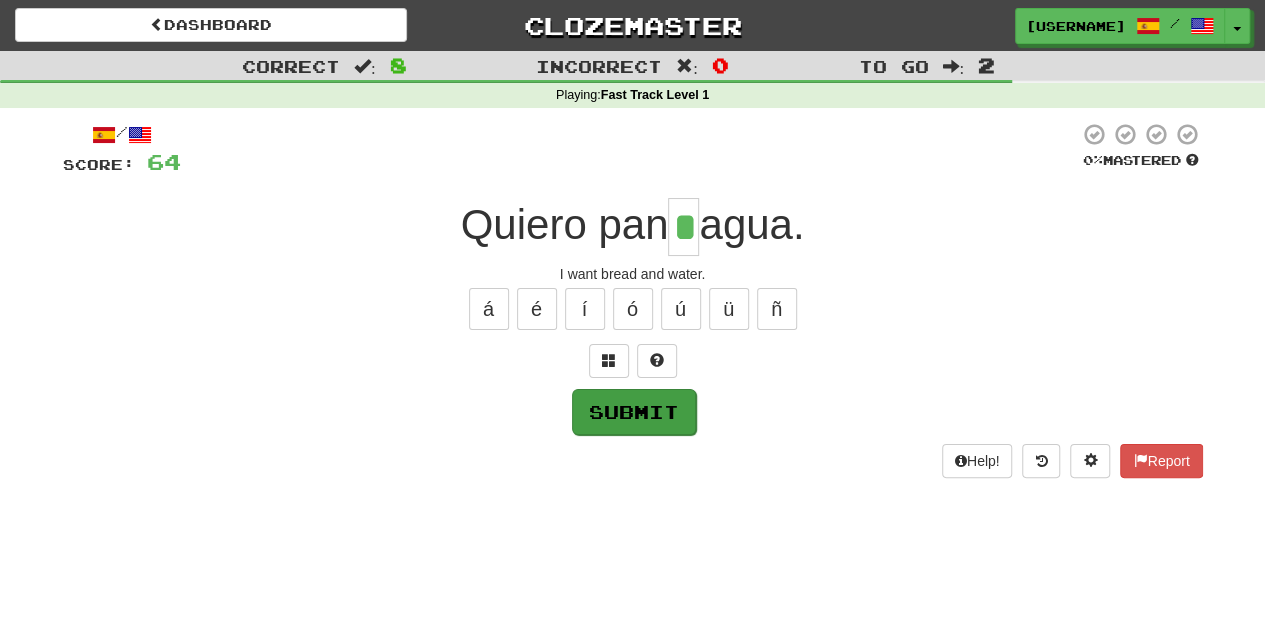 type on "*" 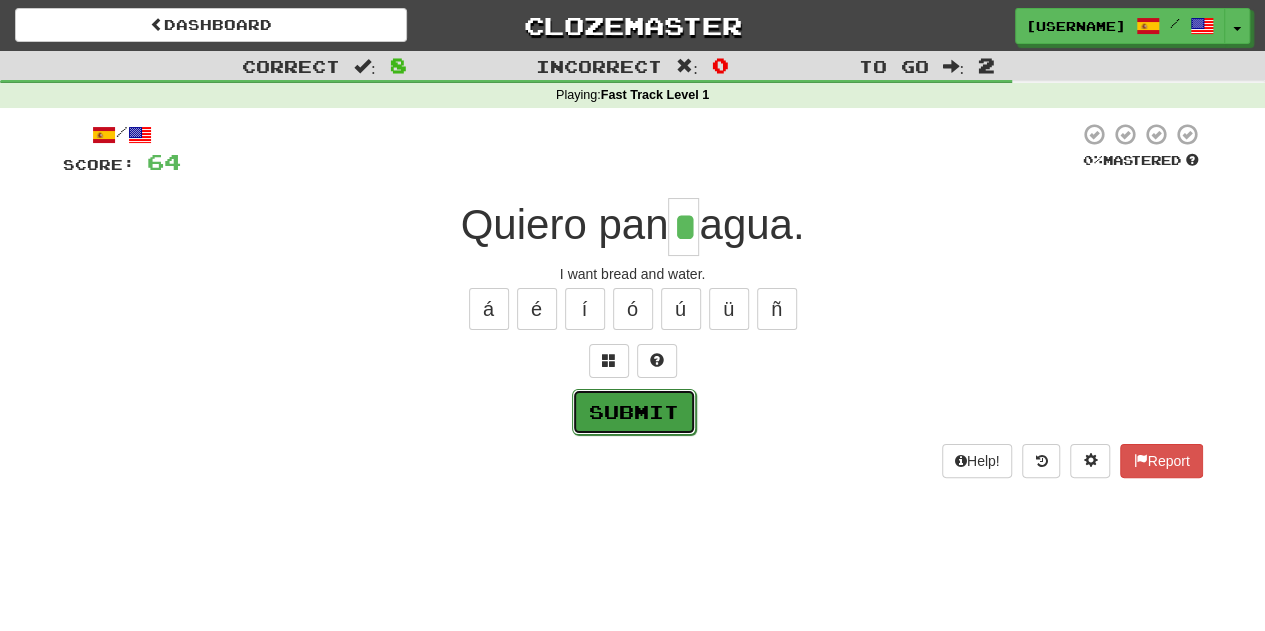click on "Submit" at bounding box center [634, 412] 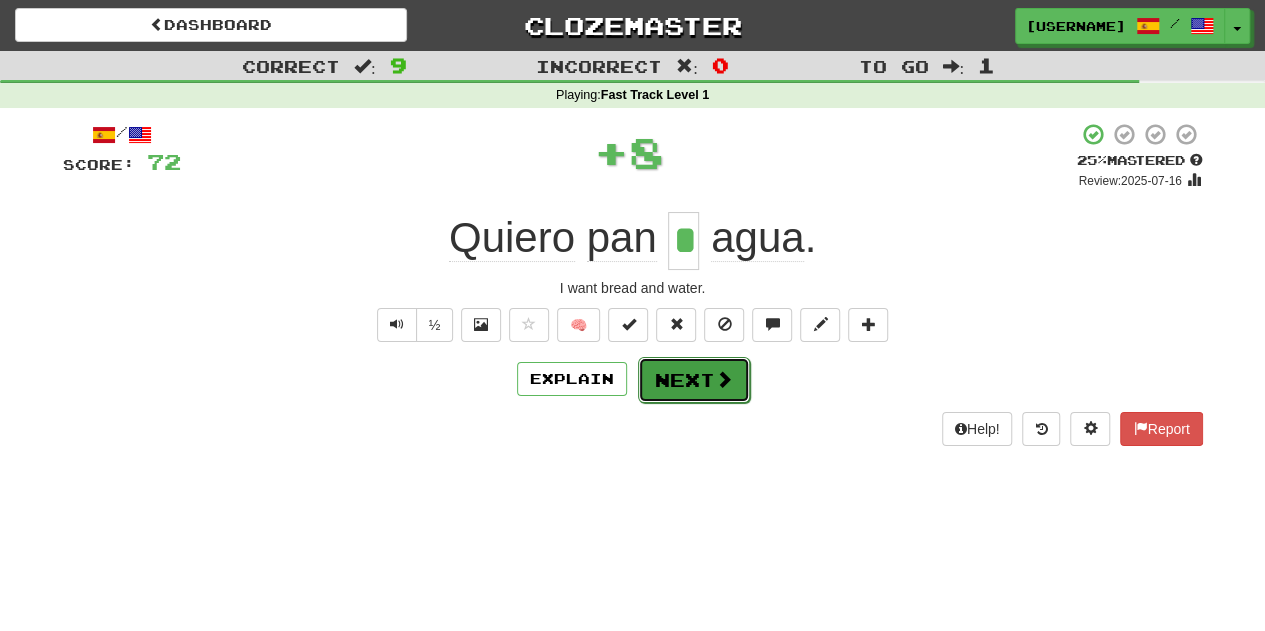 click at bounding box center [724, 379] 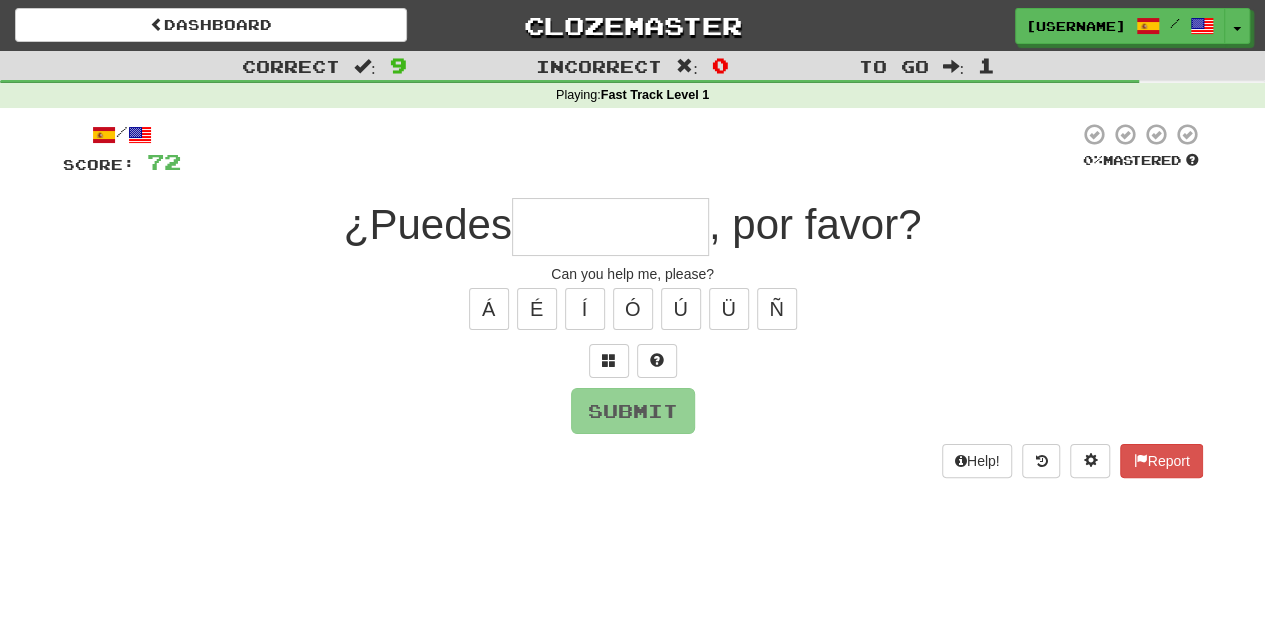 type on "*" 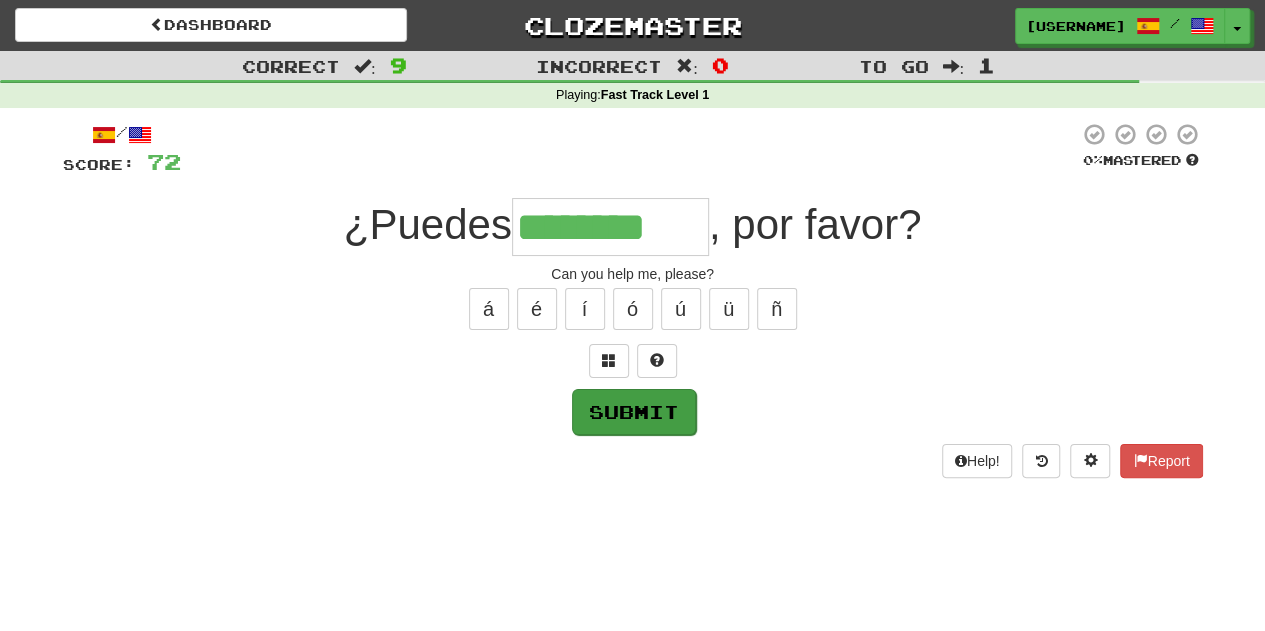 type on "********" 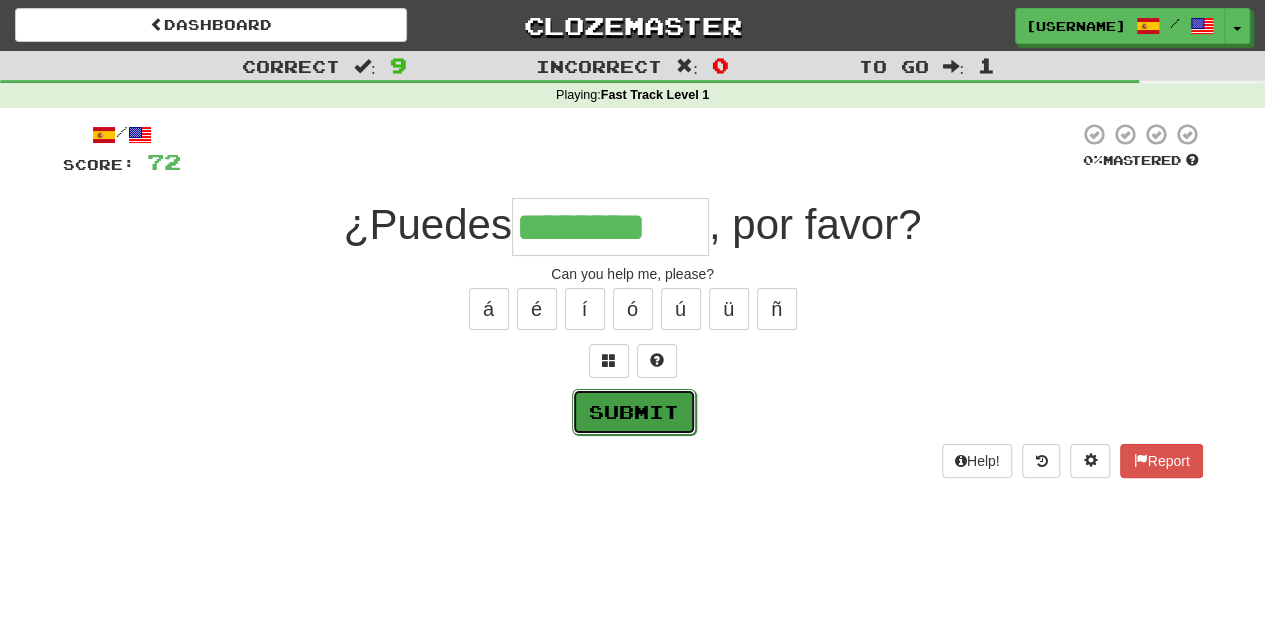 click on "Submit" at bounding box center (634, 412) 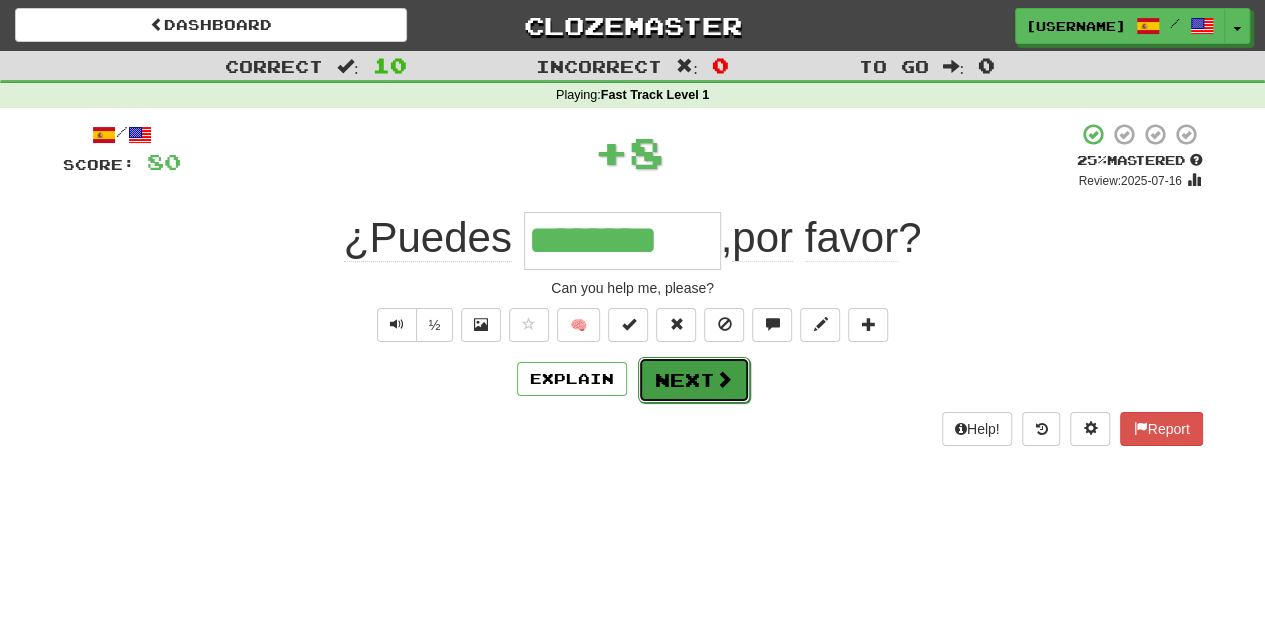 click at bounding box center [724, 379] 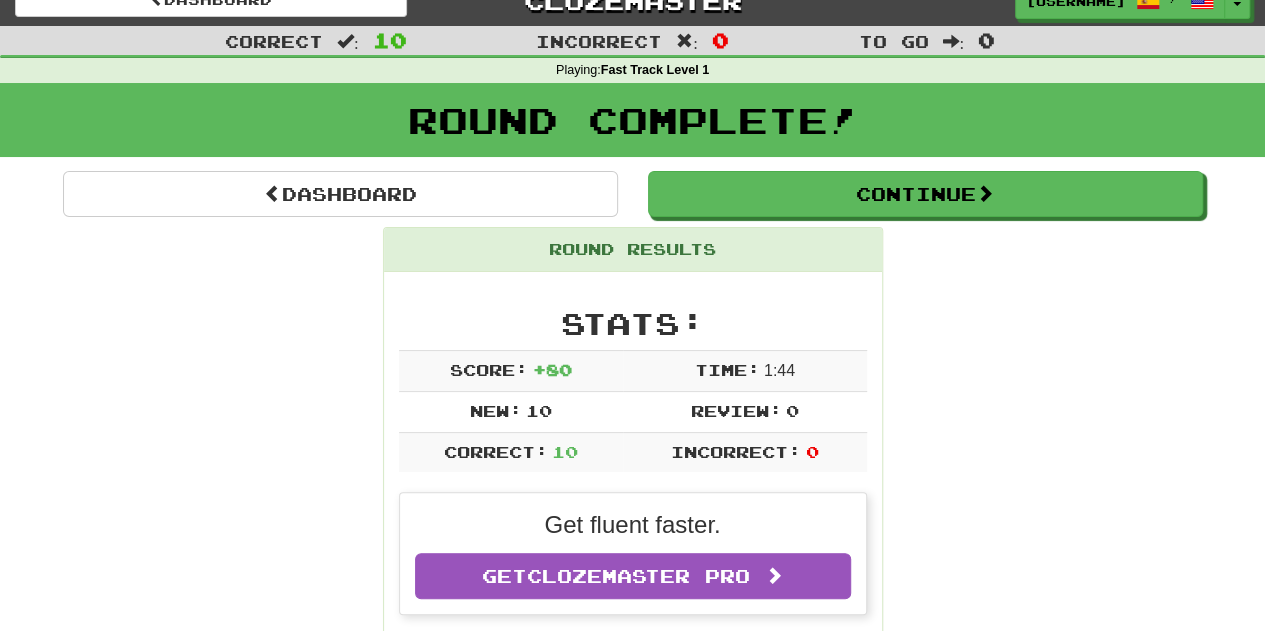 scroll, scrollTop: 33, scrollLeft: 0, axis: vertical 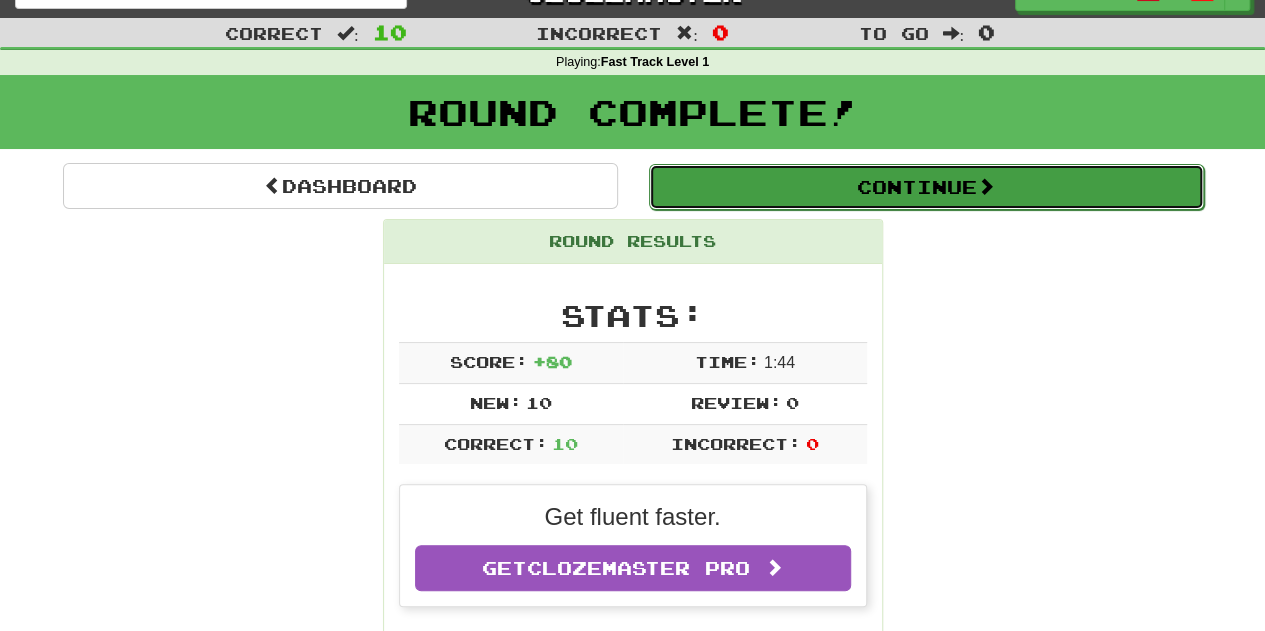 click on "Continue" at bounding box center [926, 187] 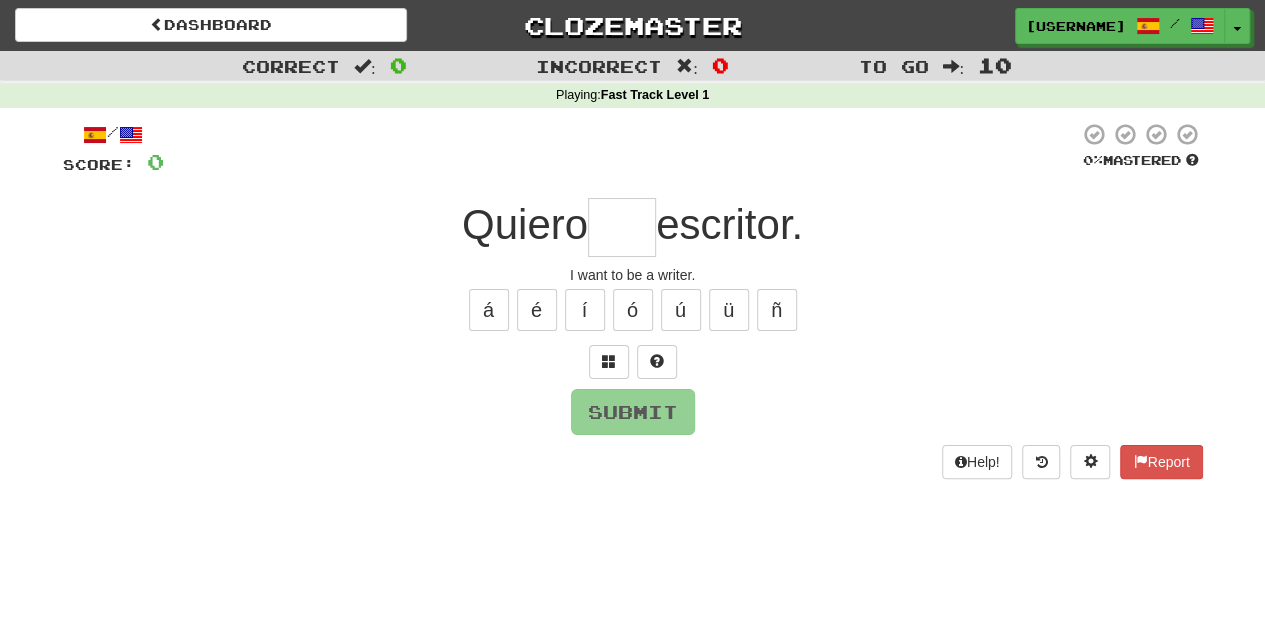 scroll, scrollTop: 4, scrollLeft: 0, axis: vertical 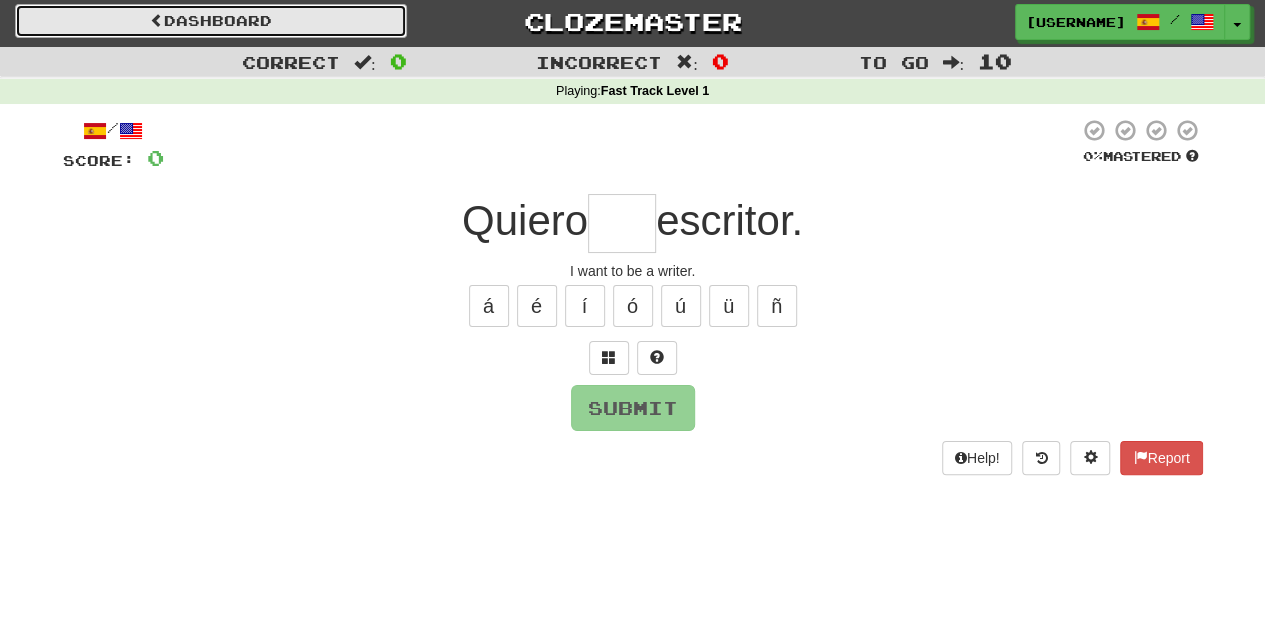 click on "Dashboard" at bounding box center (211, 21) 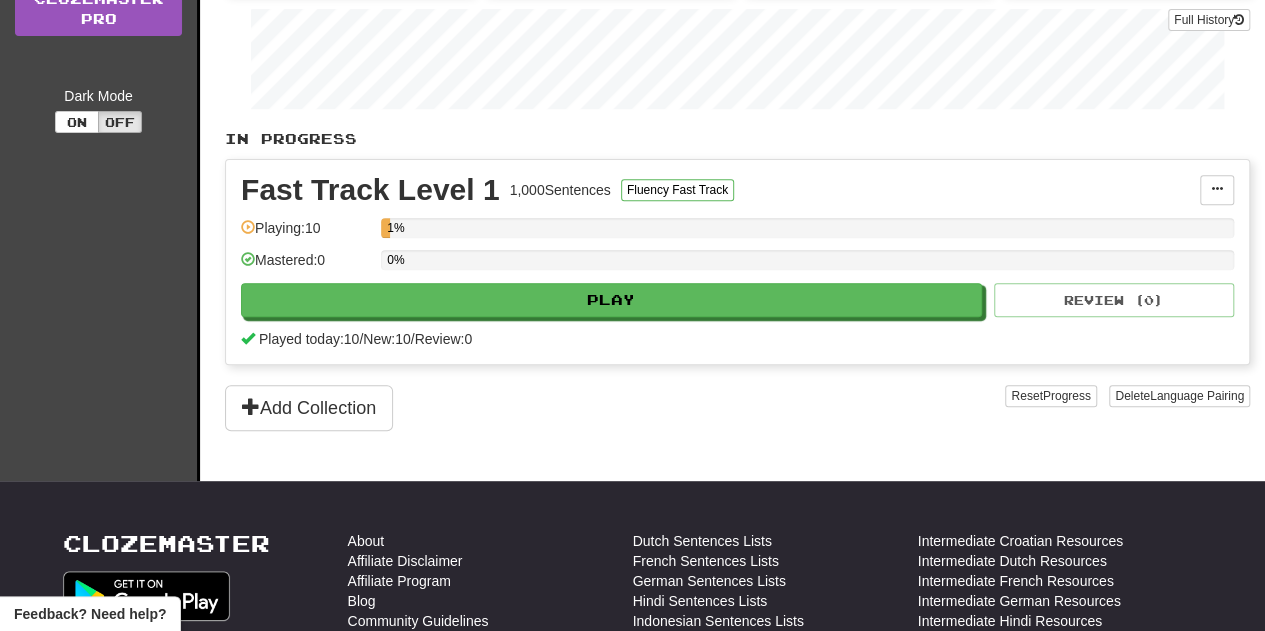 scroll, scrollTop: 304, scrollLeft: 0, axis: vertical 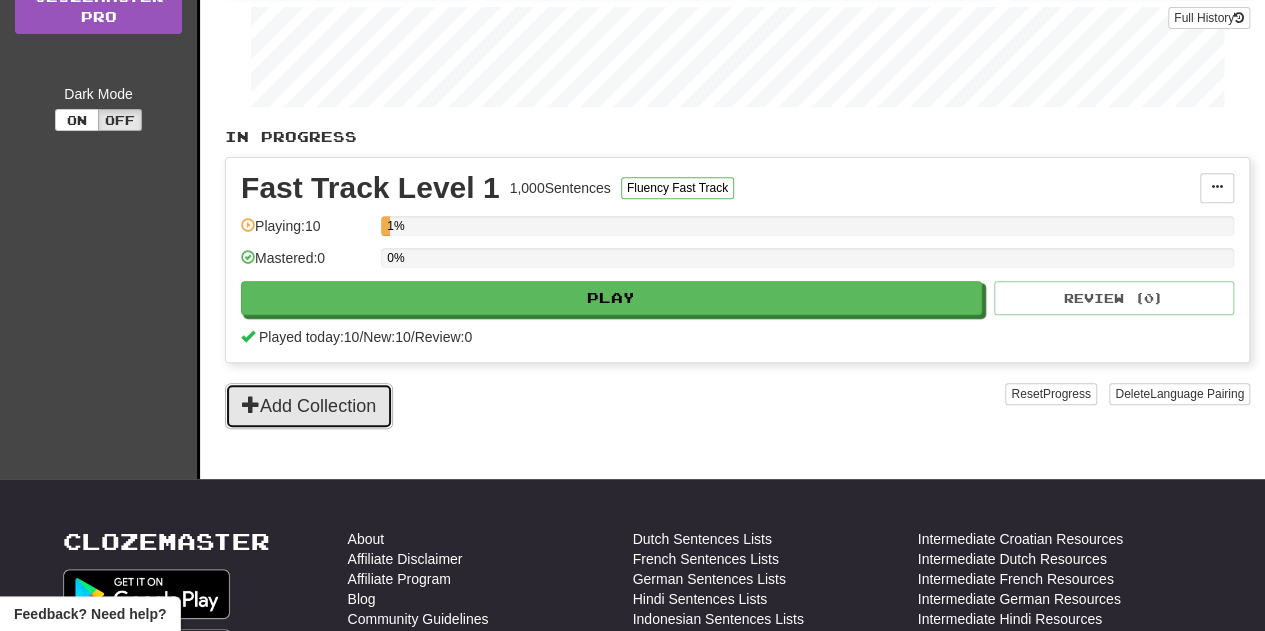 click on "Add Collection" at bounding box center (309, 406) 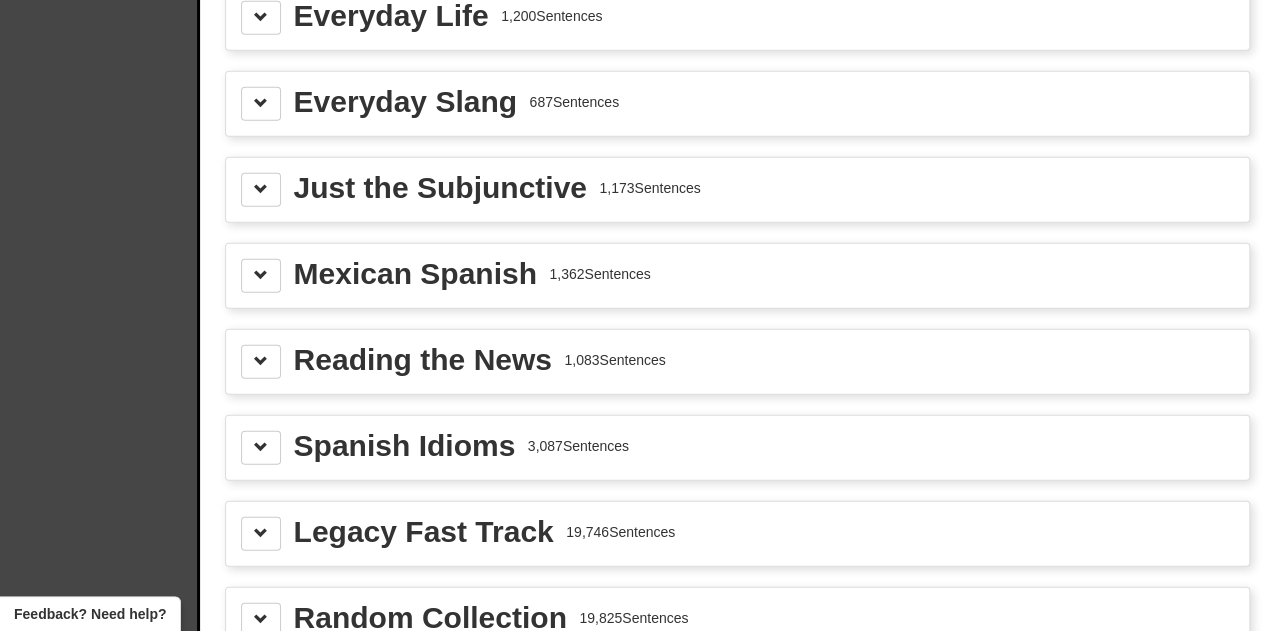 scroll, scrollTop: 2464, scrollLeft: 0, axis: vertical 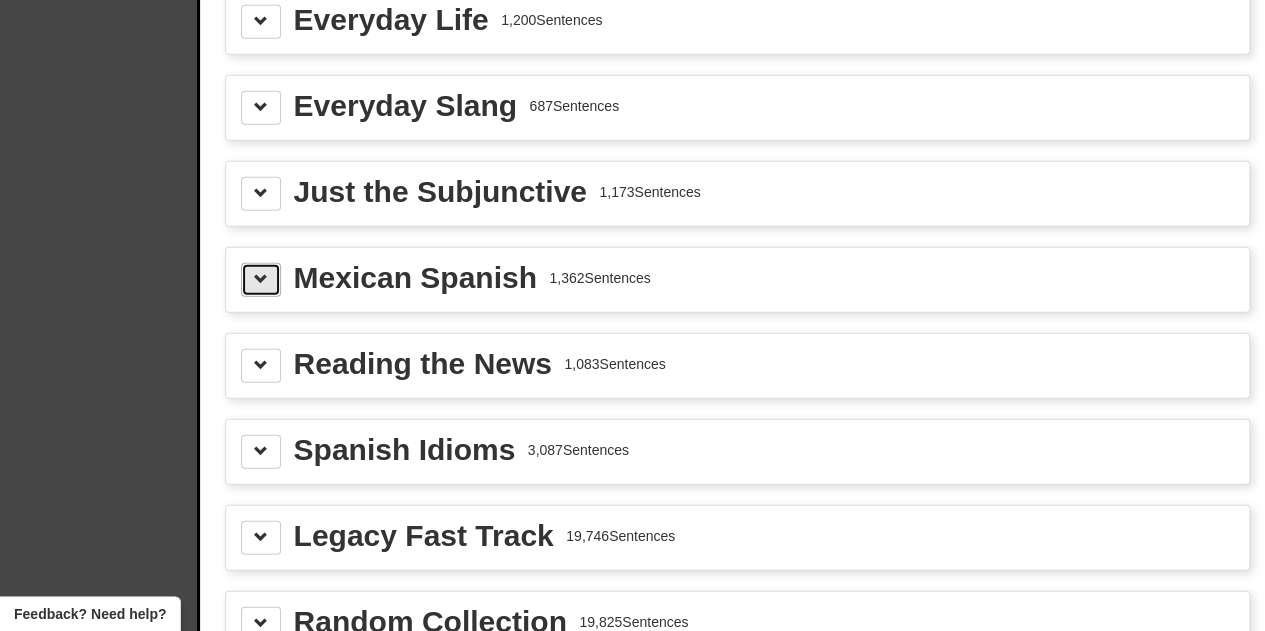 click at bounding box center (261, 280) 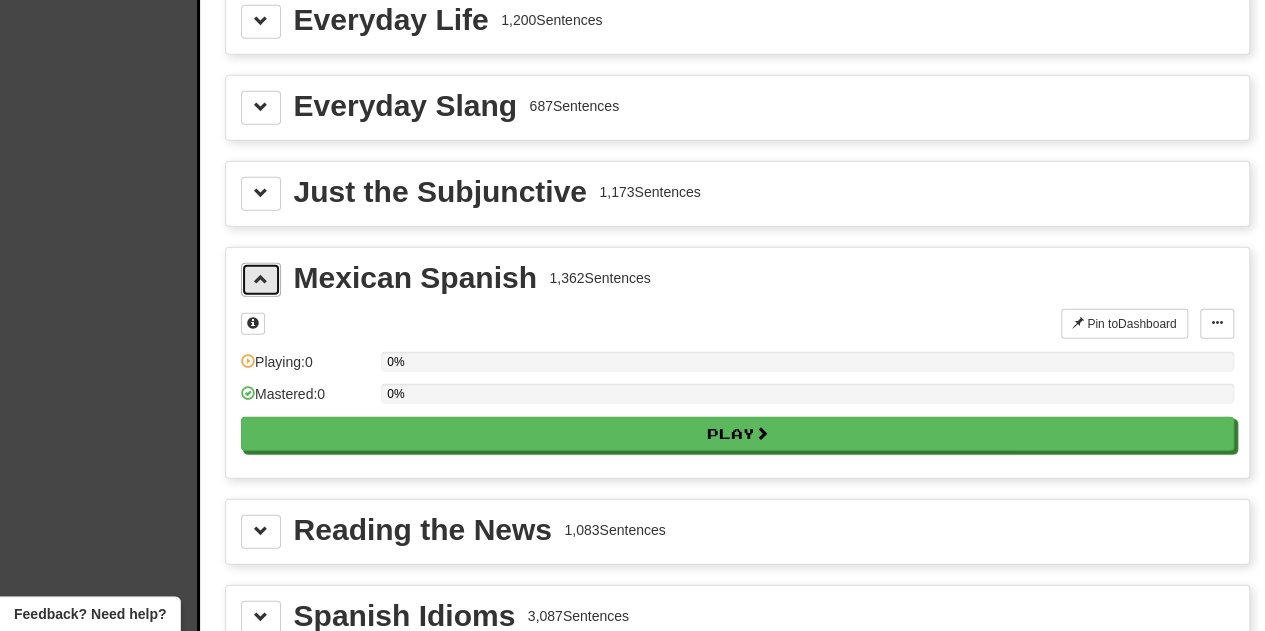 click at bounding box center (261, 280) 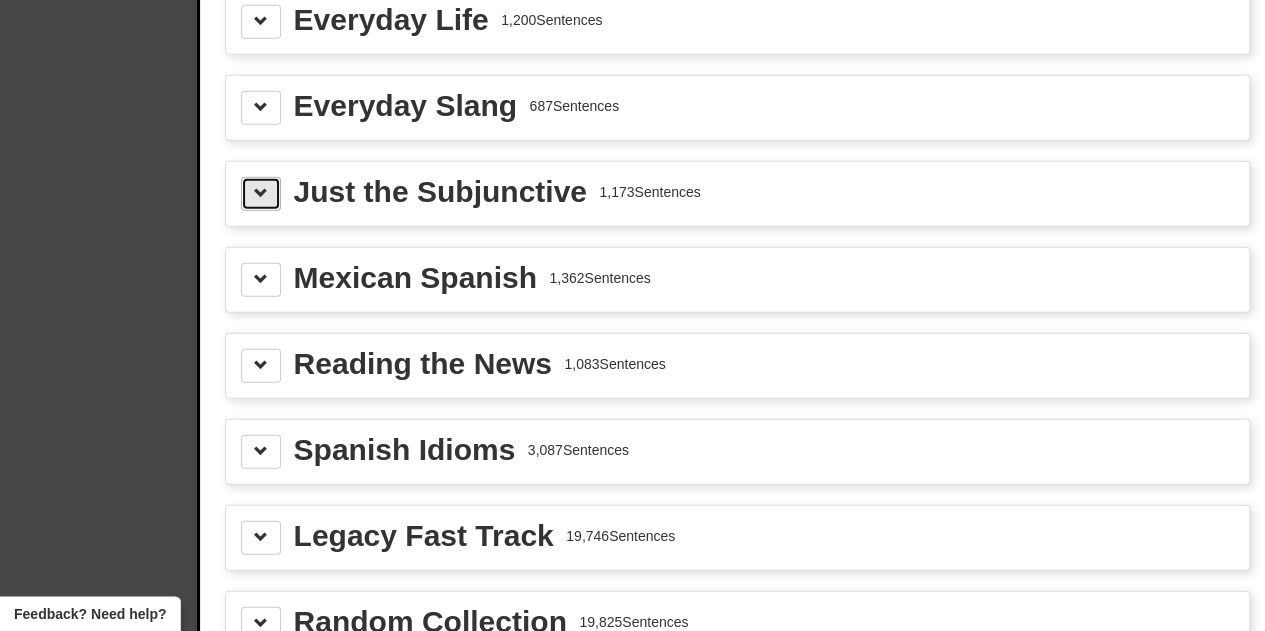 click at bounding box center [261, 193] 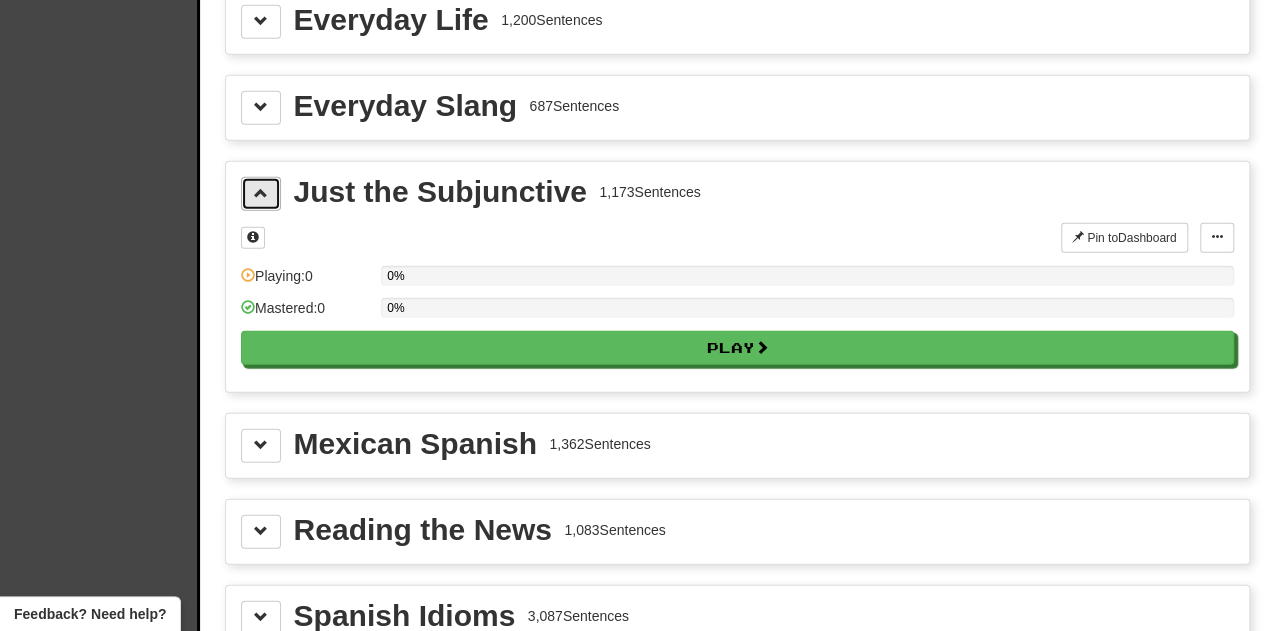 click at bounding box center (261, 193) 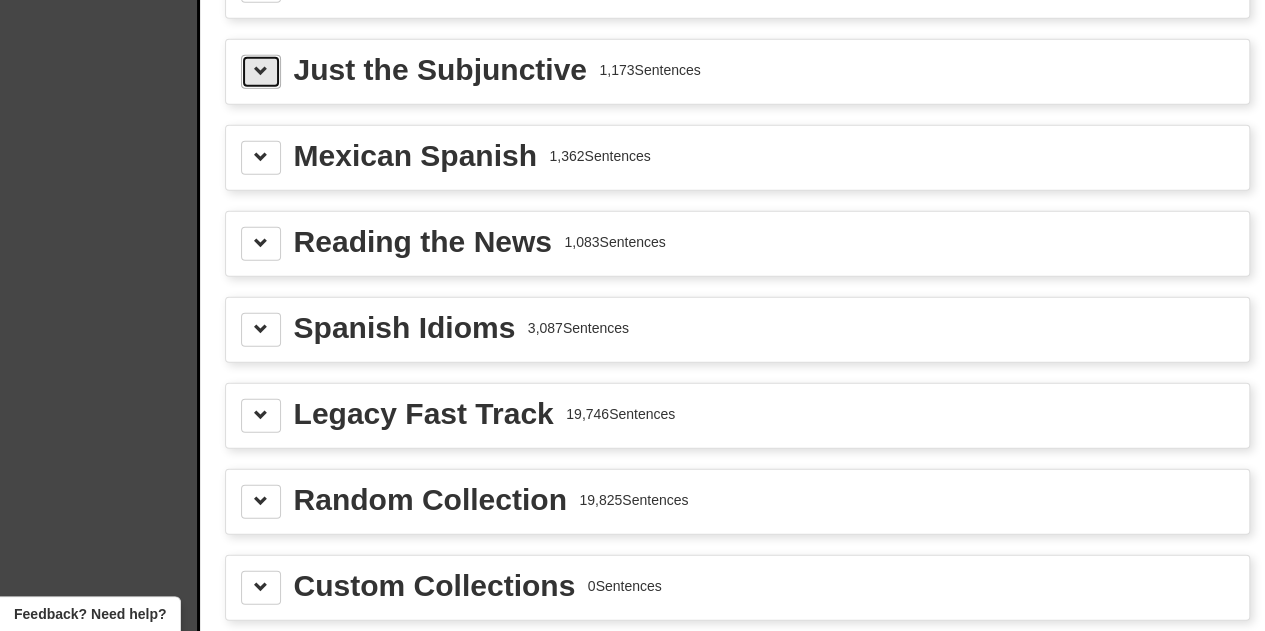 scroll, scrollTop: 2366, scrollLeft: 0, axis: vertical 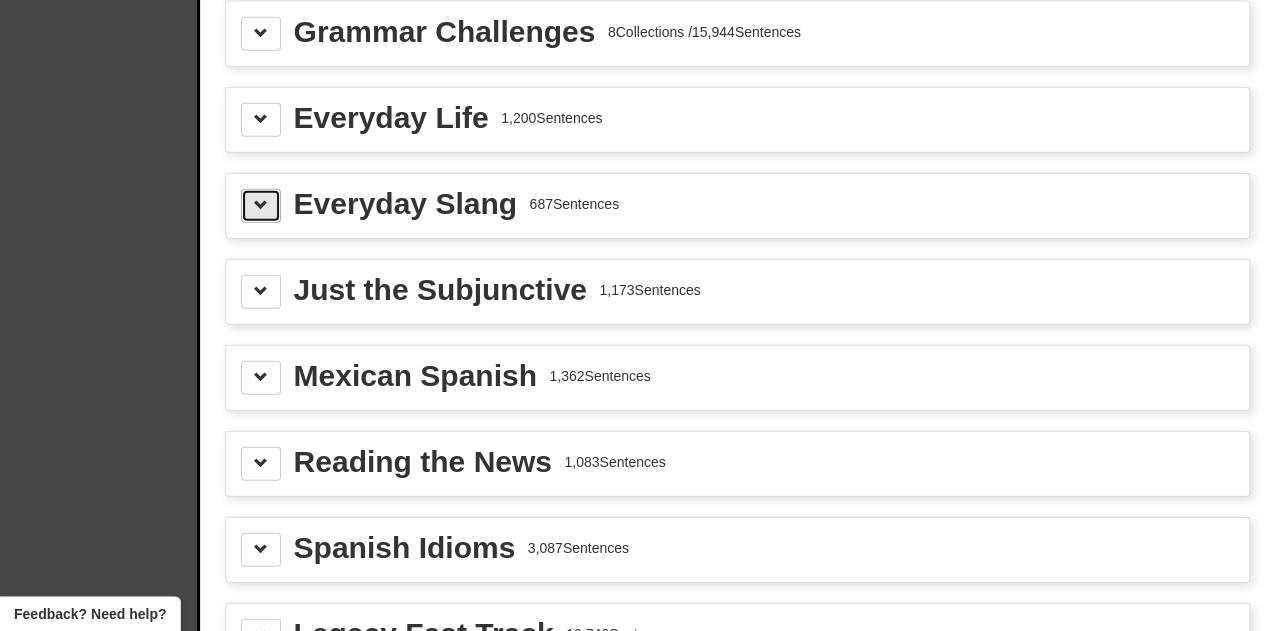 click at bounding box center [261, 205] 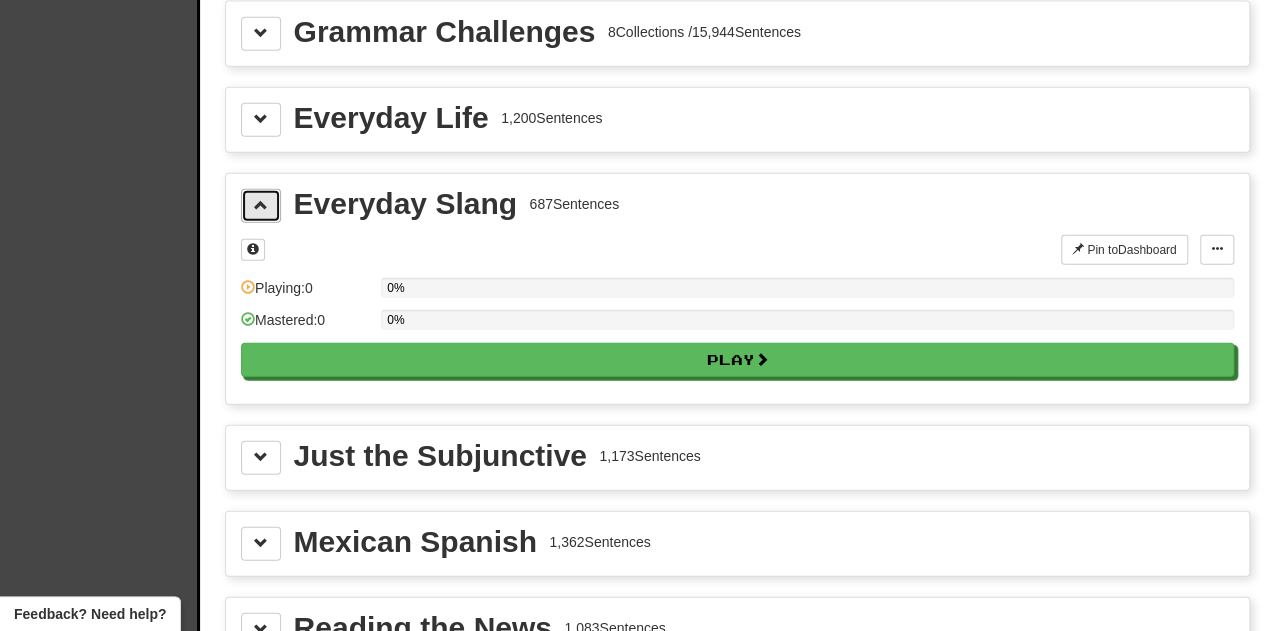 click at bounding box center [261, 205] 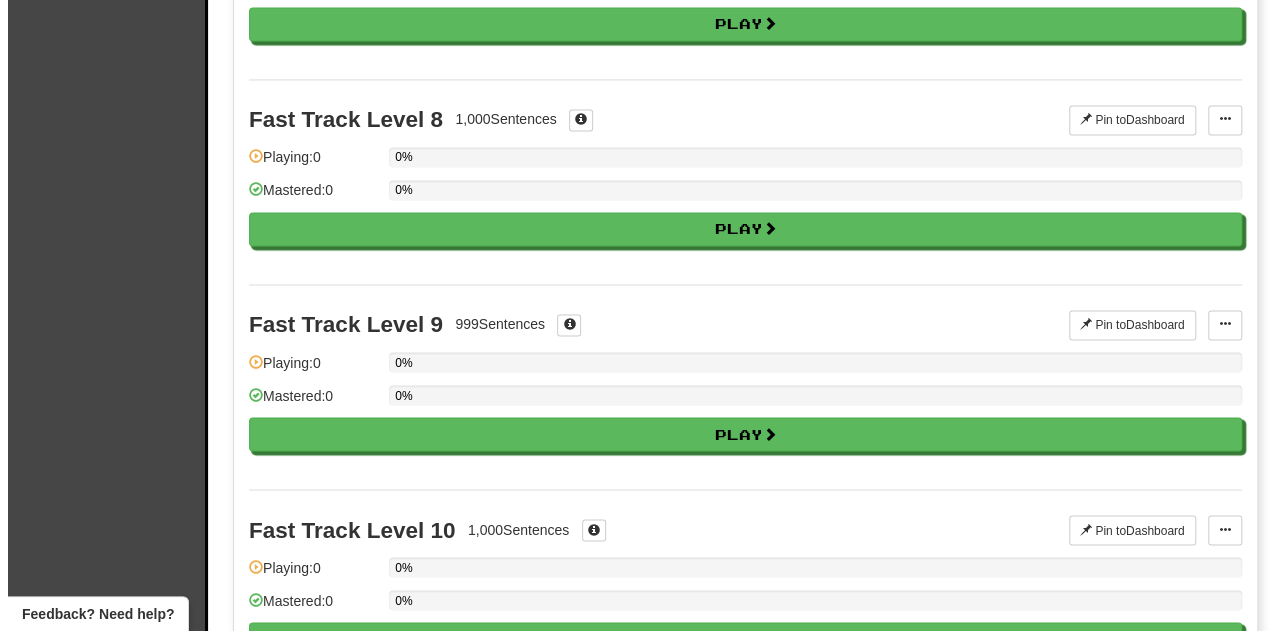 scroll, scrollTop: 1643, scrollLeft: 0, axis: vertical 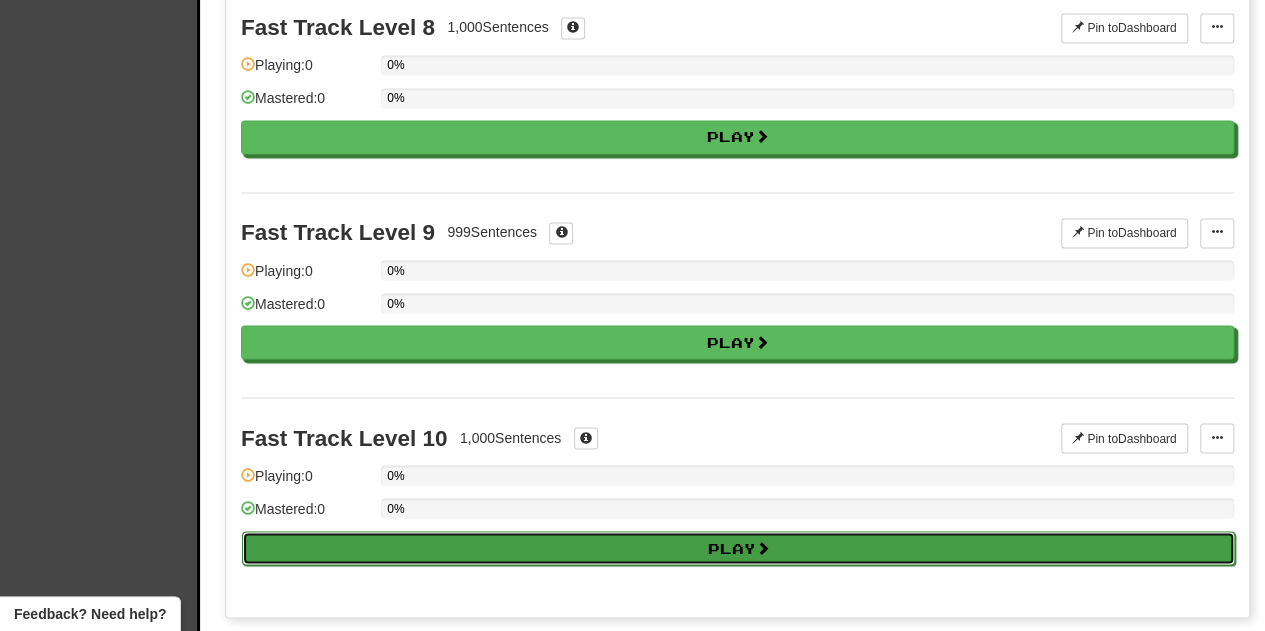 click on "Play" at bounding box center [738, 548] 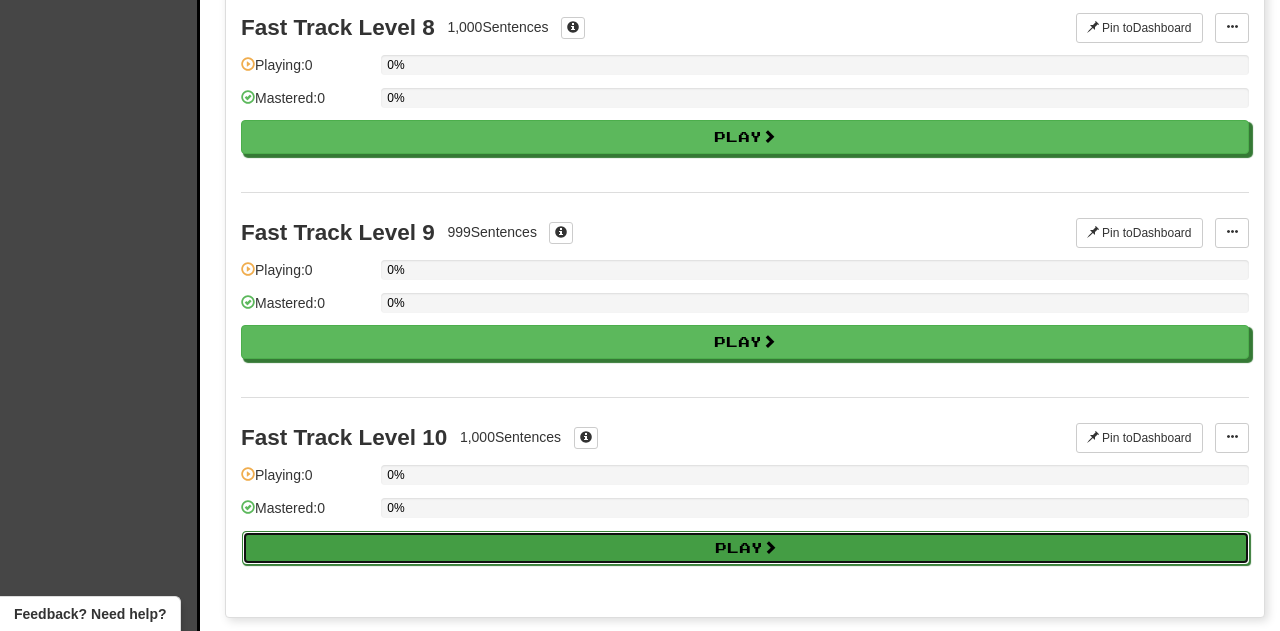 select on "**" 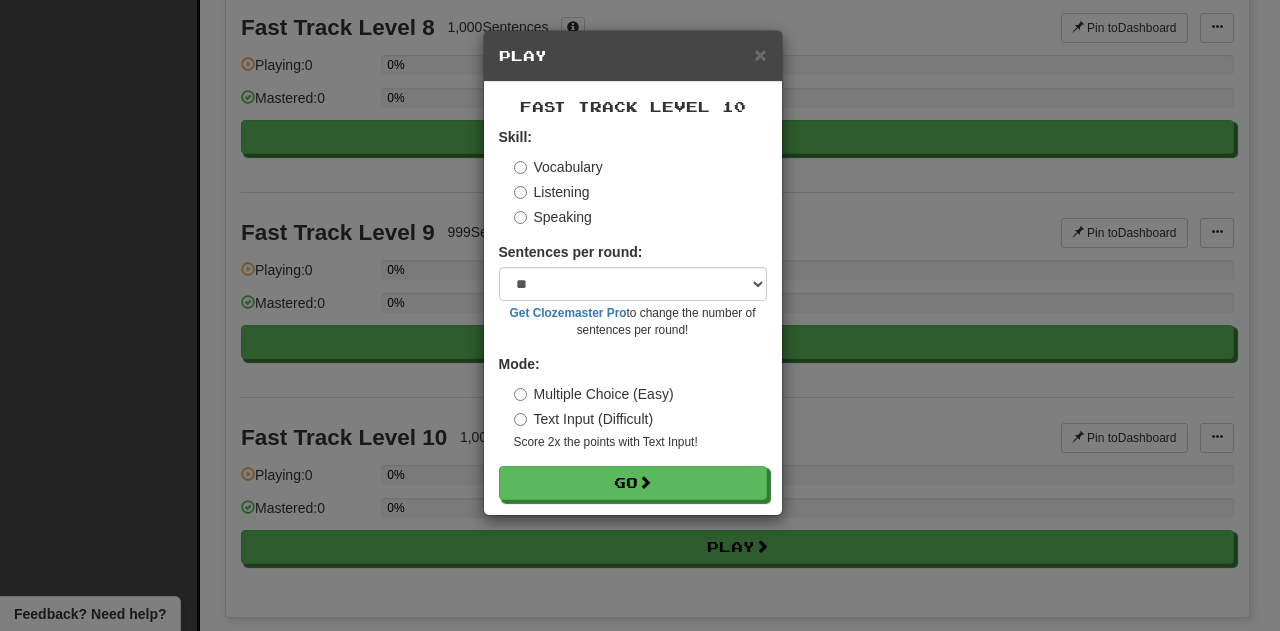 click on "Vocabulary Listening Speaking" at bounding box center [640, 192] 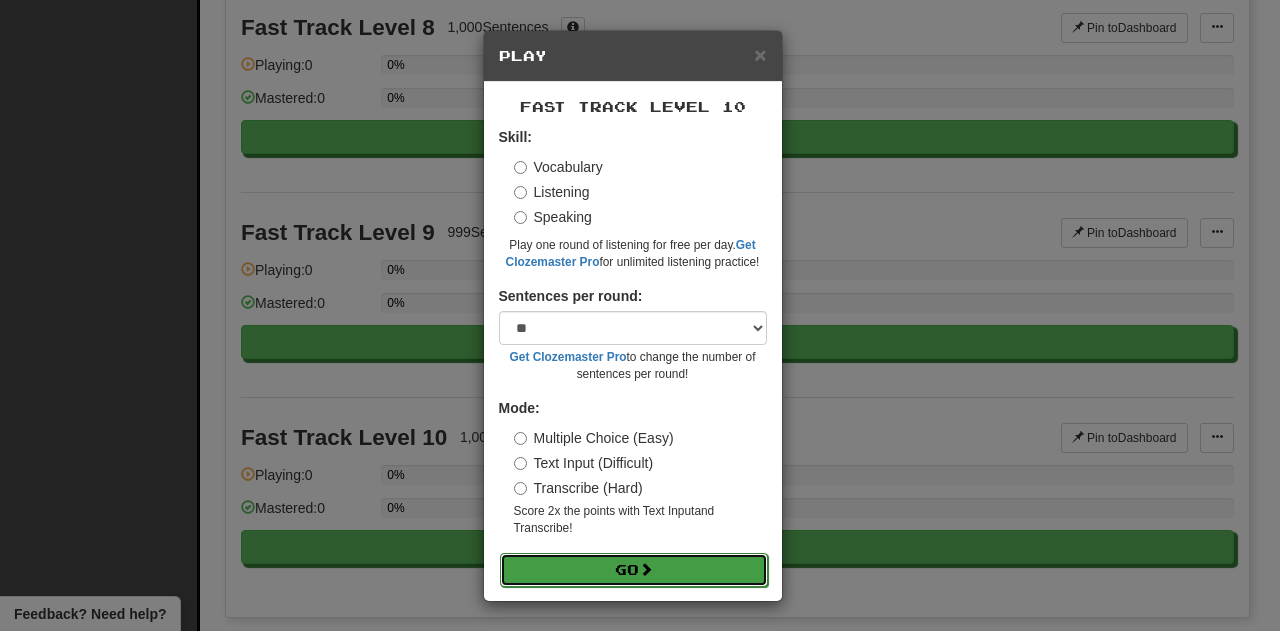 click on "Go" at bounding box center [634, 570] 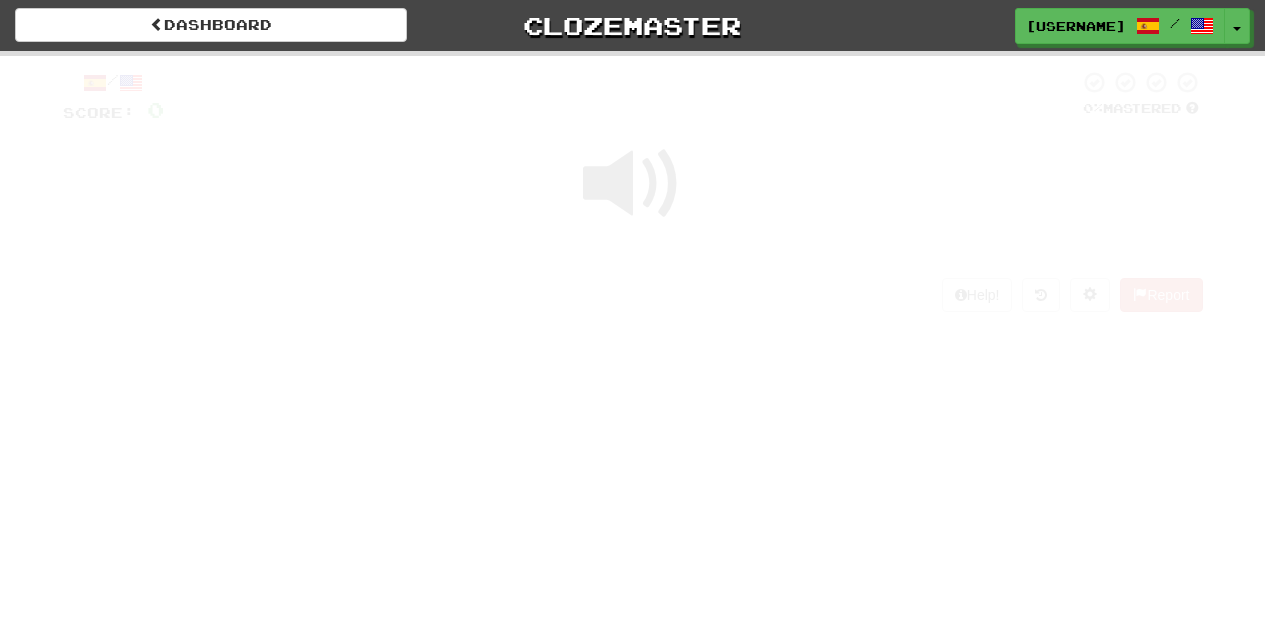 scroll, scrollTop: 0, scrollLeft: 0, axis: both 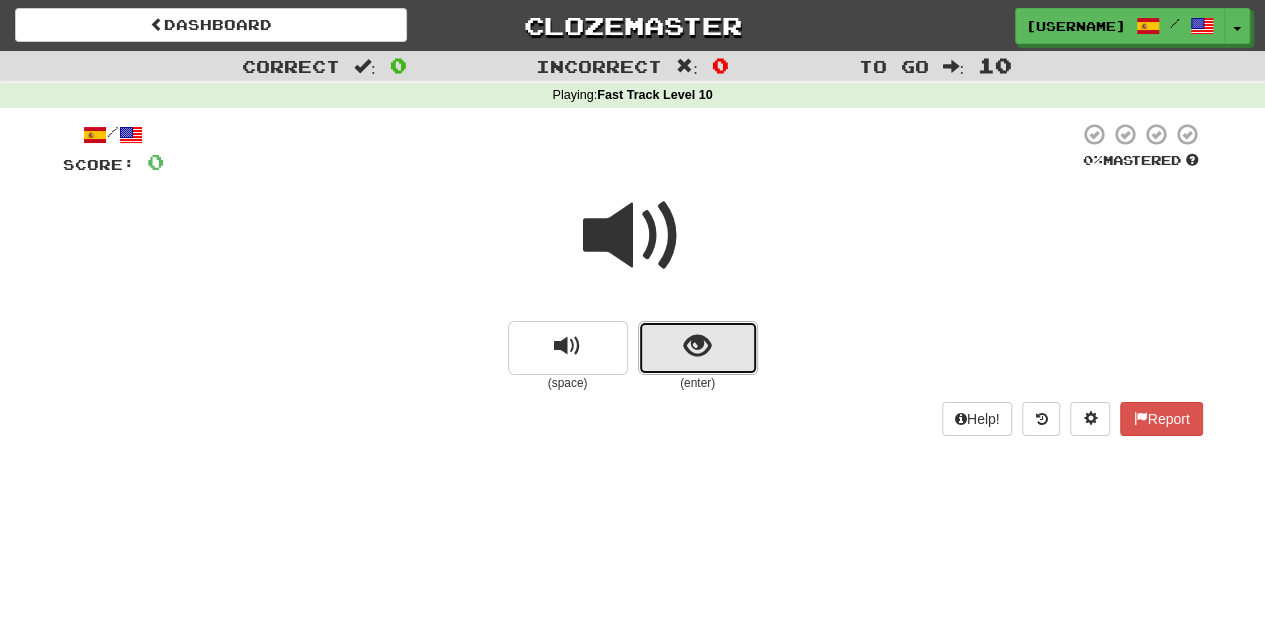 click at bounding box center (698, 348) 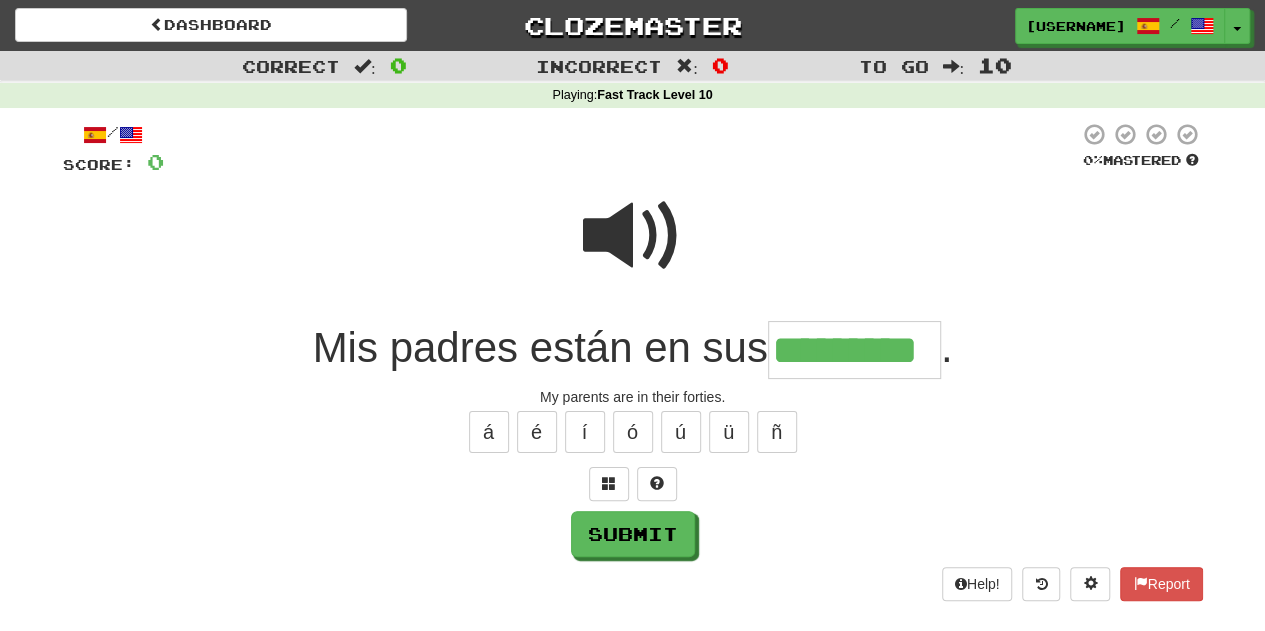 scroll, scrollTop: 0, scrollLeft: 18, axis: horizontal 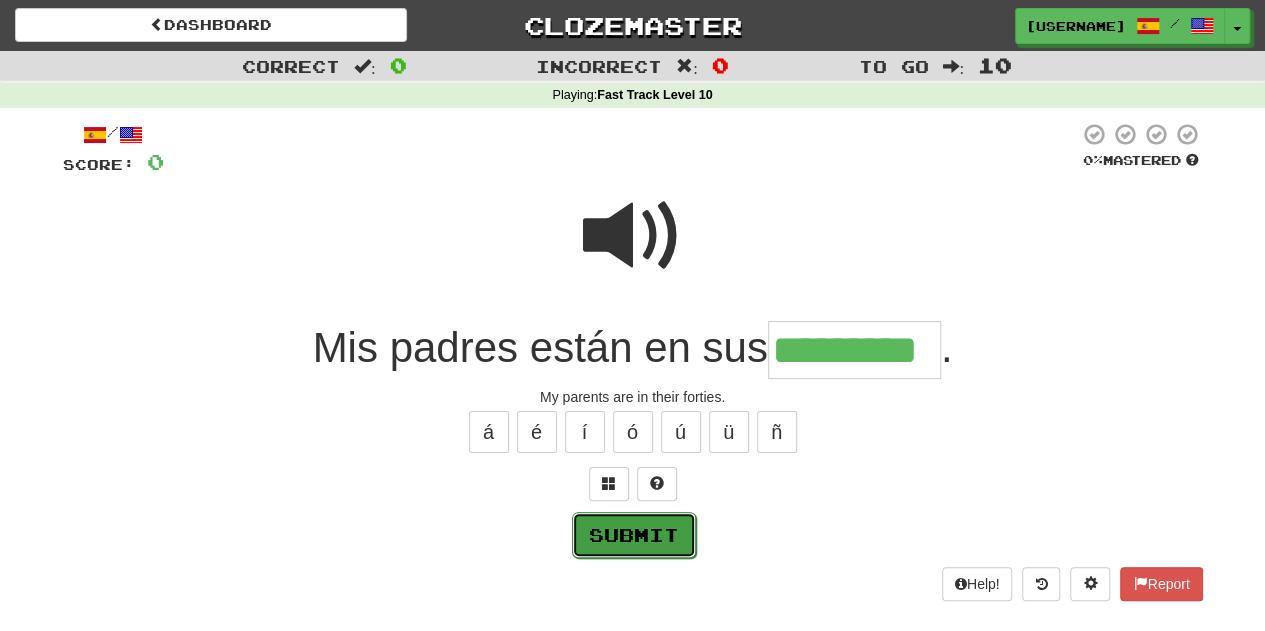click on "Submit" at bounding box center [634, 535] 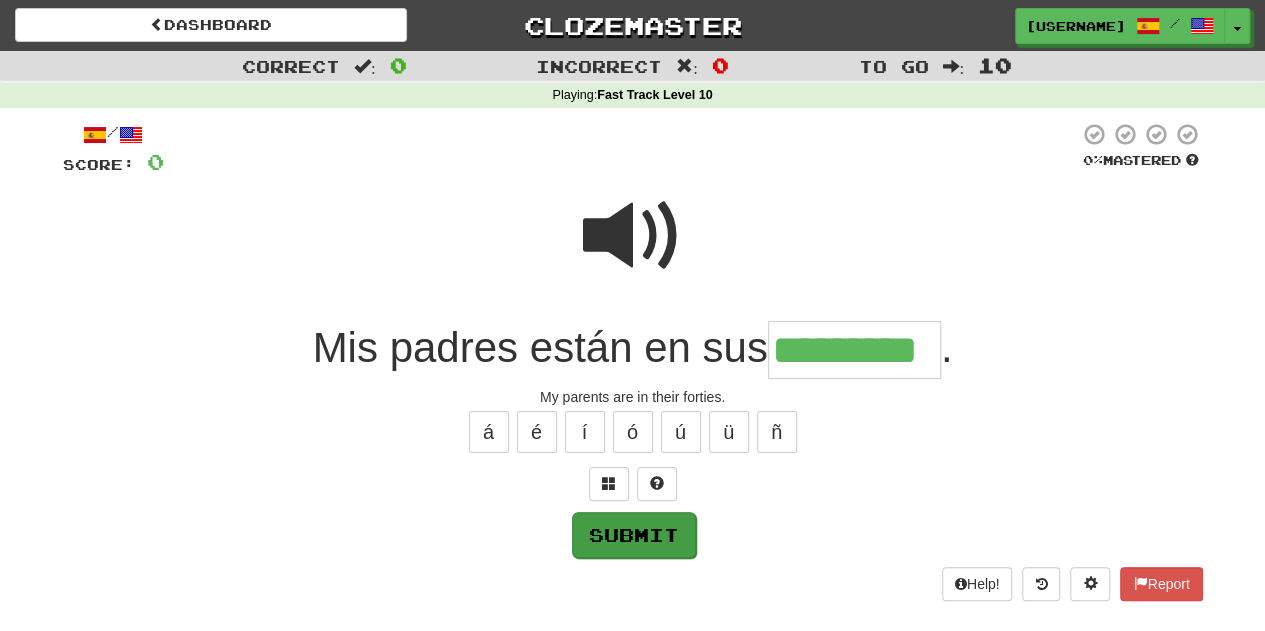 type on "********" 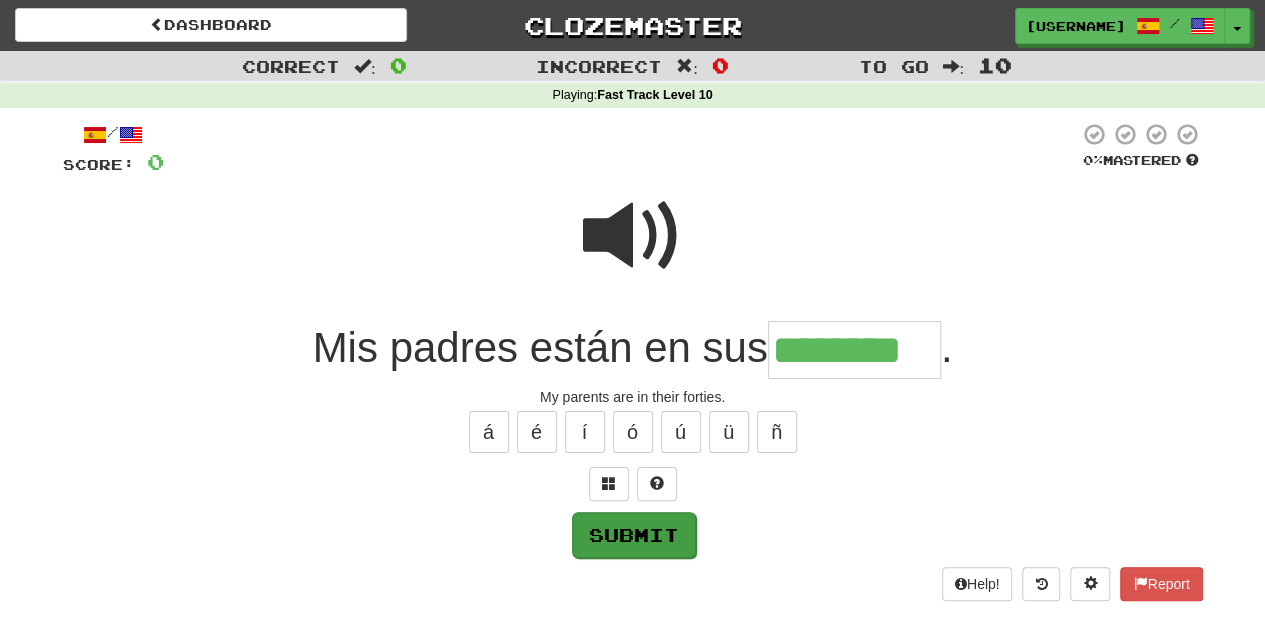 scroll, scrollTop: 0, scrollLeft: 0, axis: both 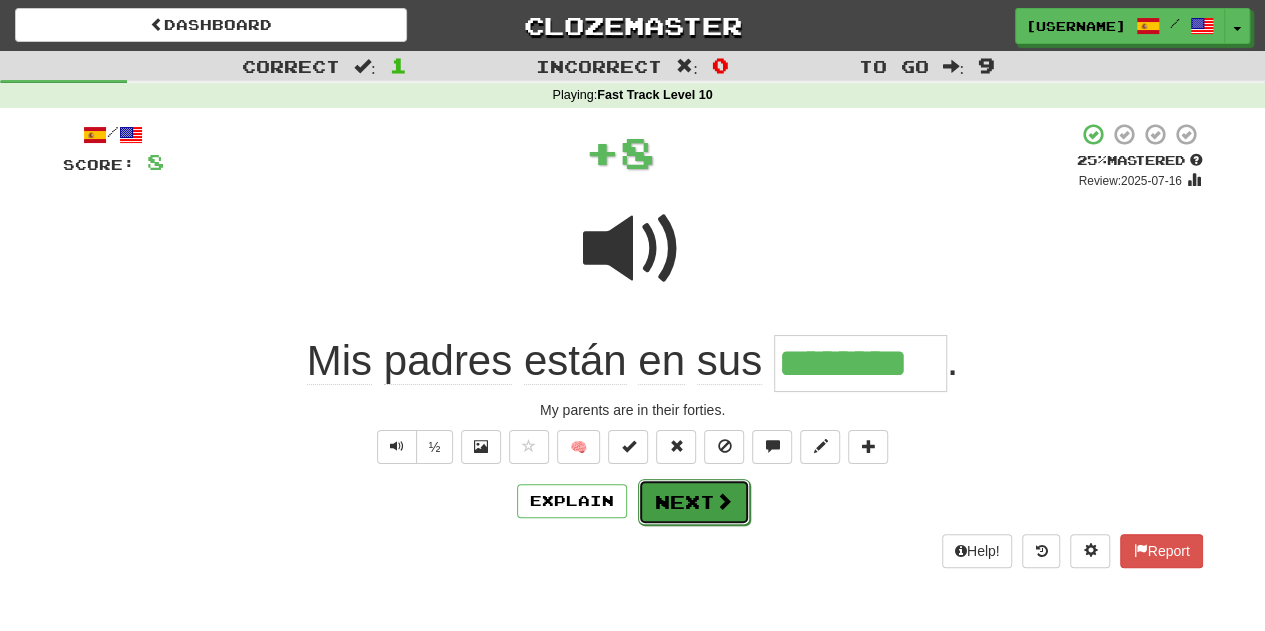 click on "Next" at bounding box center (694, 502) 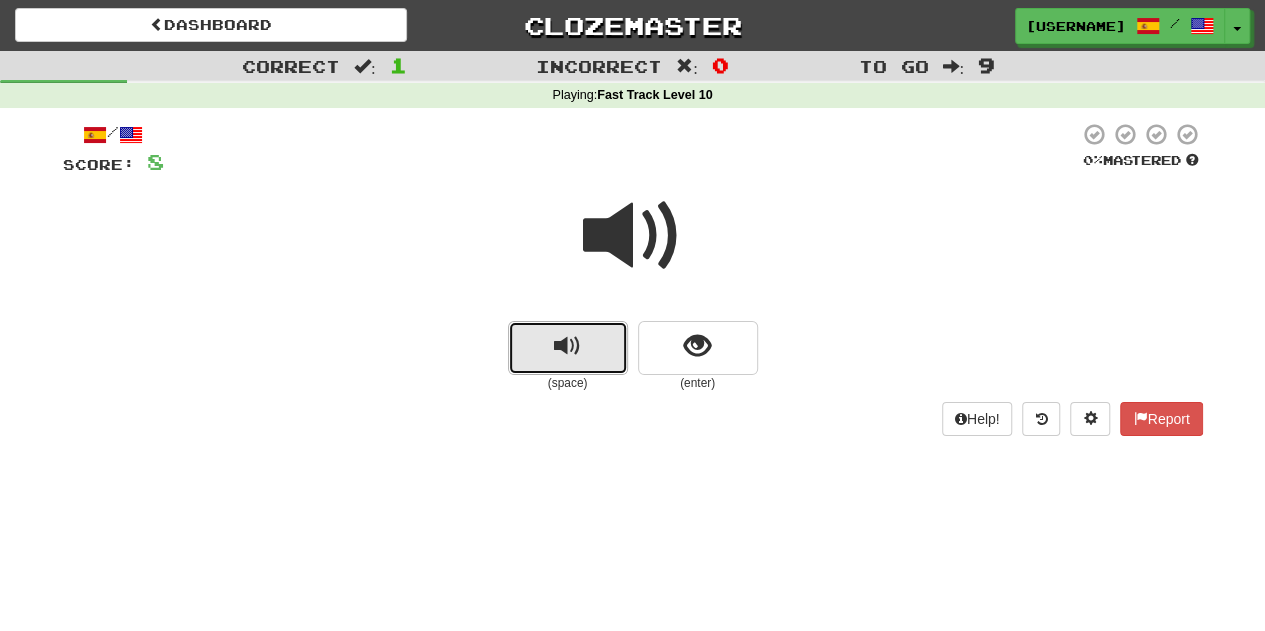click at bounding box center (567, 346) 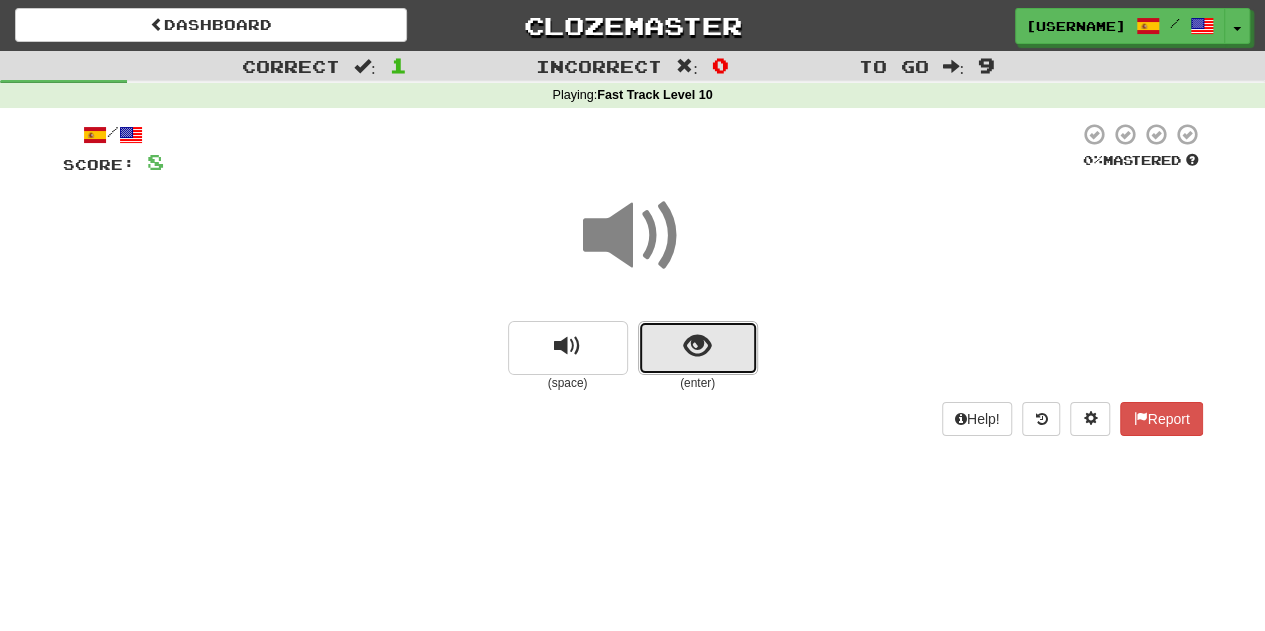 click at bounding box center (697, 346) 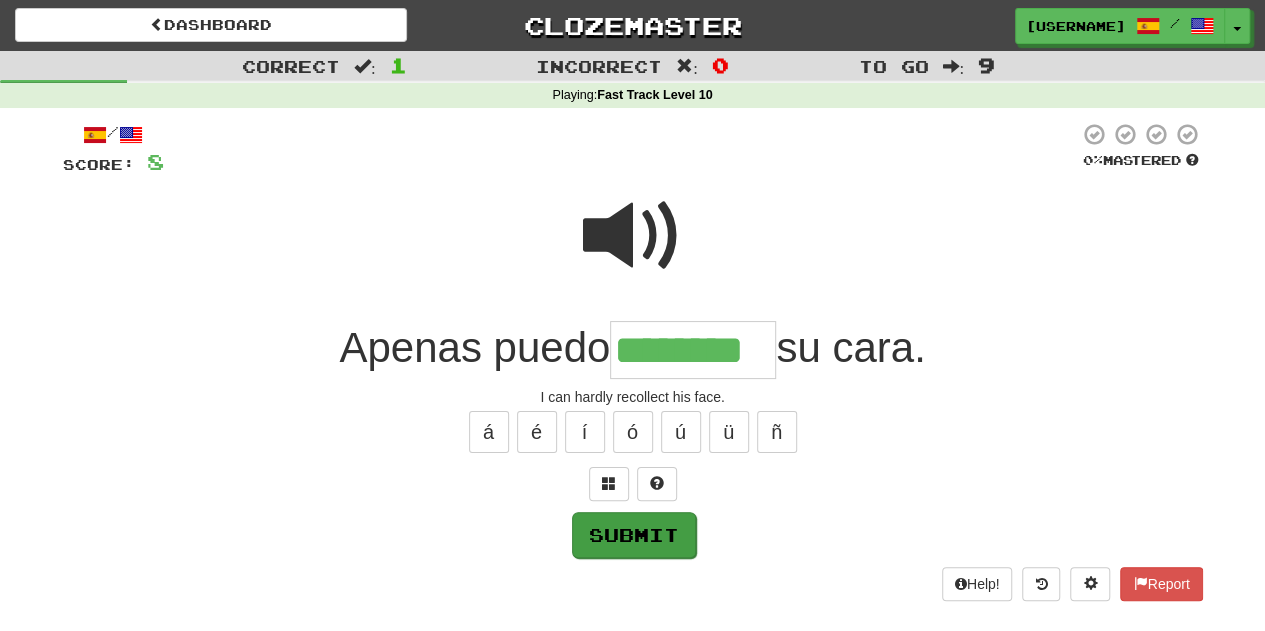 type on "********" 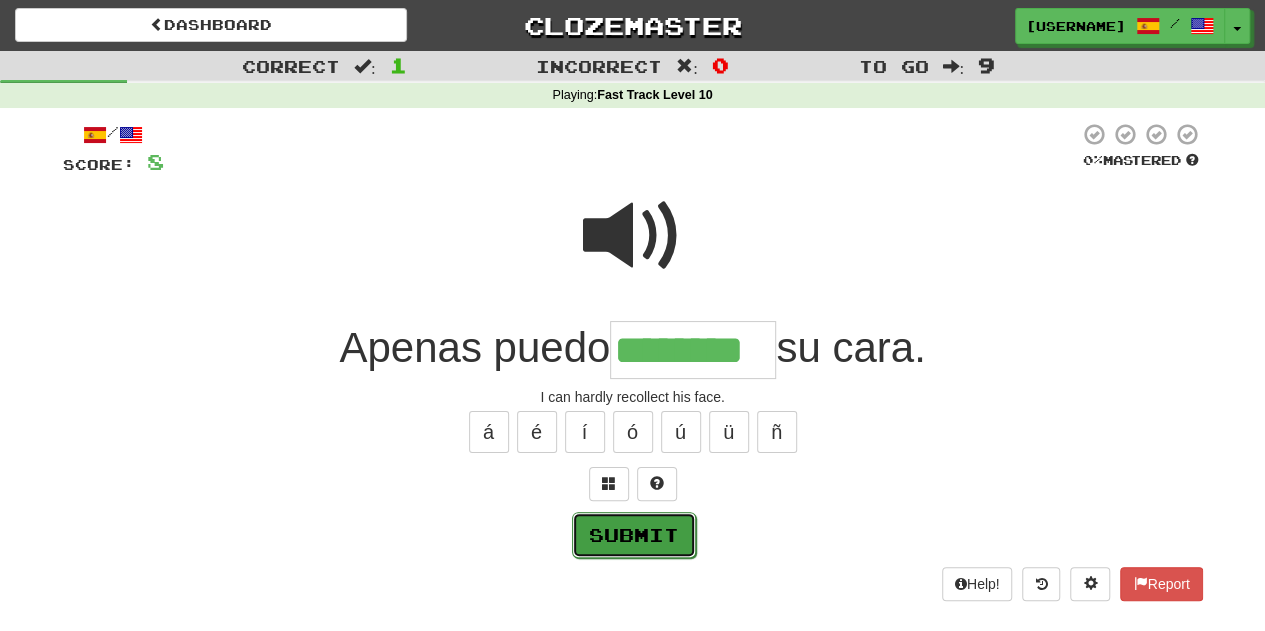 click on "Submit" at bounding box center (634, 535) 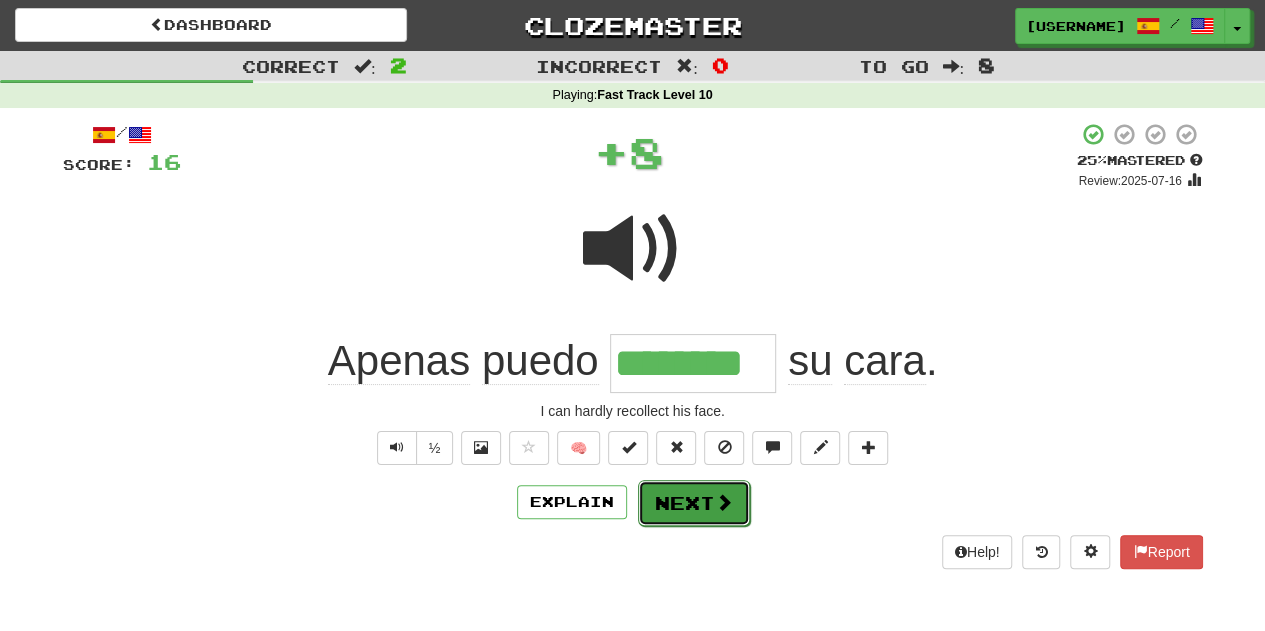 click at bounding box center [724, 502] 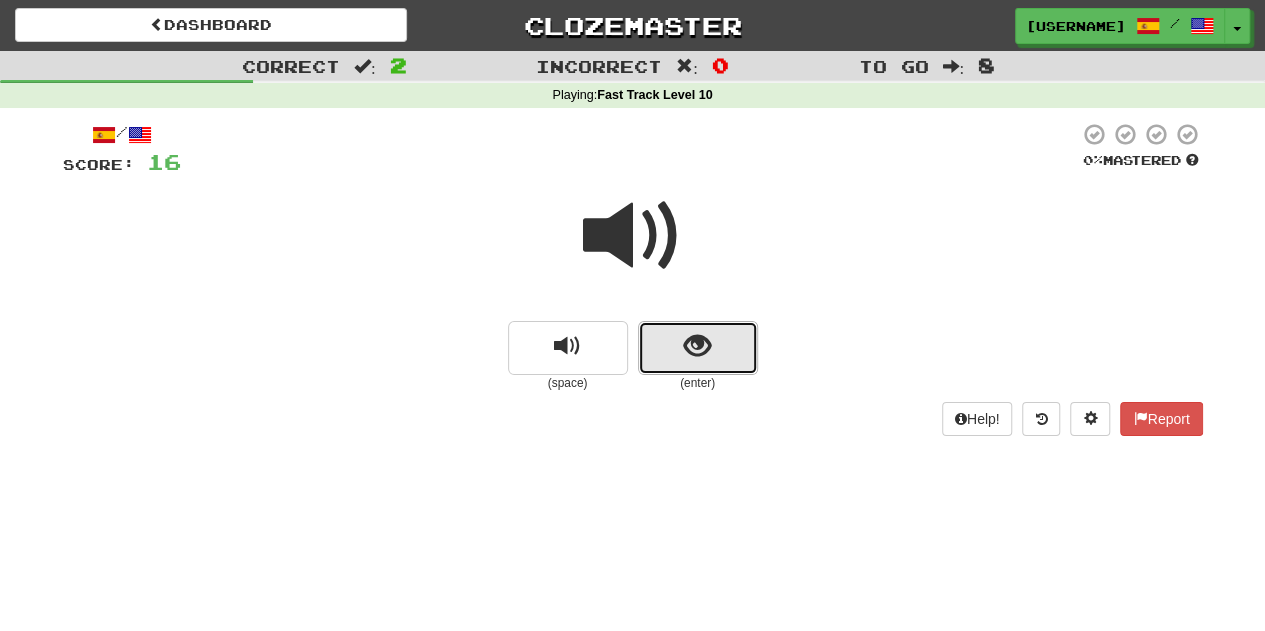 click at bounding box center (698, 348) 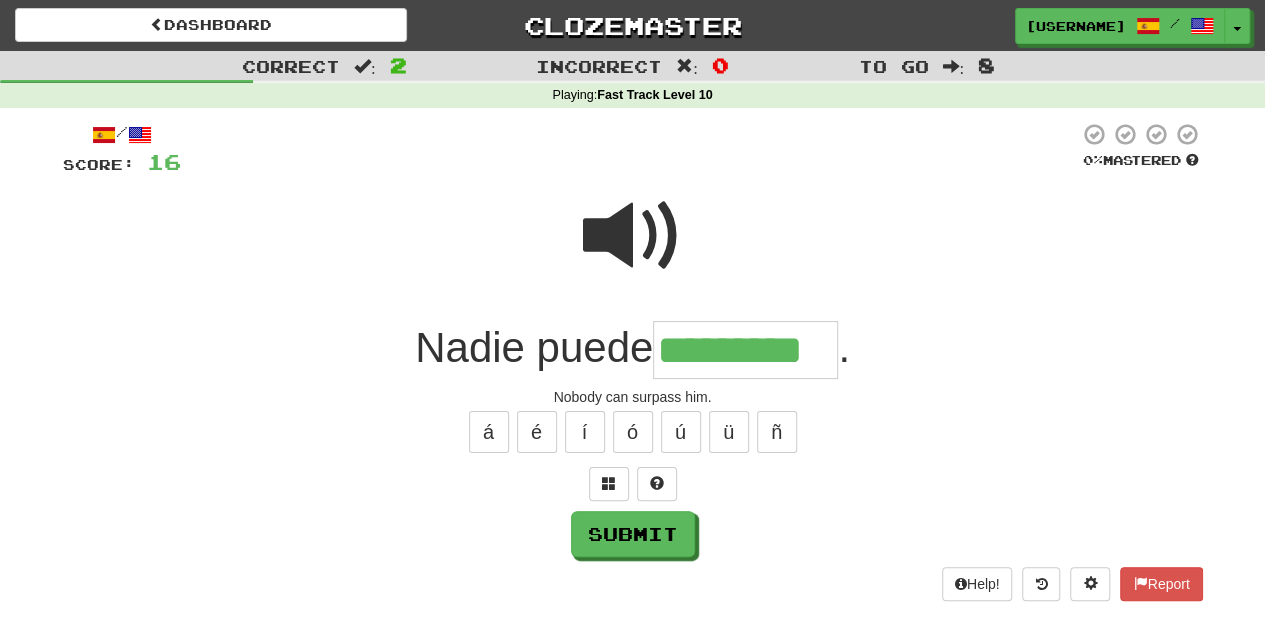 type on "*********" 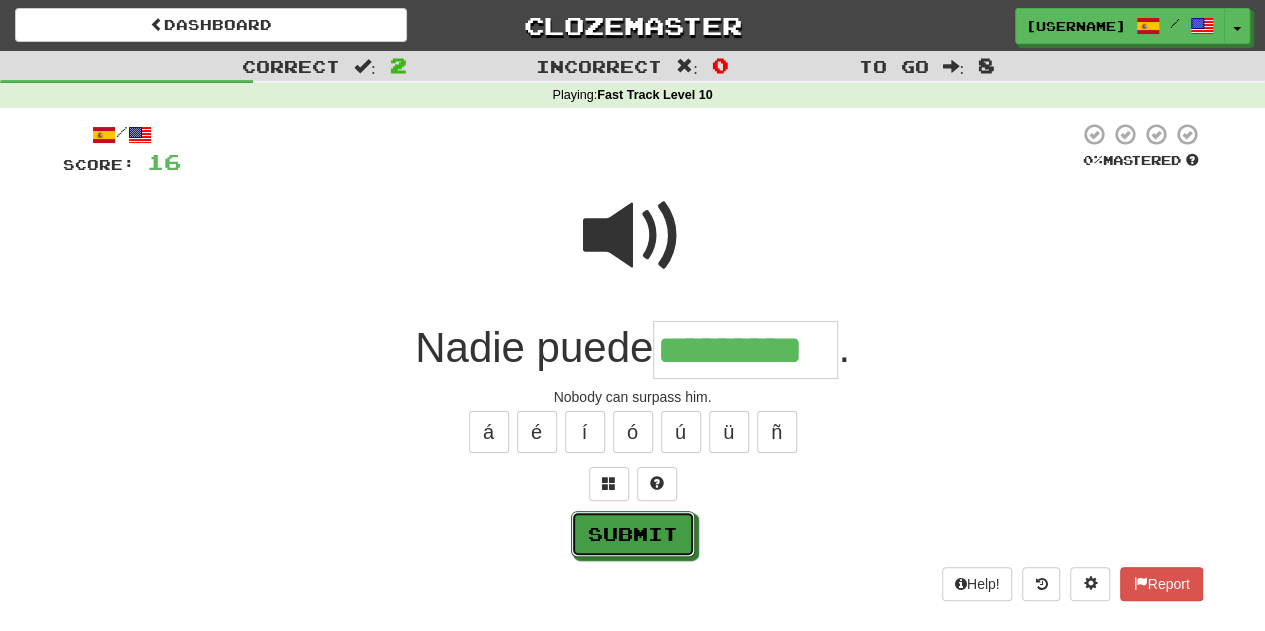 click on "Submit" at bounding box center (633, 534) 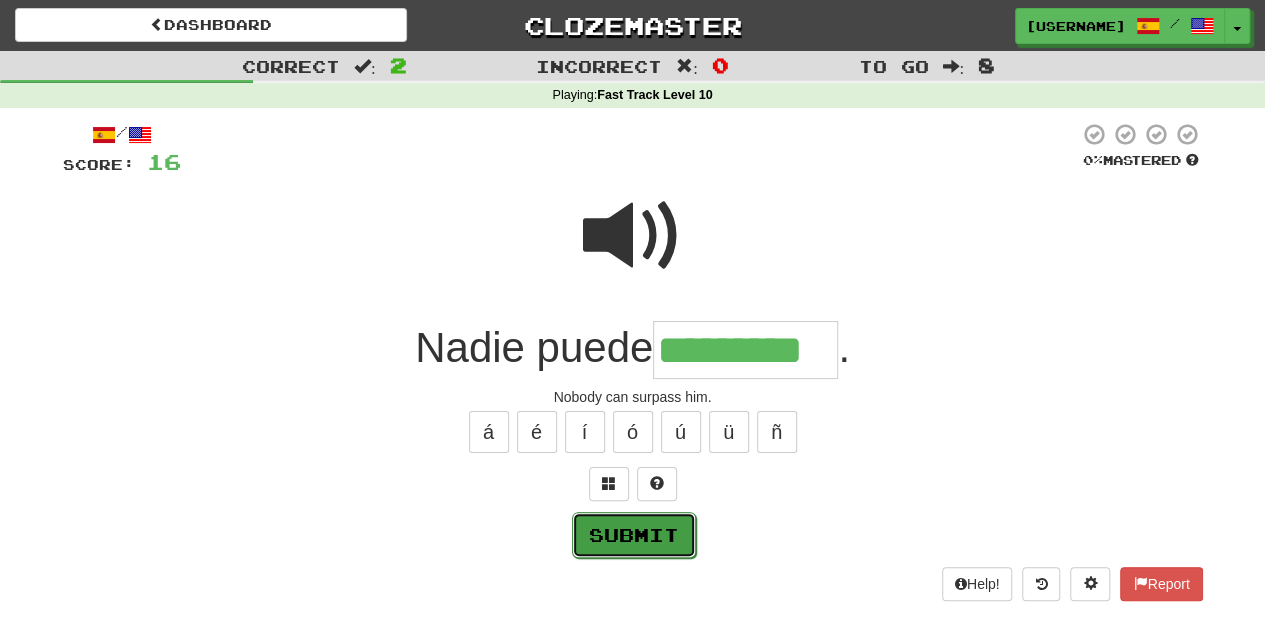 click on "Submit" at bounding box center [634, 535] 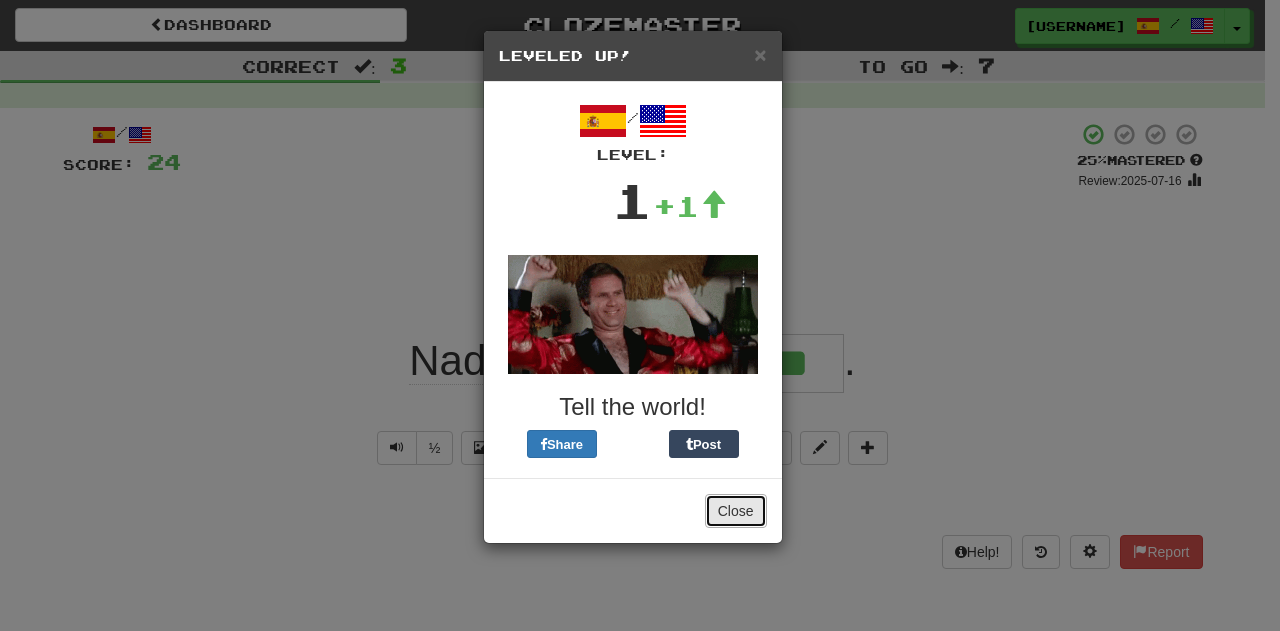 click on "Close" at bounding box center (736, 511) 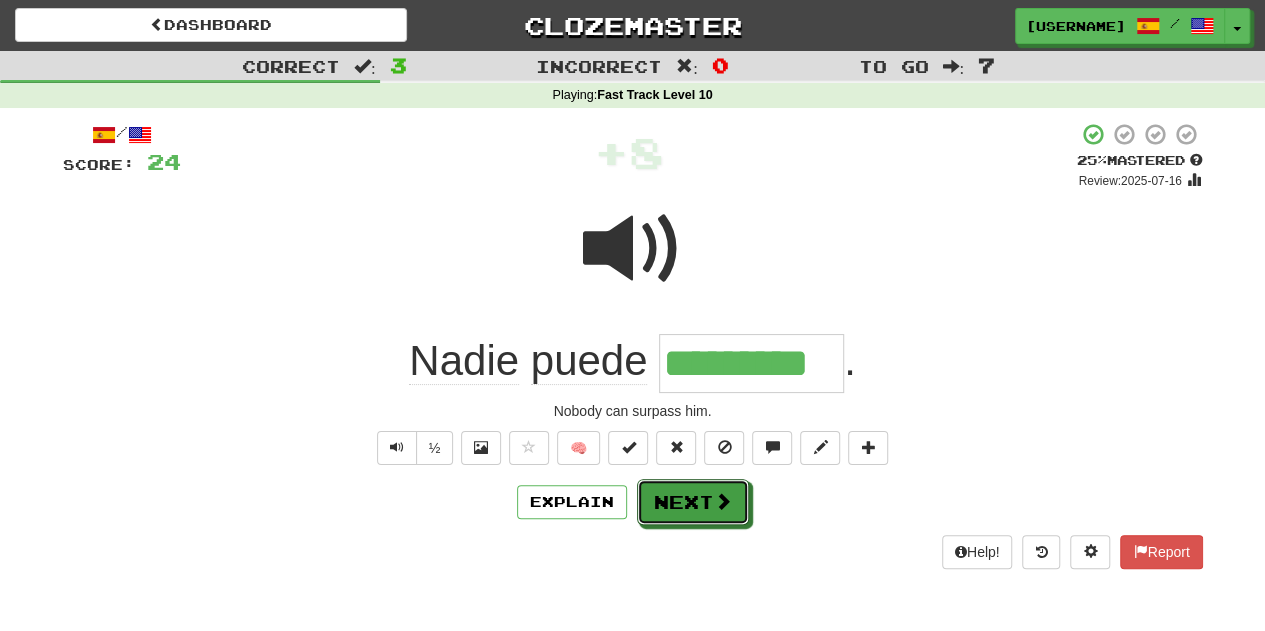 click on "Next" at bounding box center (693, 502) 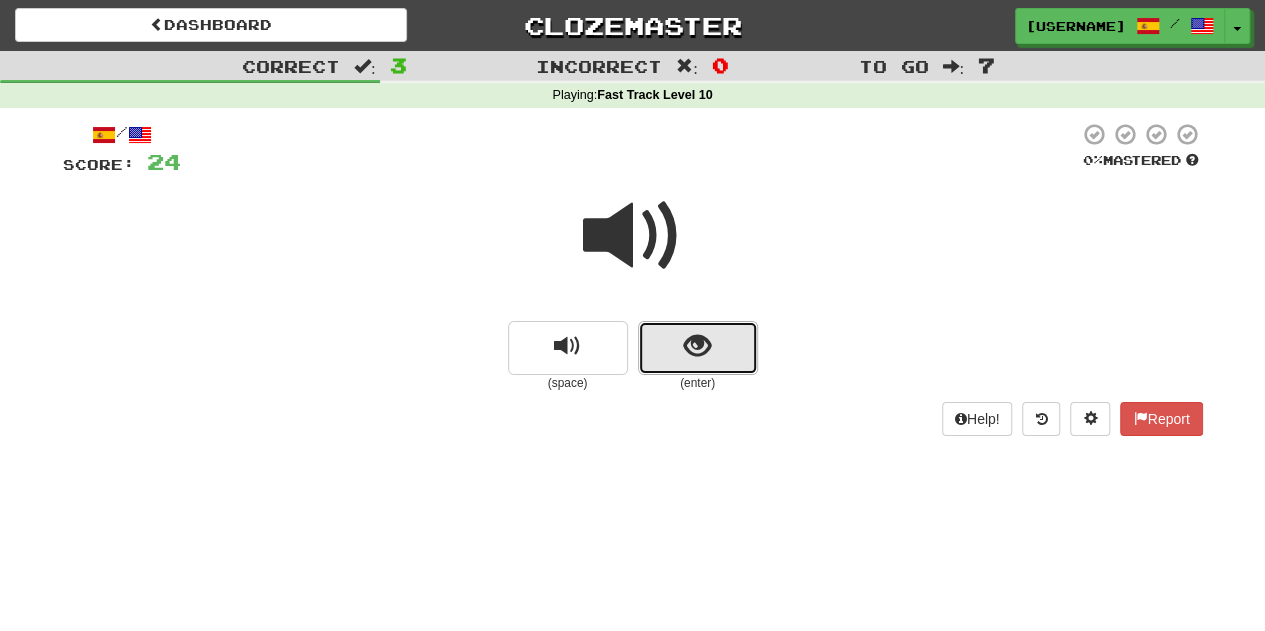 click at bounding box center (698, 348) 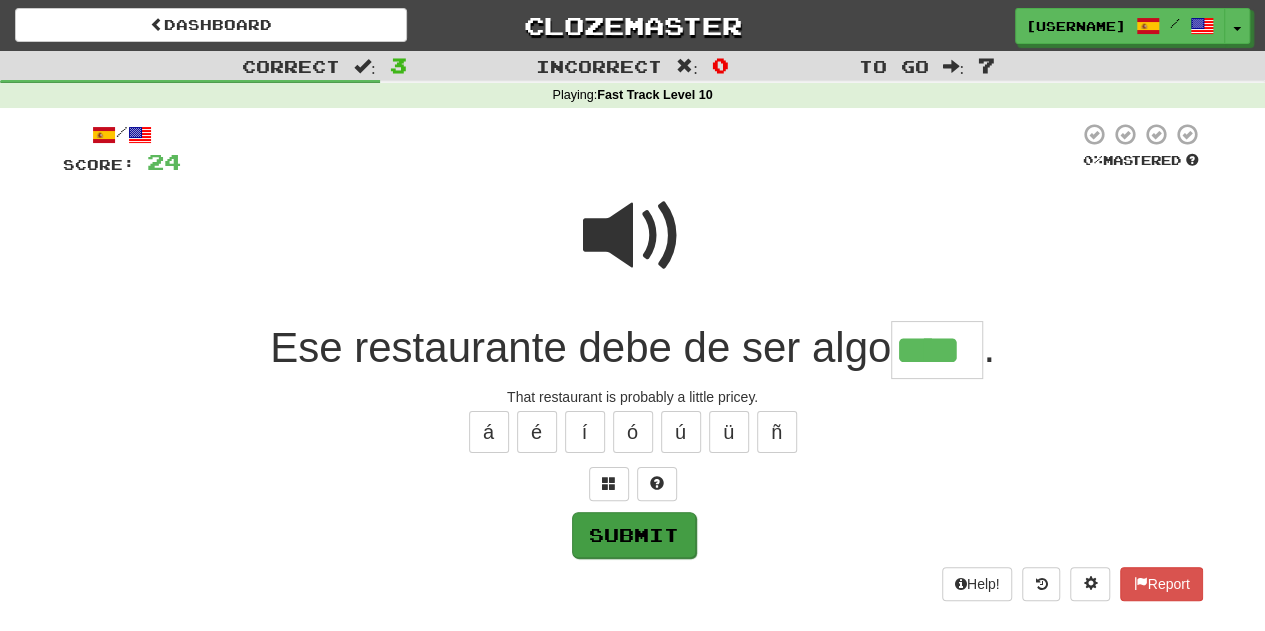 type on "****" 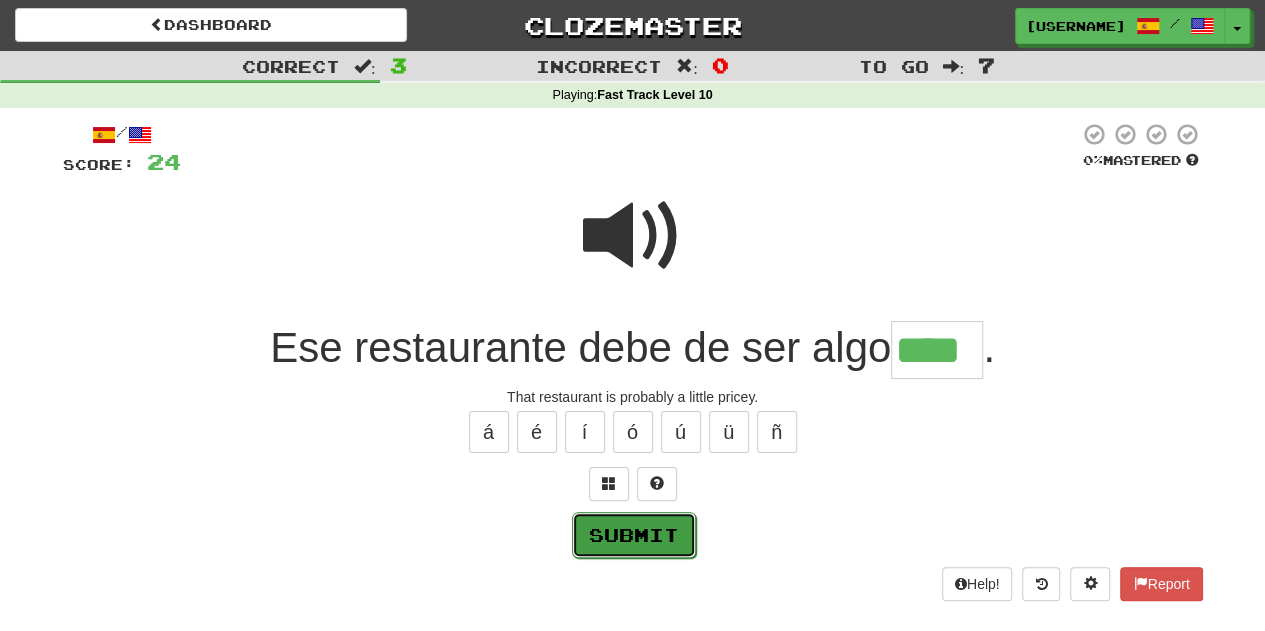 click on "Submit" at bounding box center (634, 535) 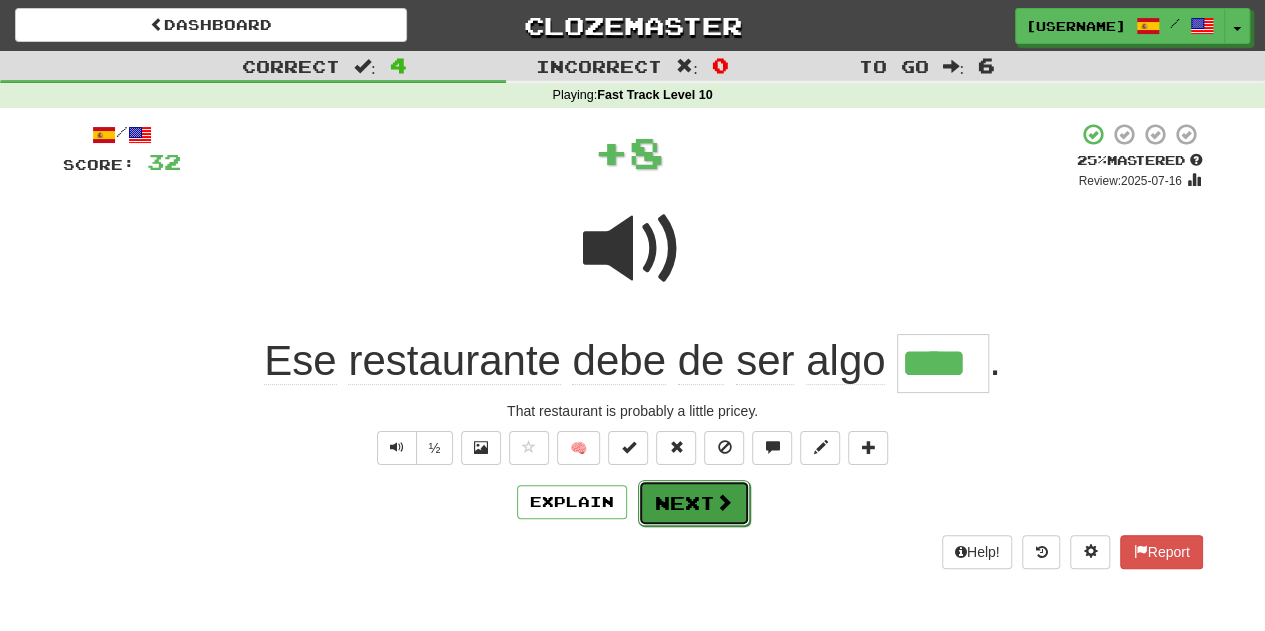 click on "Next" at bounding box center [694, 503] 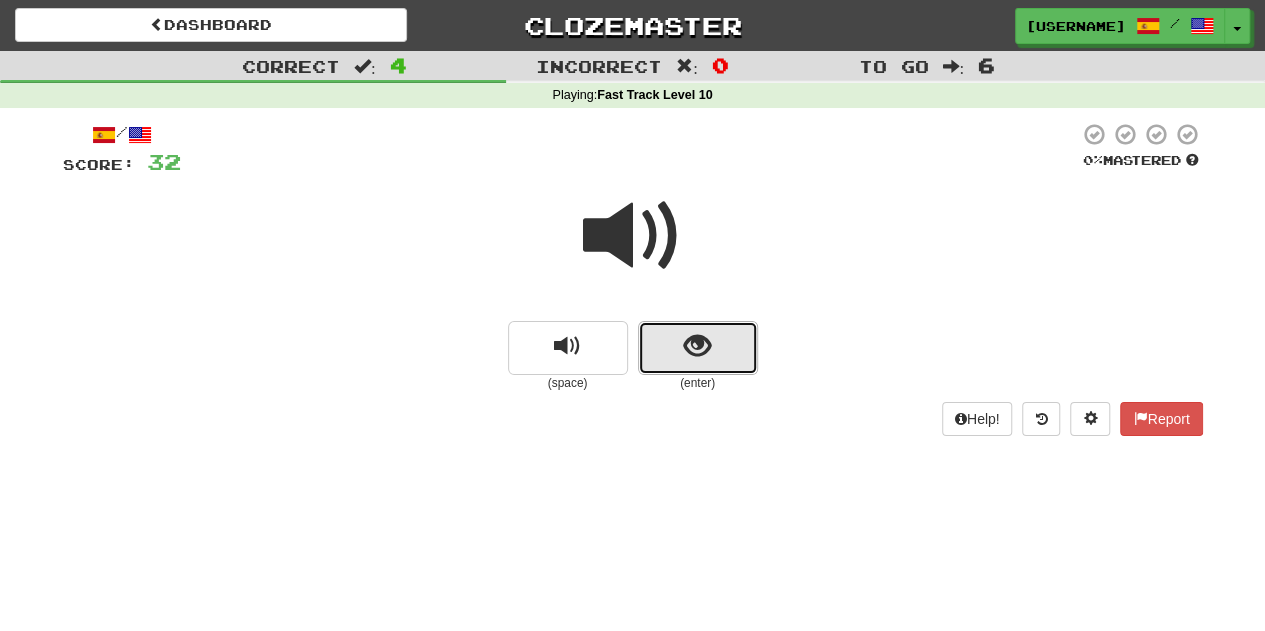 click at bounding box center (697, 346) 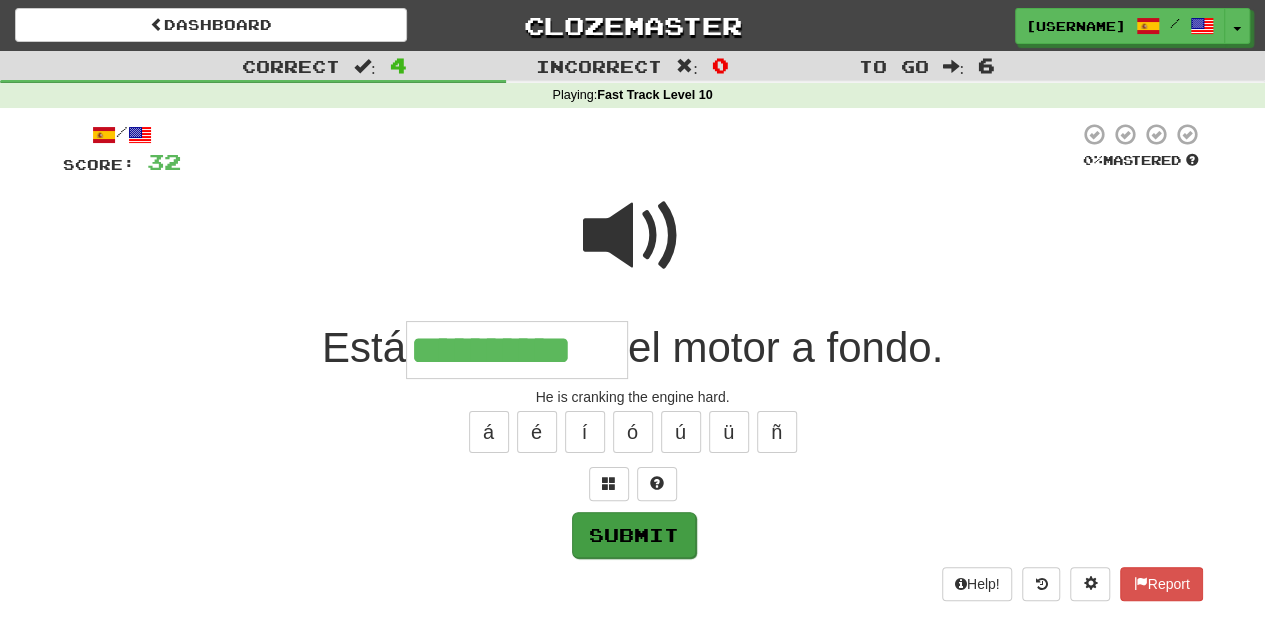 type on "**********" 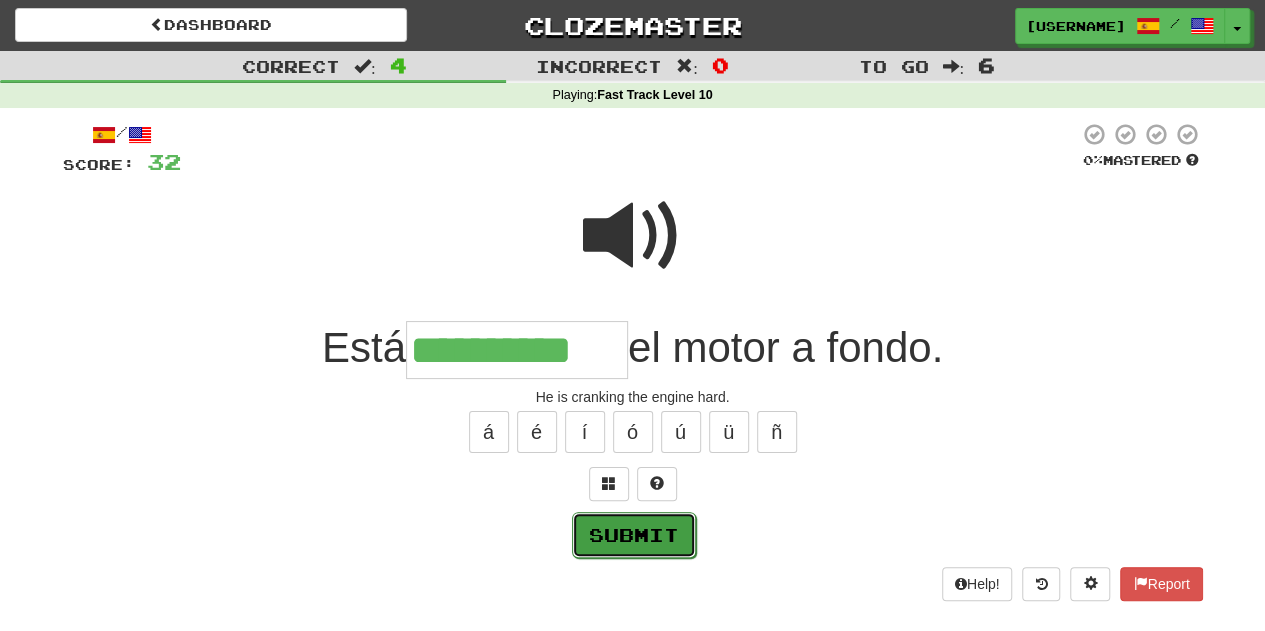 click on "Submit" at bounding box center (634, 535) 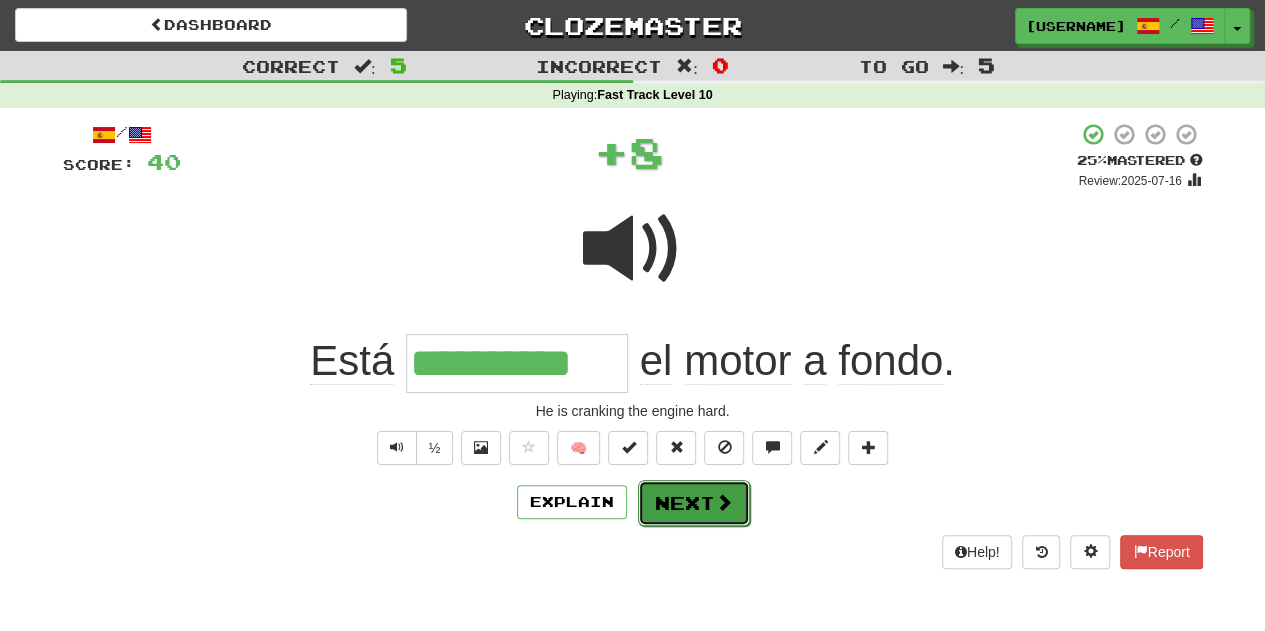 click on "Next" at bounding box center (694, 503) 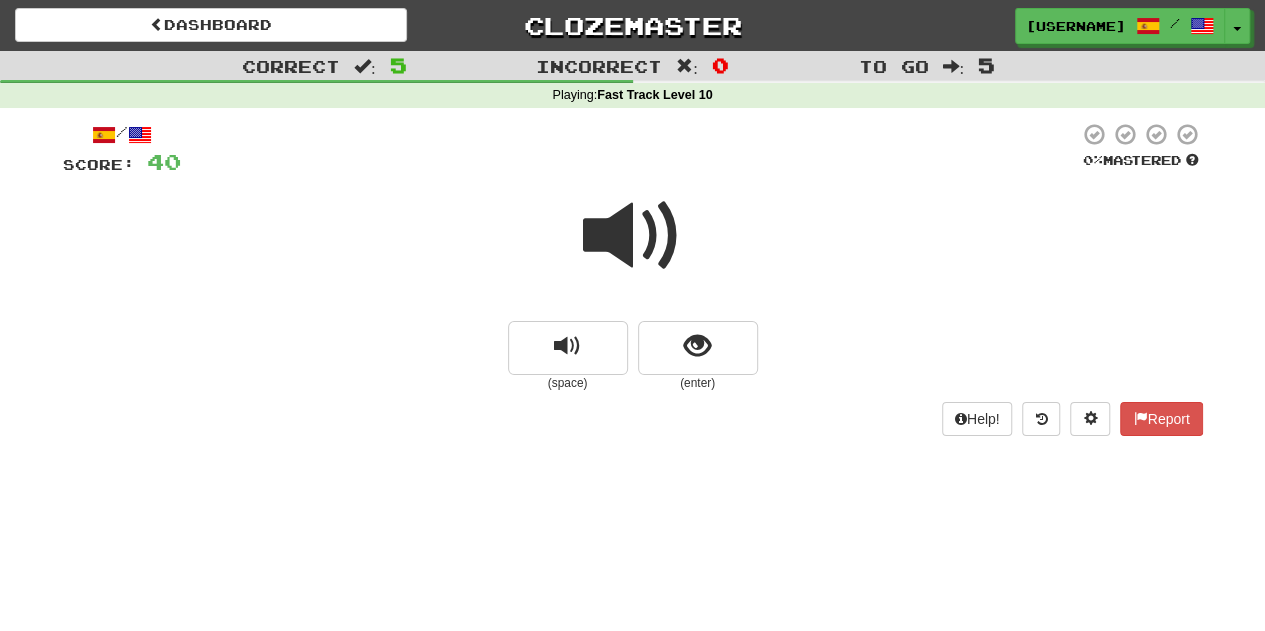 click at bounding box center (633, 249) 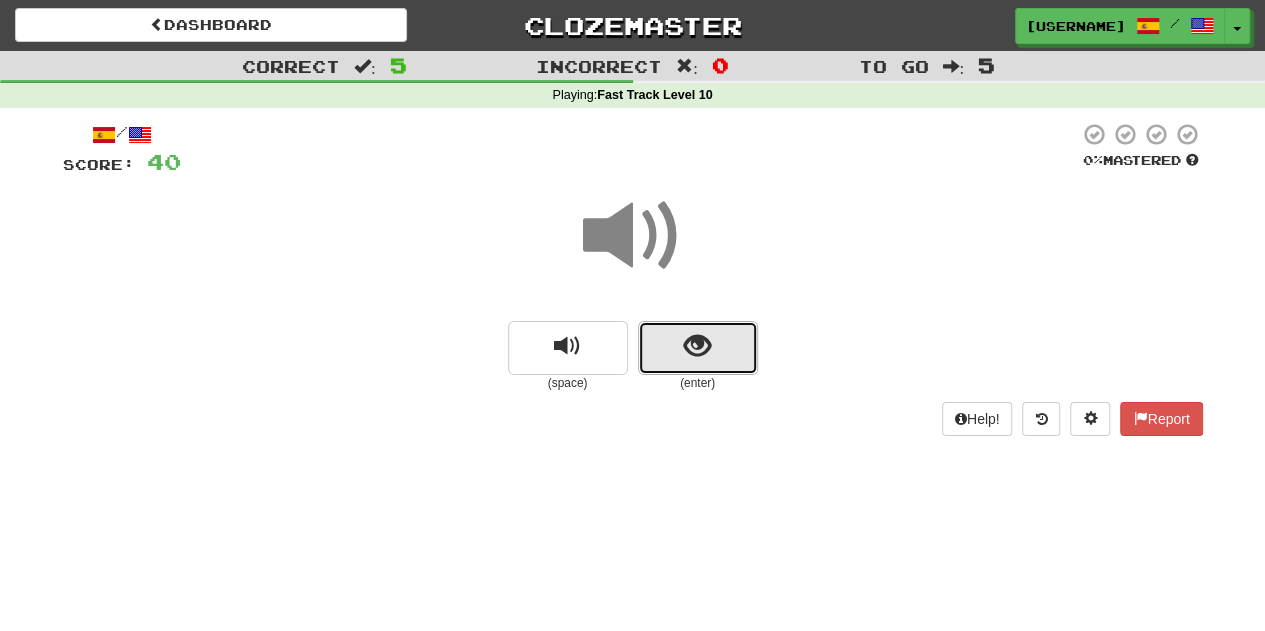 click at bounding box center [698, 348] 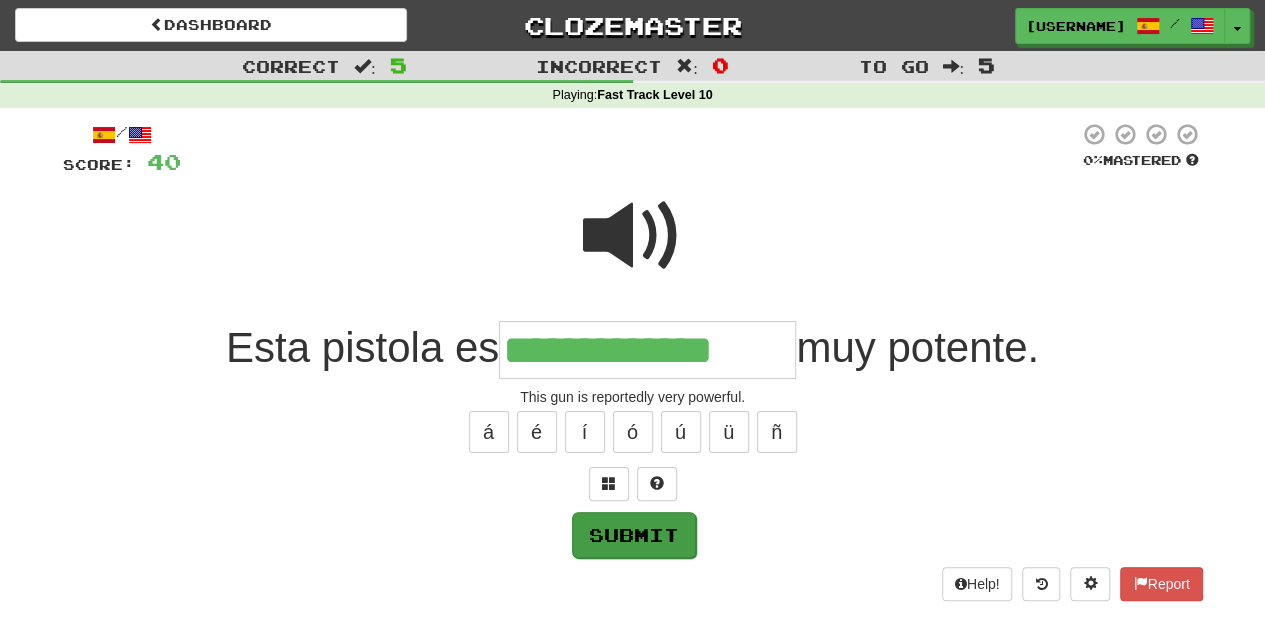 type on "**********" 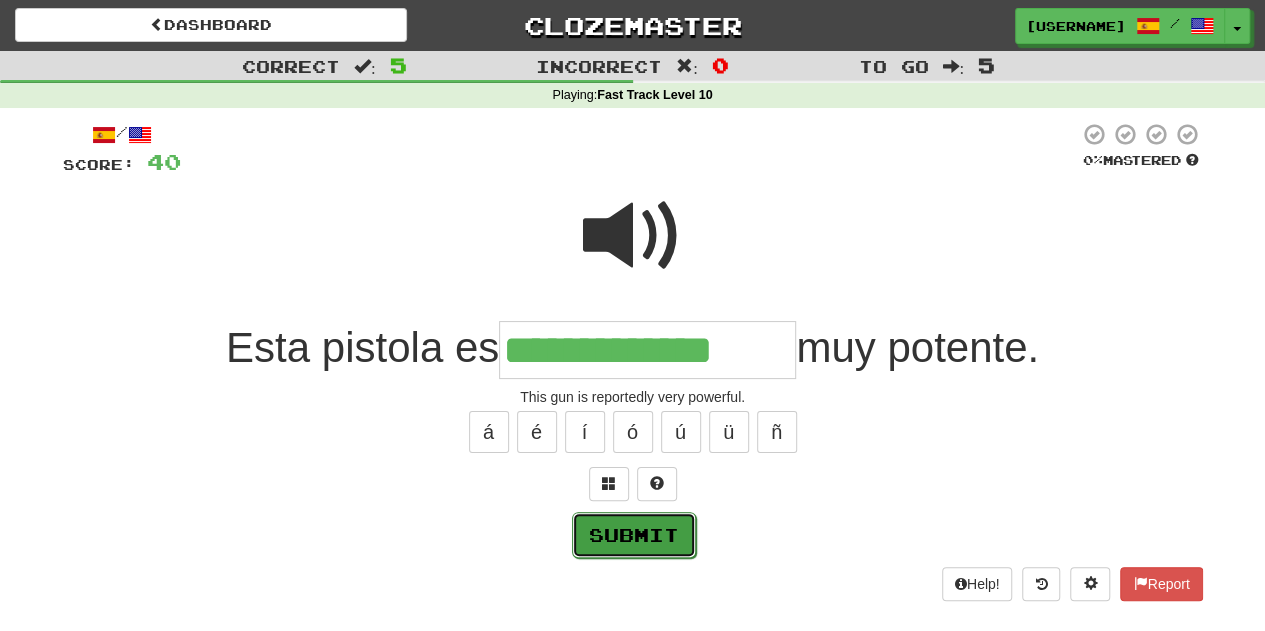 click on "Submit" at bounding box center (634, 535) 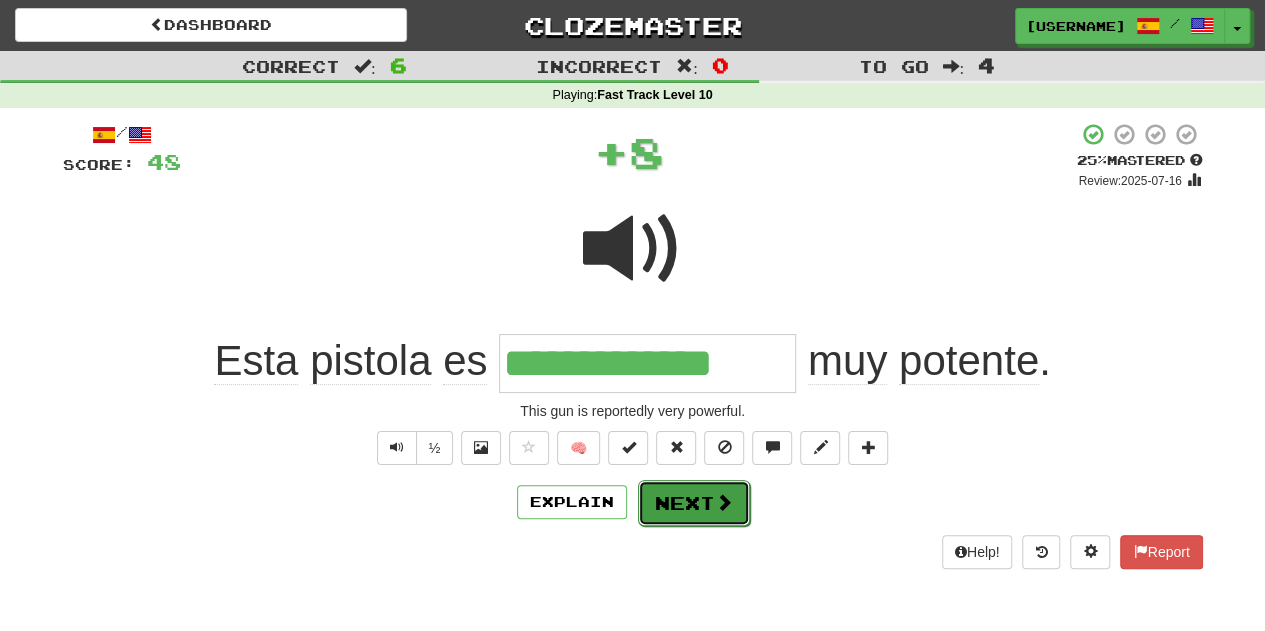 click on "Next" at bounding box center [694, 503] 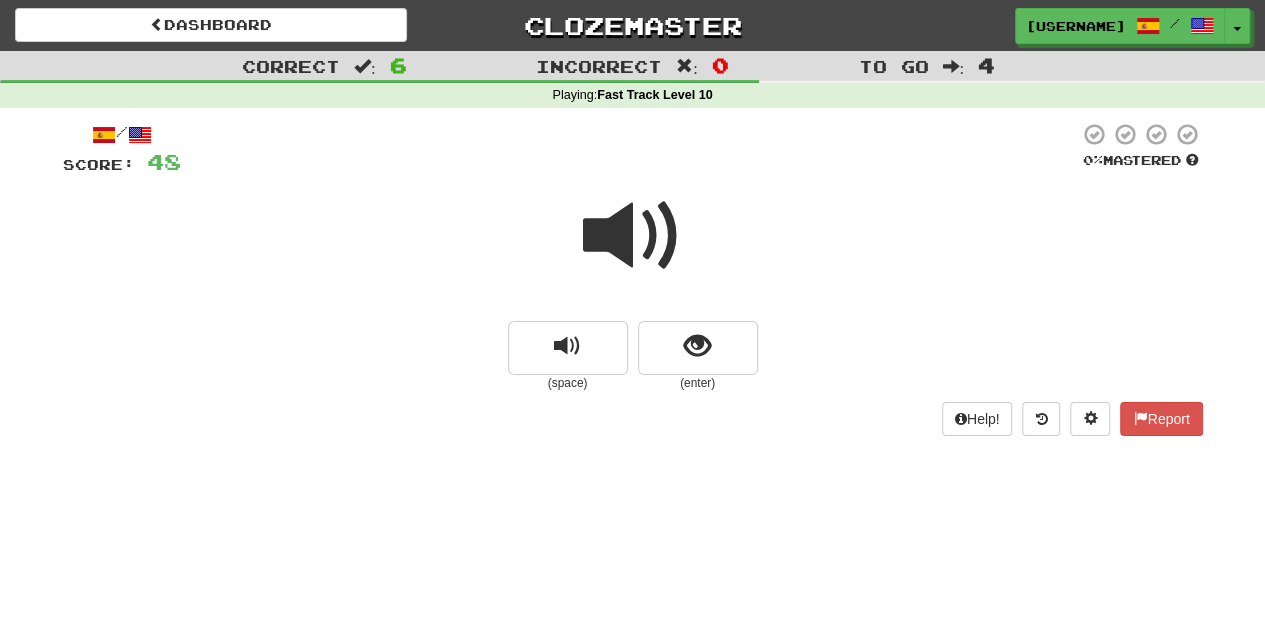 click on "/  Score:   48 0 %  Mastered (space) (enter)  Help!  Report" at bounding box center [633, 278] 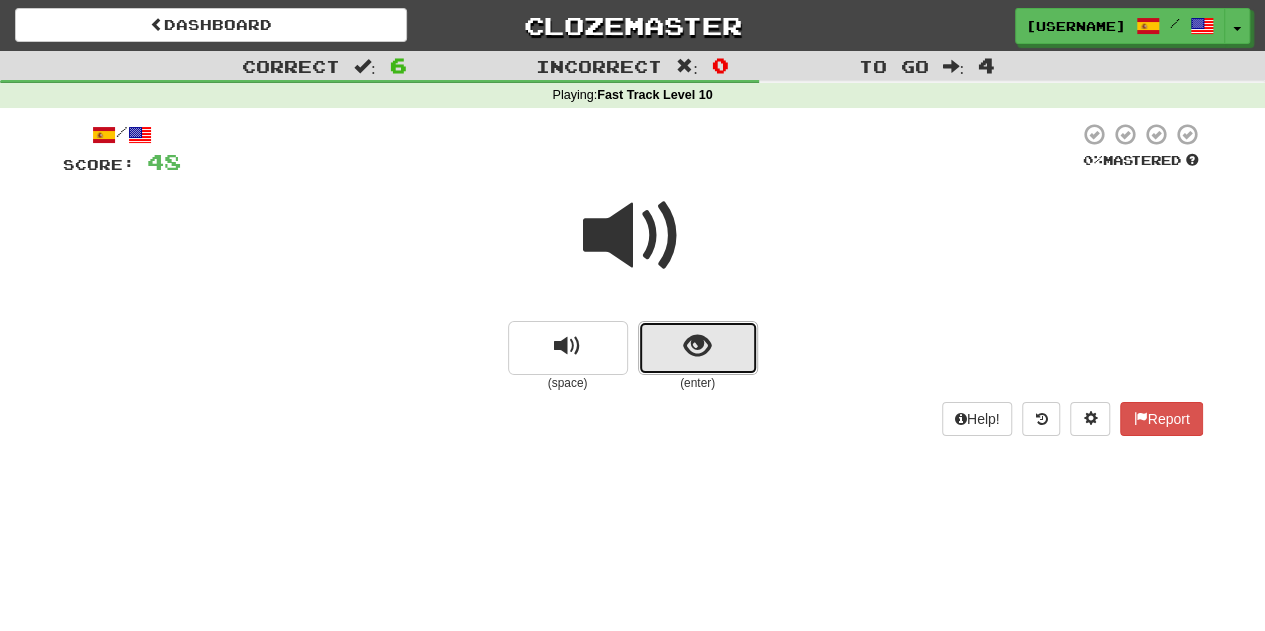 click at bounding box center (698, 348) 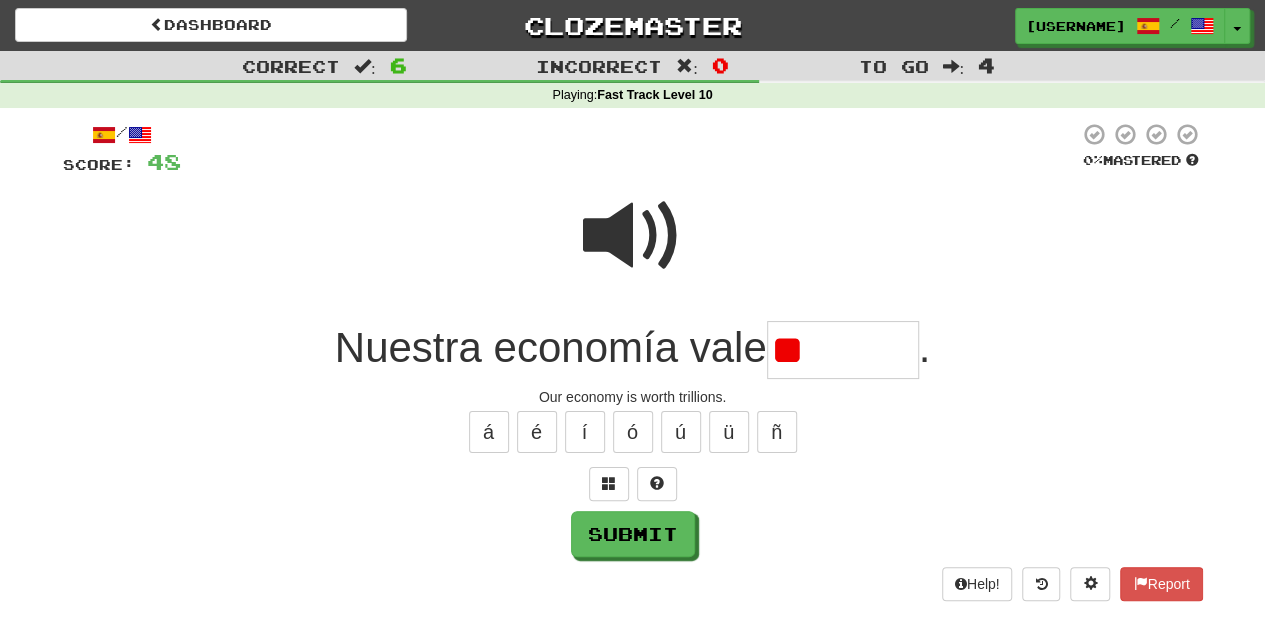 type on "*" 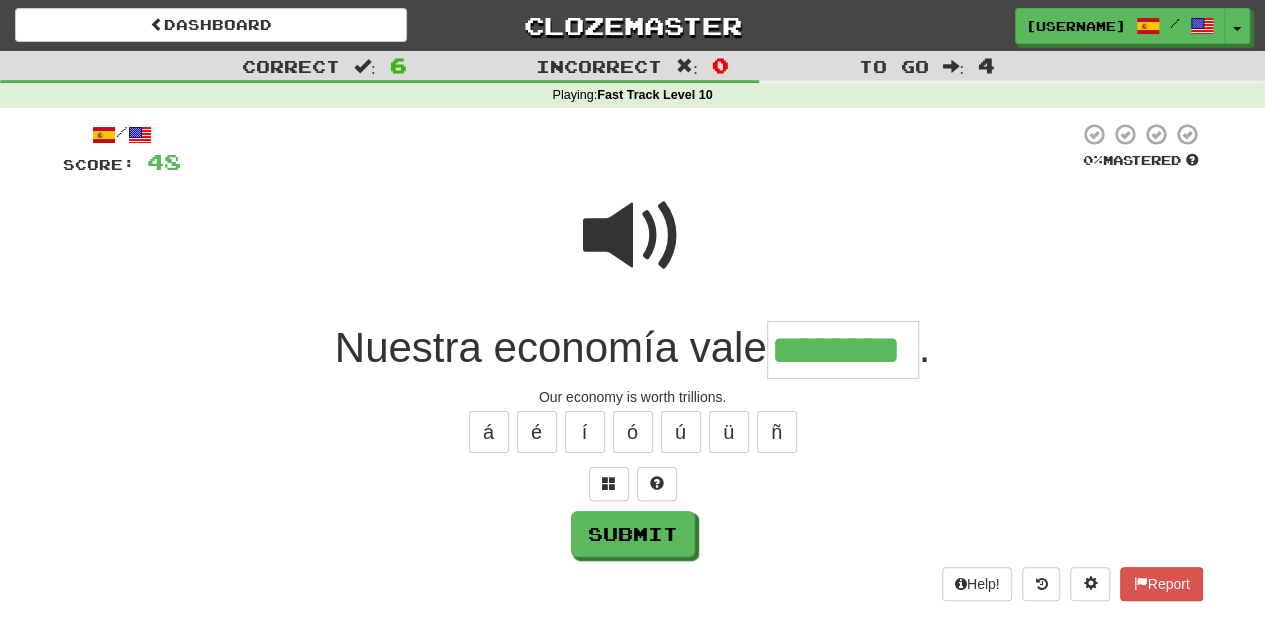 scroll, scrollTop: 0, scrollLeft: 0, axis: both 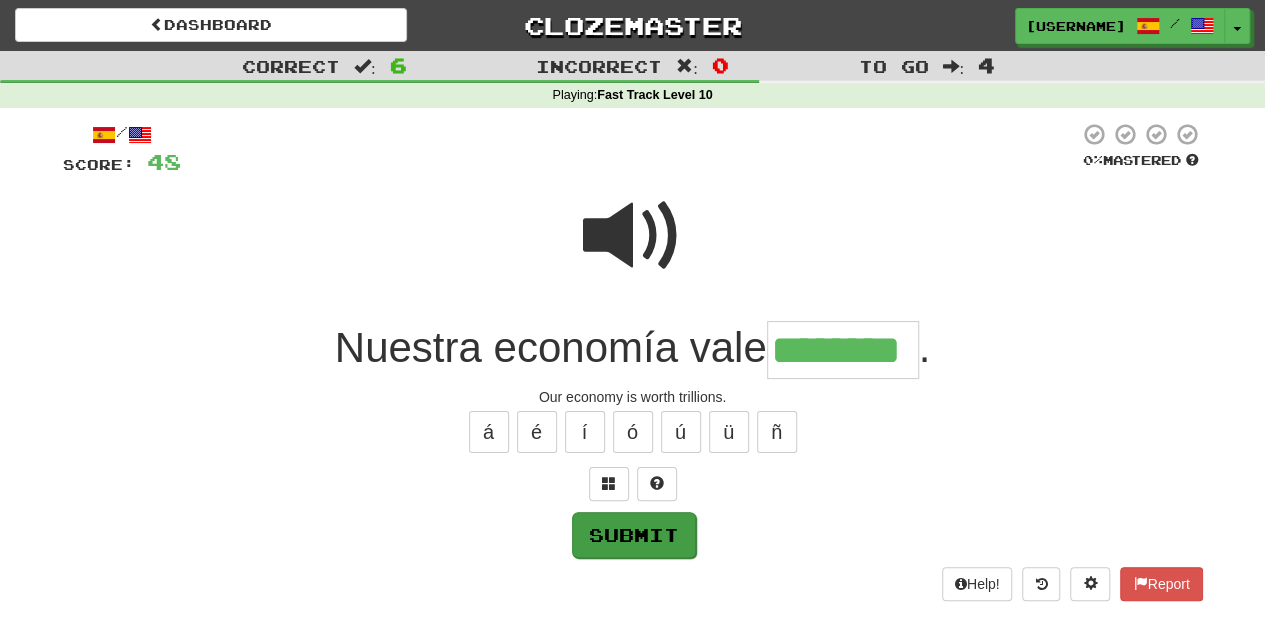 type on "********" 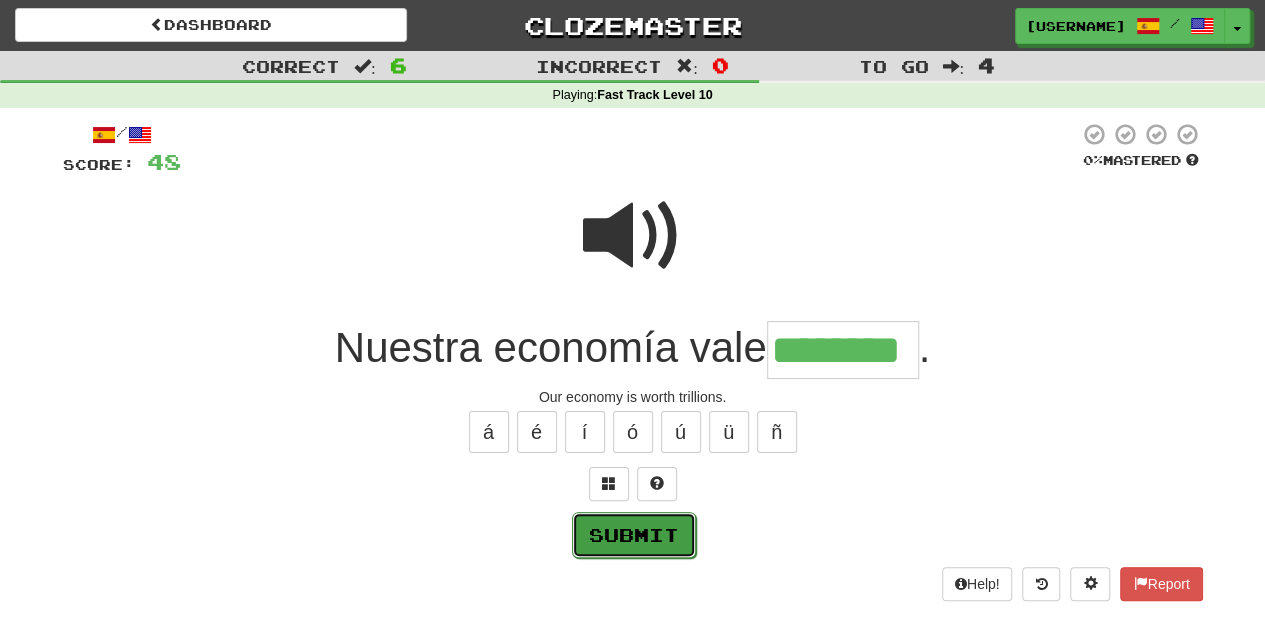 click on "Submit" at bounding box center (634, 535) 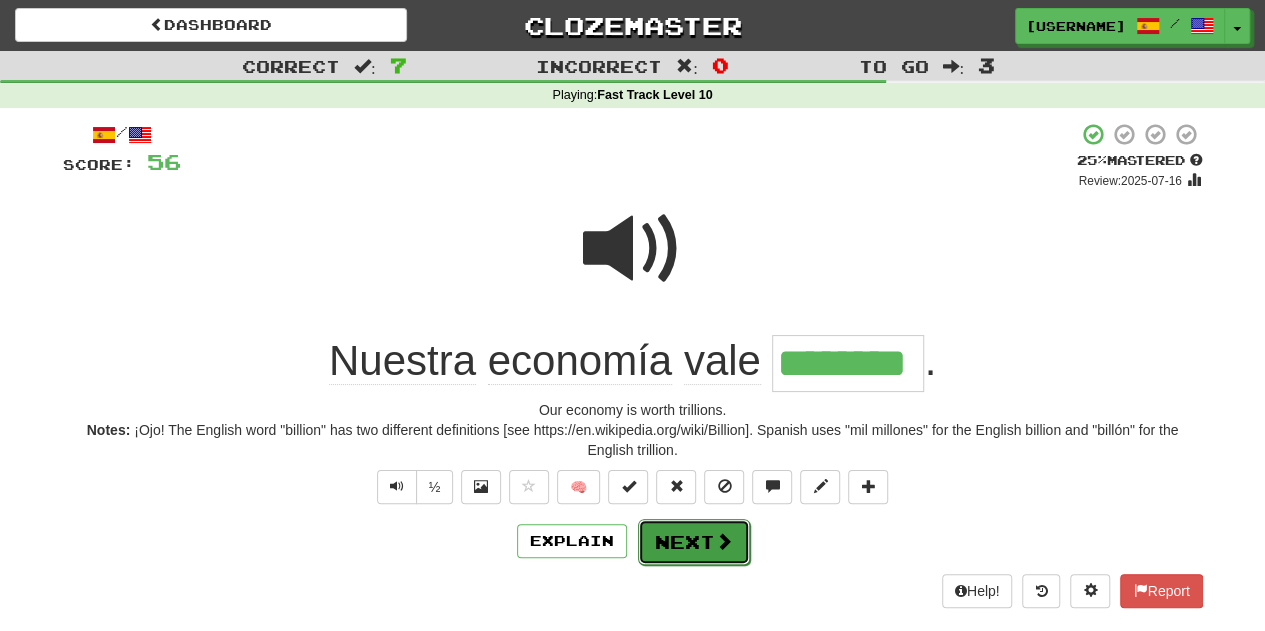 click on "Next" at bounding box center (694, 542) 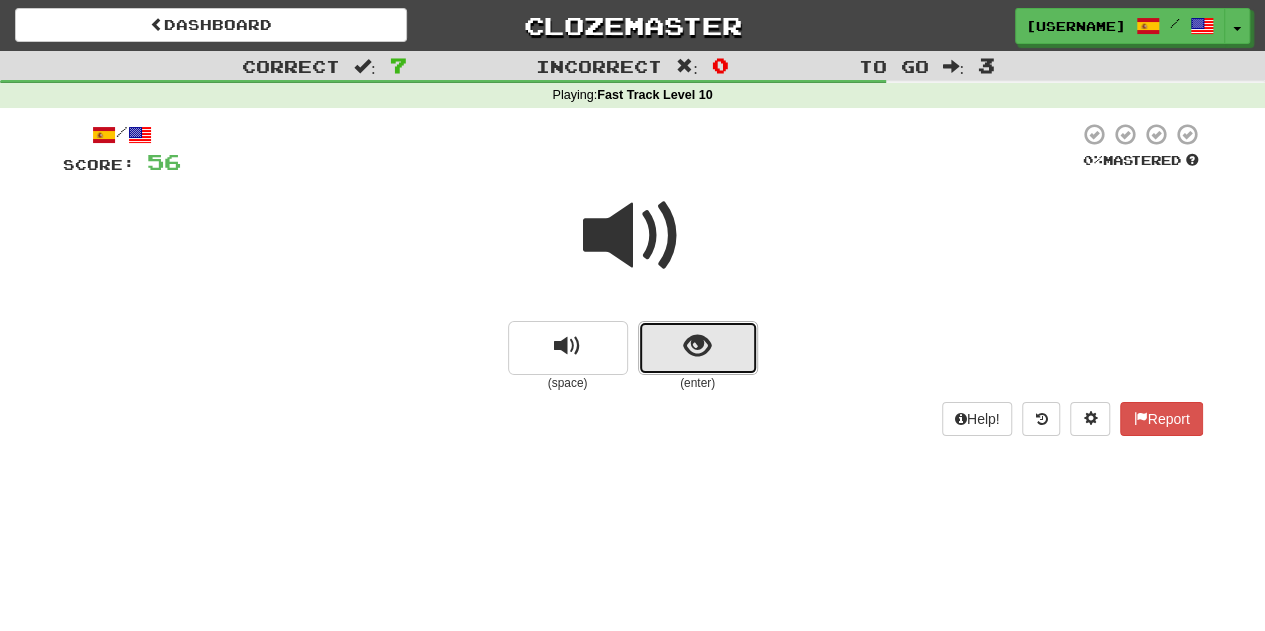 click at bounding box center [698, 348] 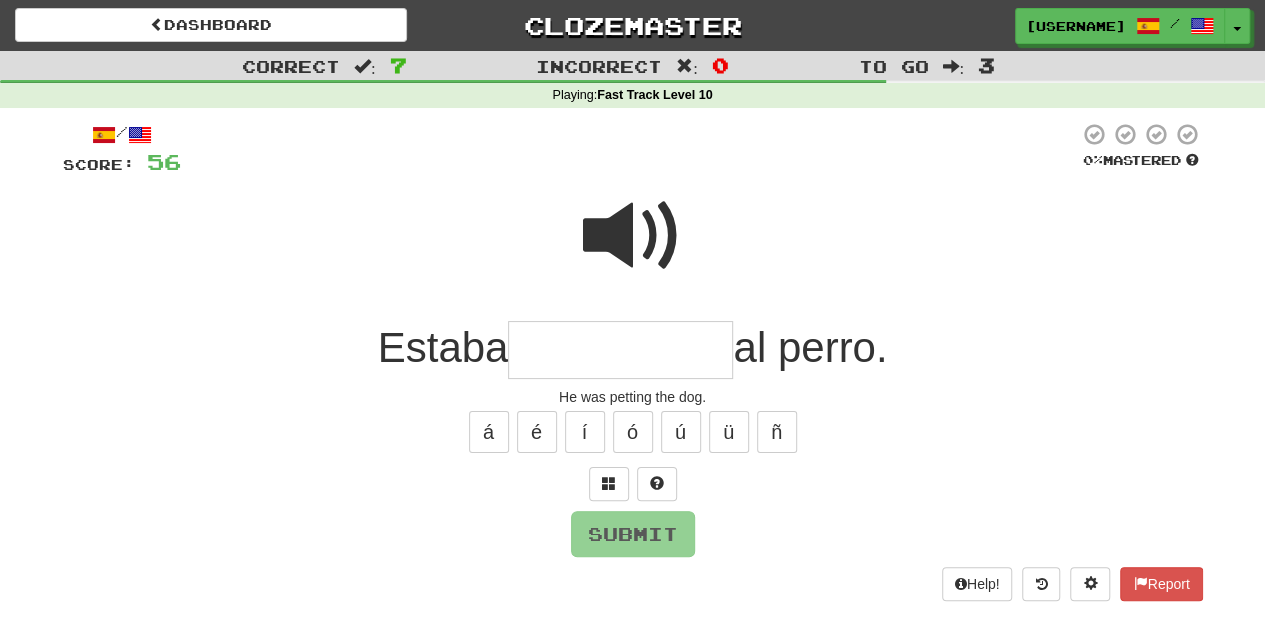 click at bounding box center [633, 236] 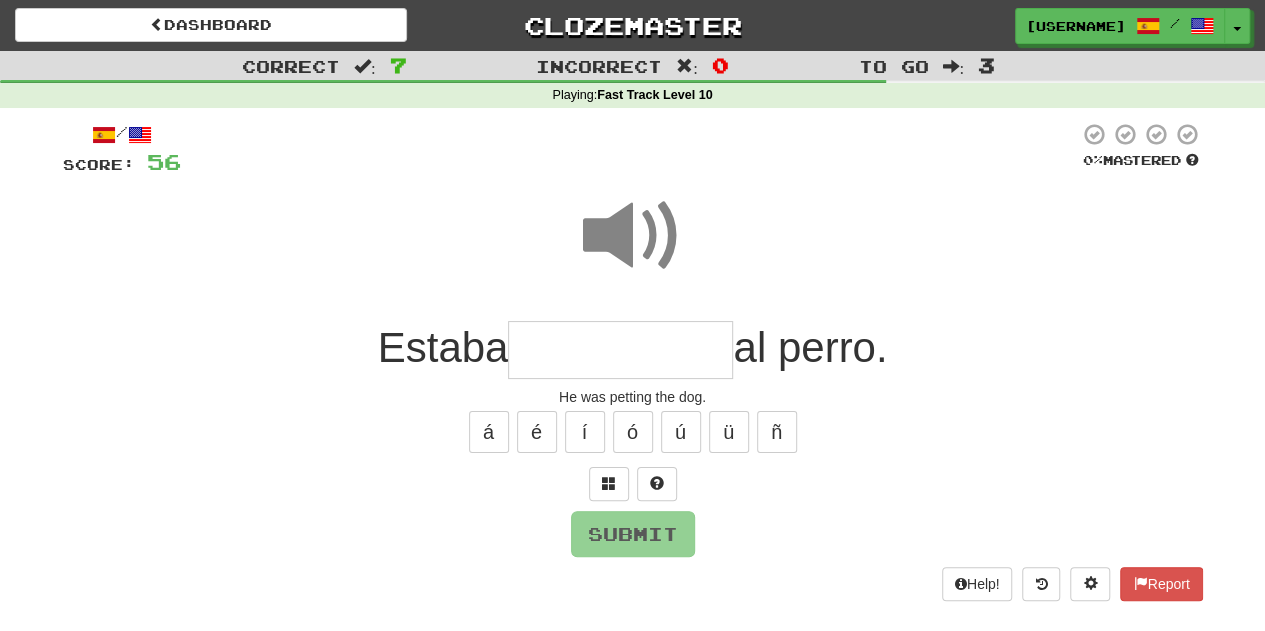 click at bounding box center [620, 350] 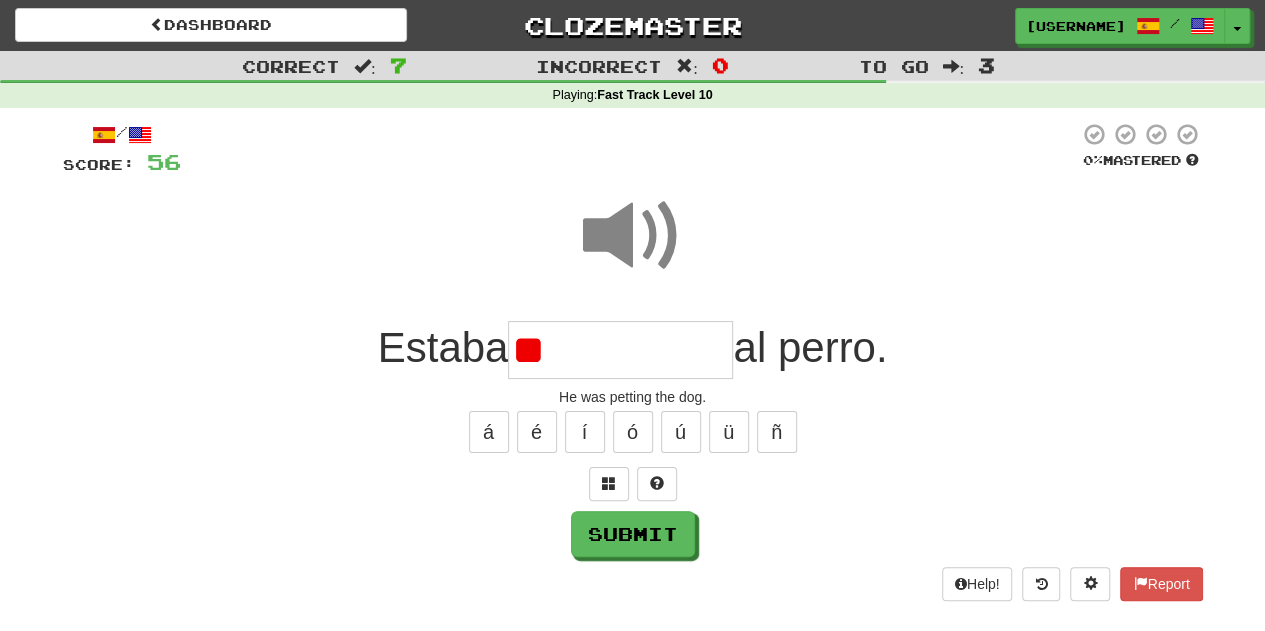 type on "*" 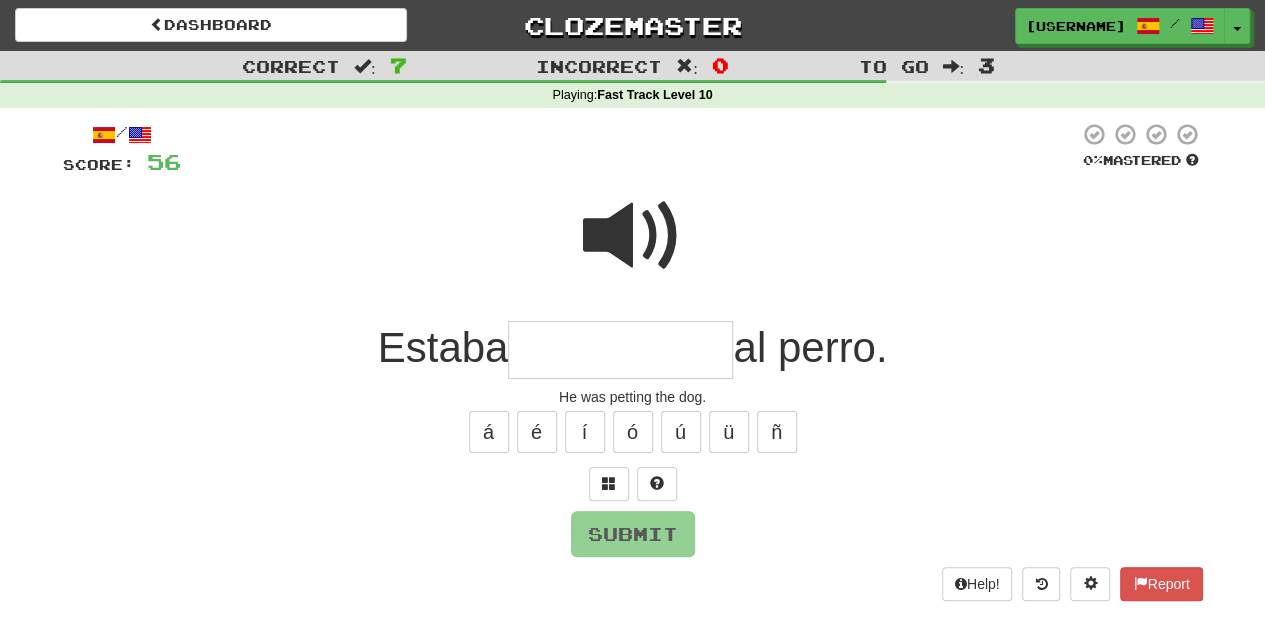 type on "*" 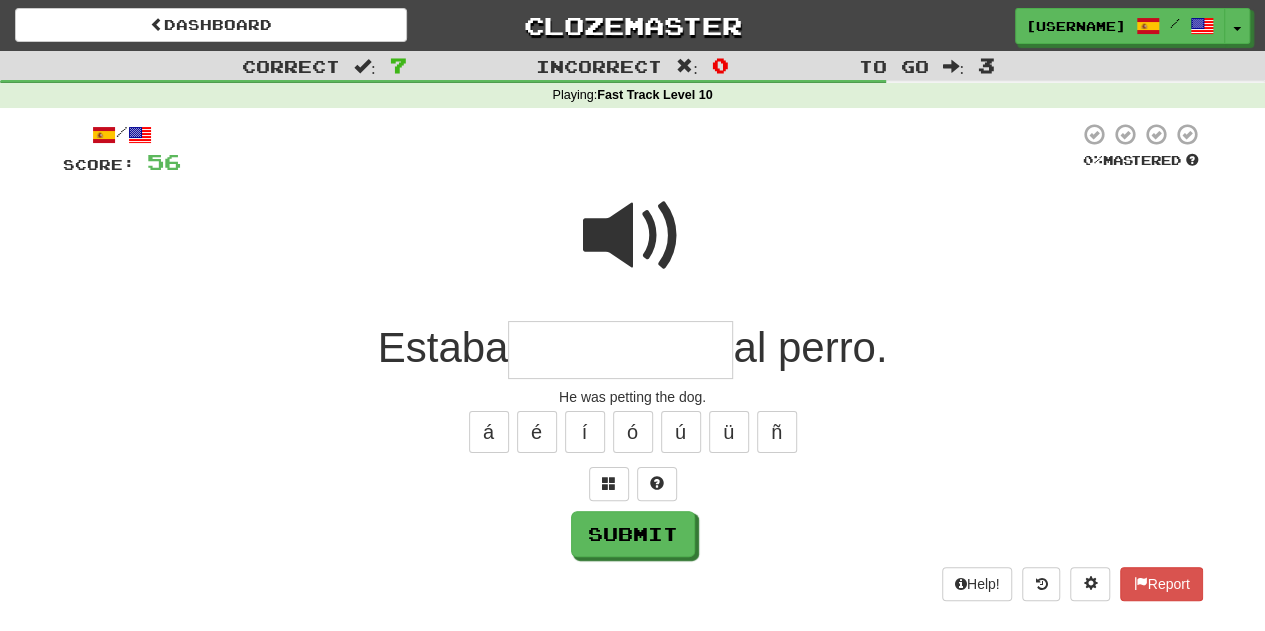 type on "*" 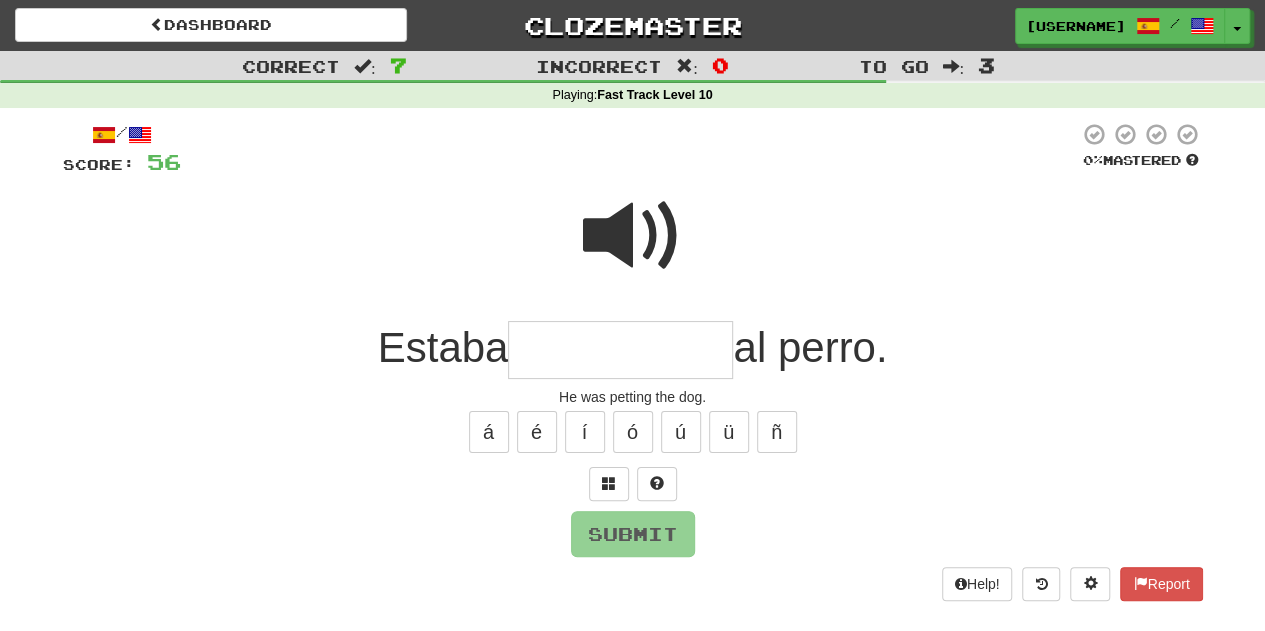 type on "*" 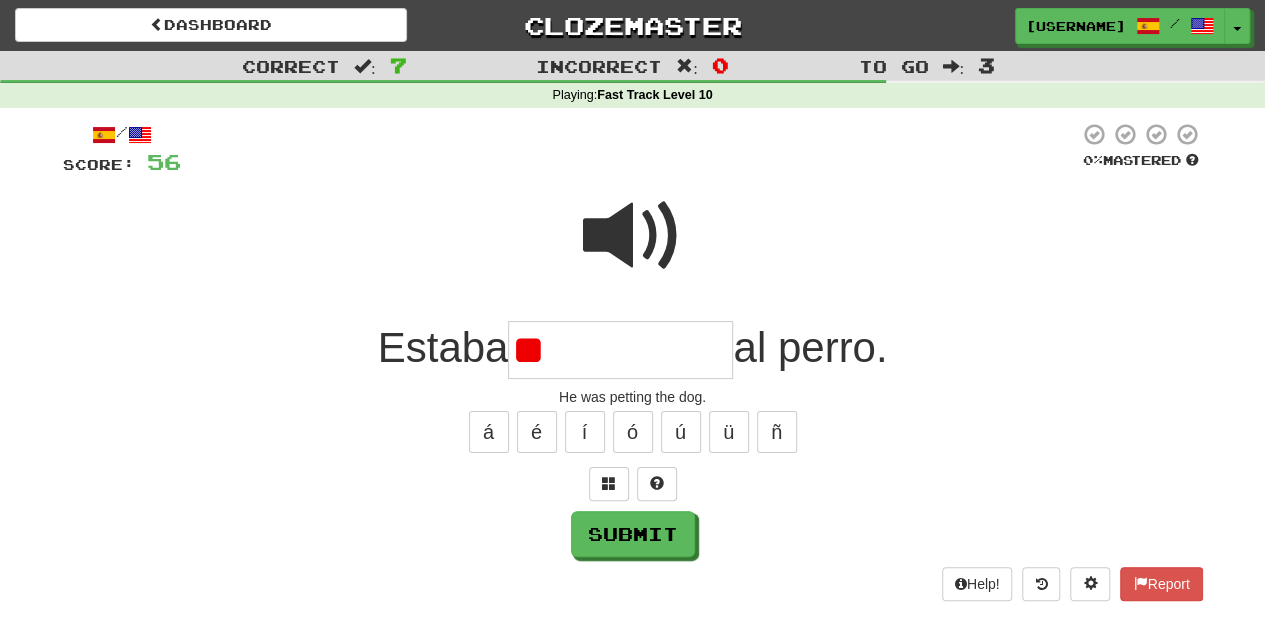 type on "*" 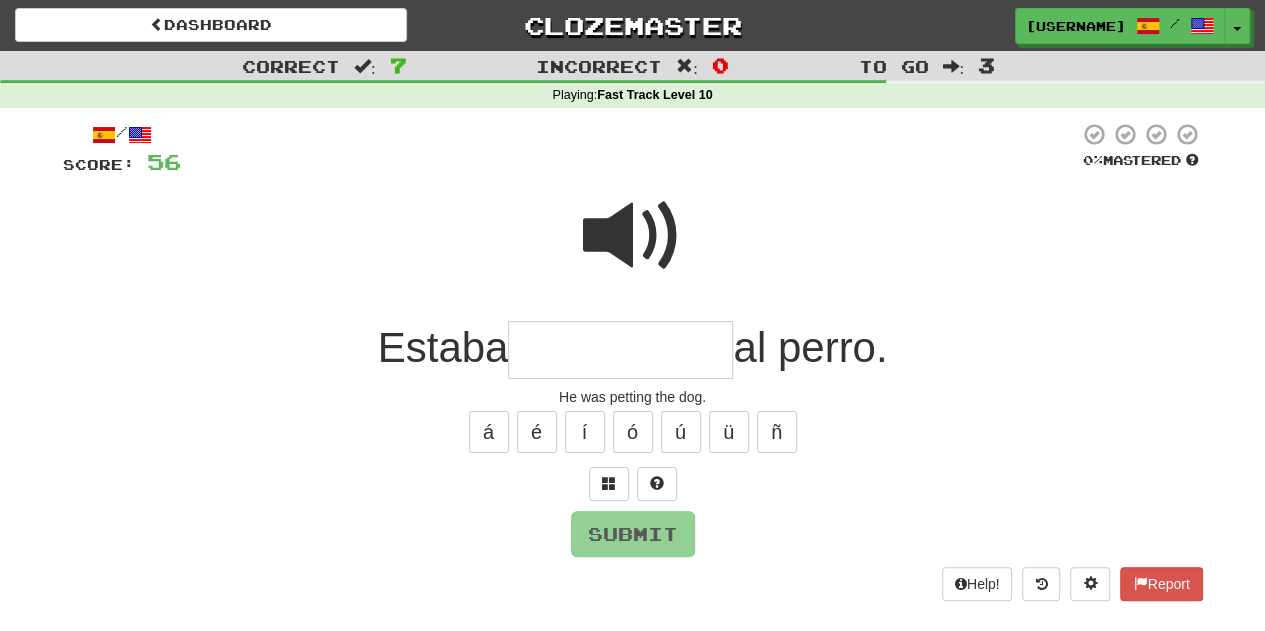 type on "*" 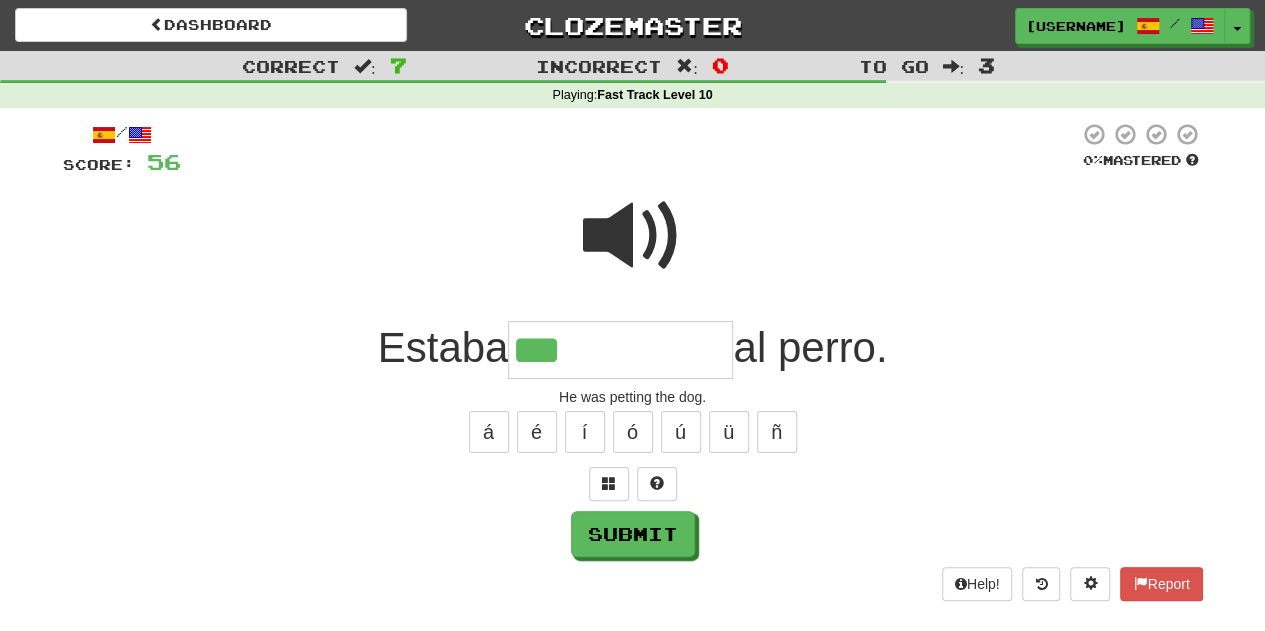 click at bounding box center (633, 236) 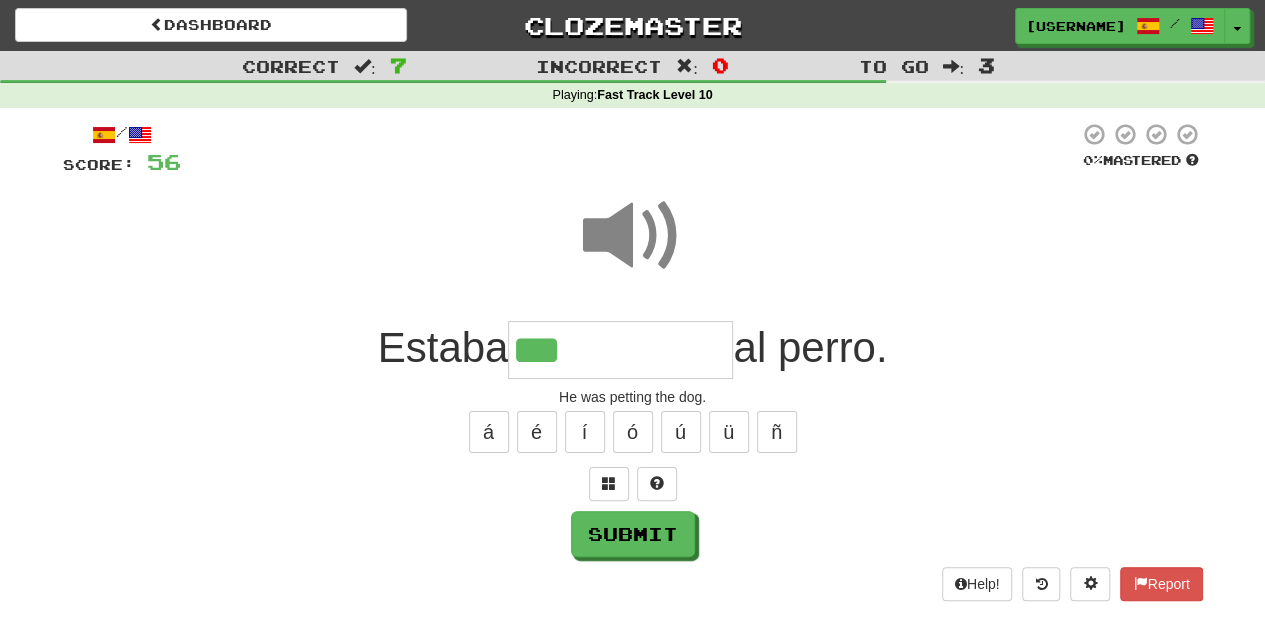 click at bounding box center (633, 236) 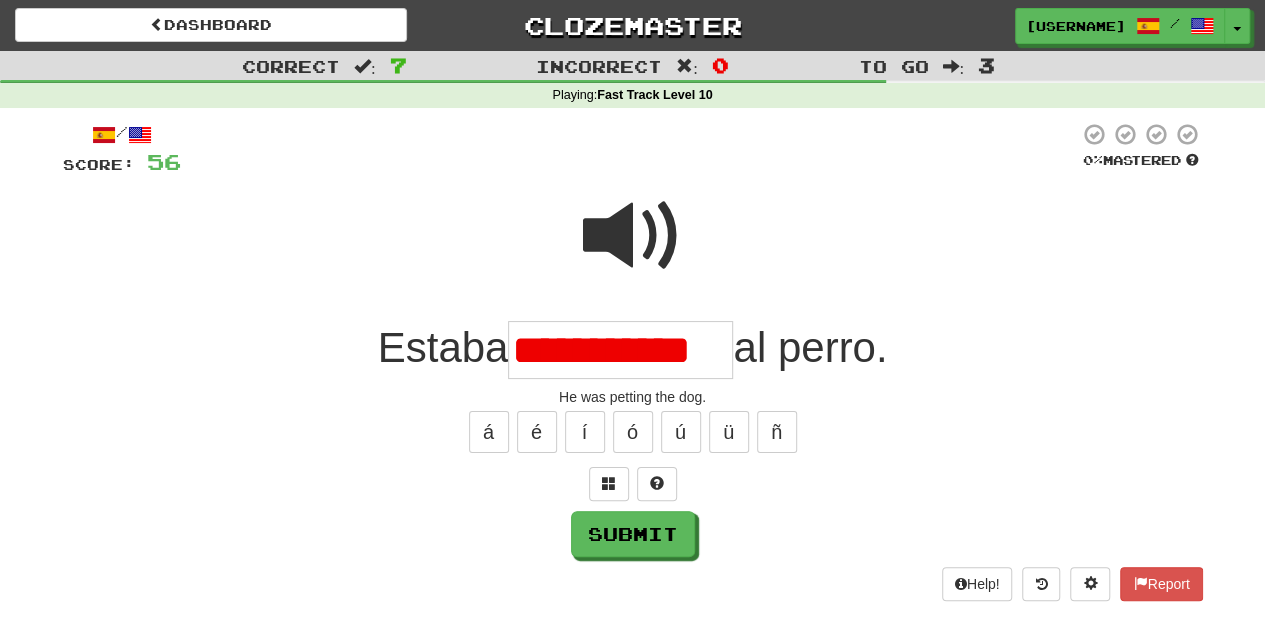 click on "**********" at bounding box center (633, 361) 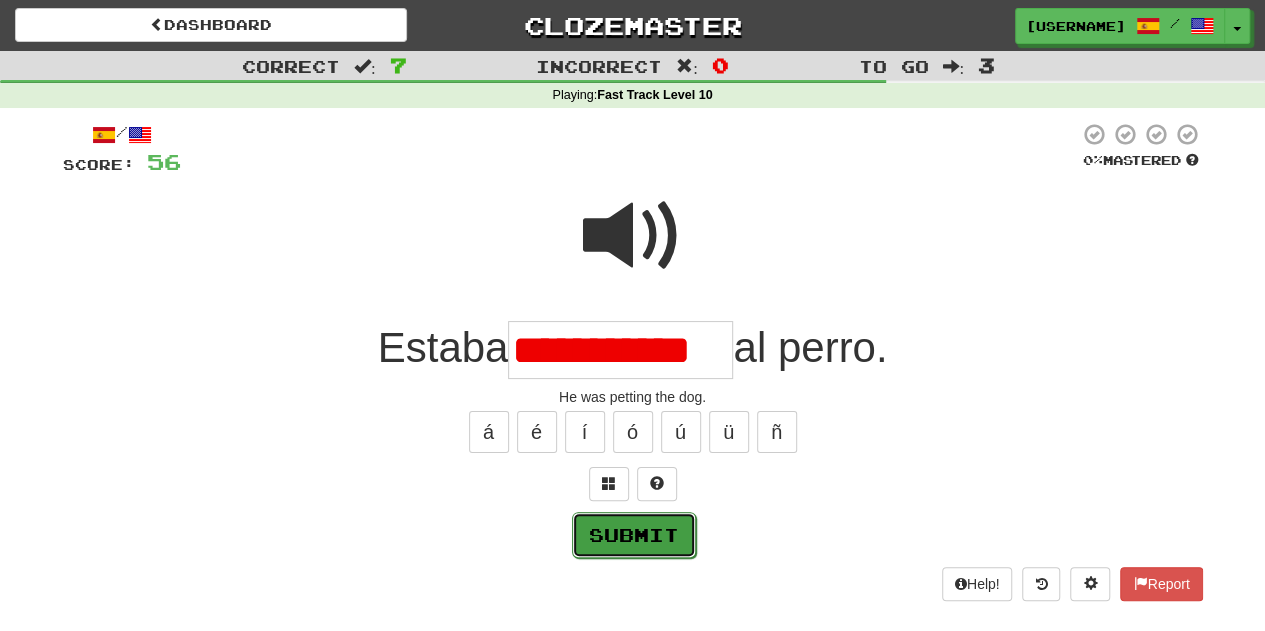 click on "Submit" at bounding box center [634, 535] 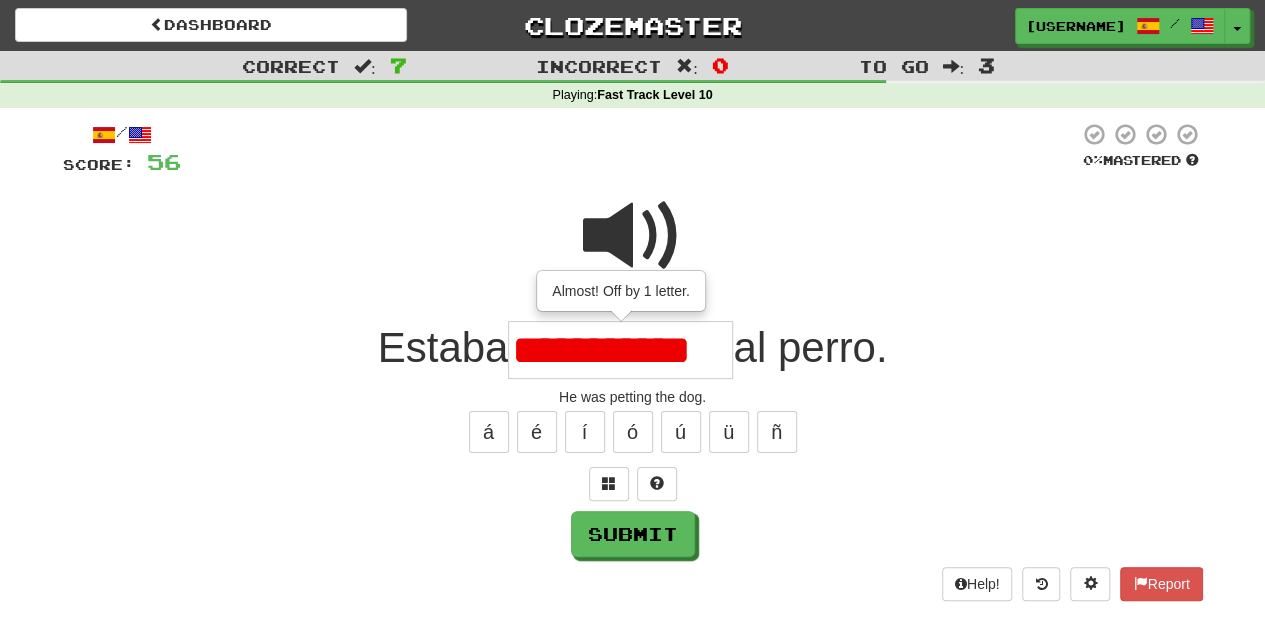 click at bounding box center [633, 236] 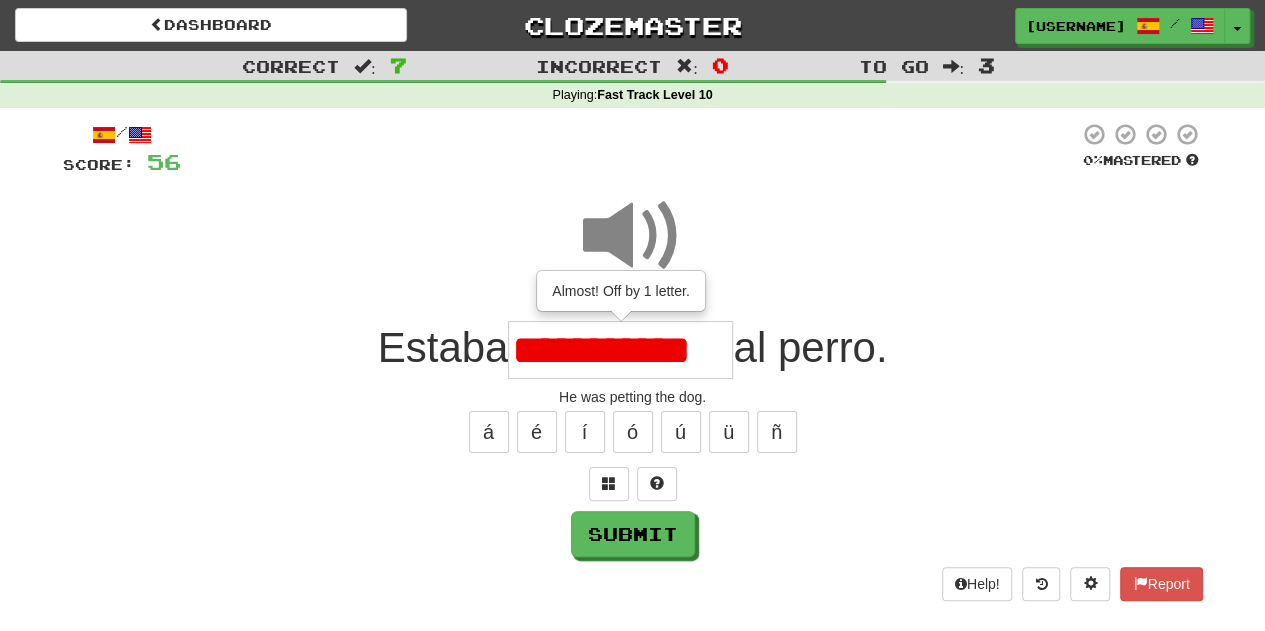 click on "**********" at bounding box center [620, 350] 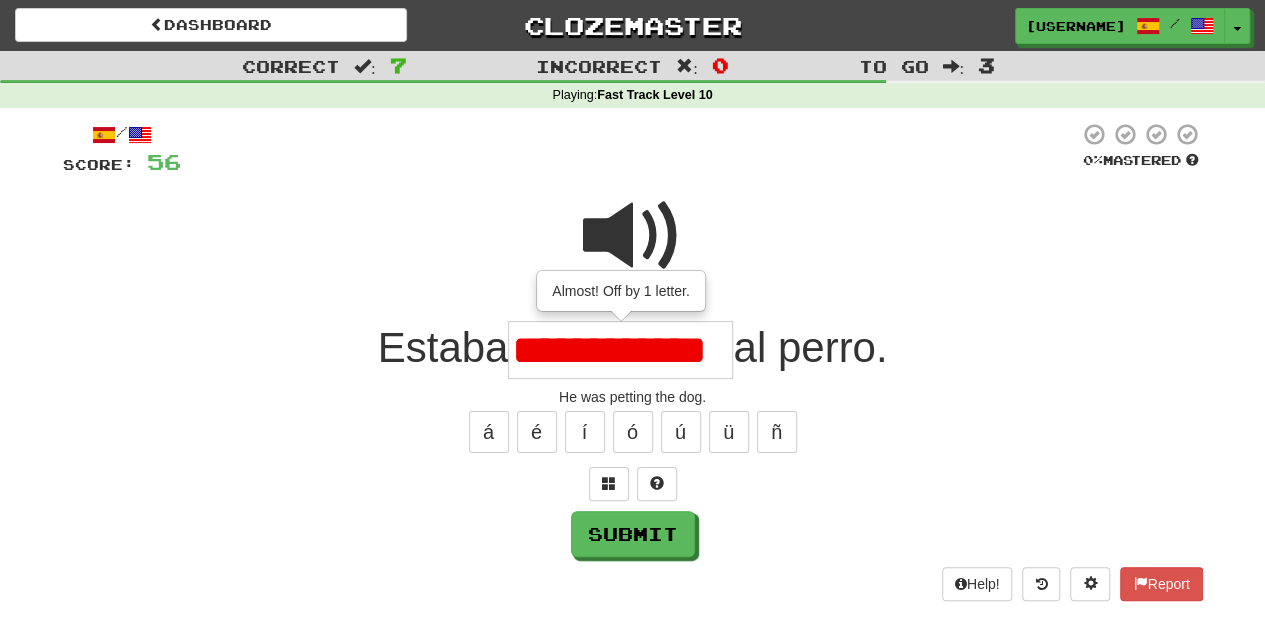 click at bounding box center [633, 236] 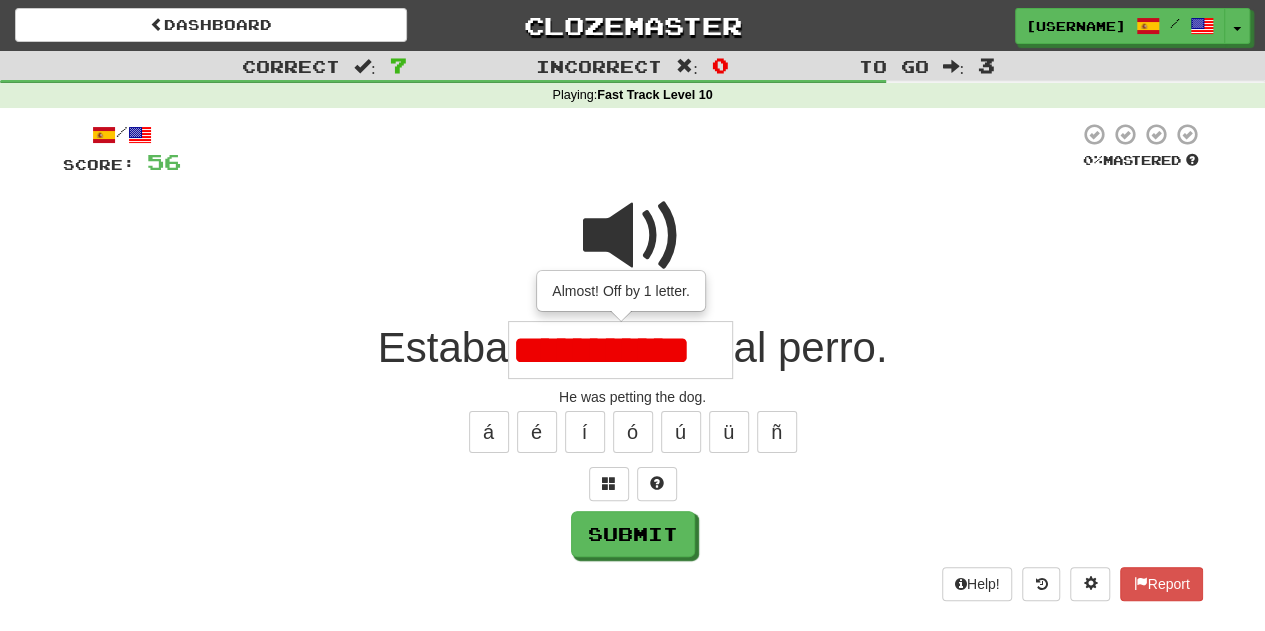 click on "**********" at bounding box center (620, 350) 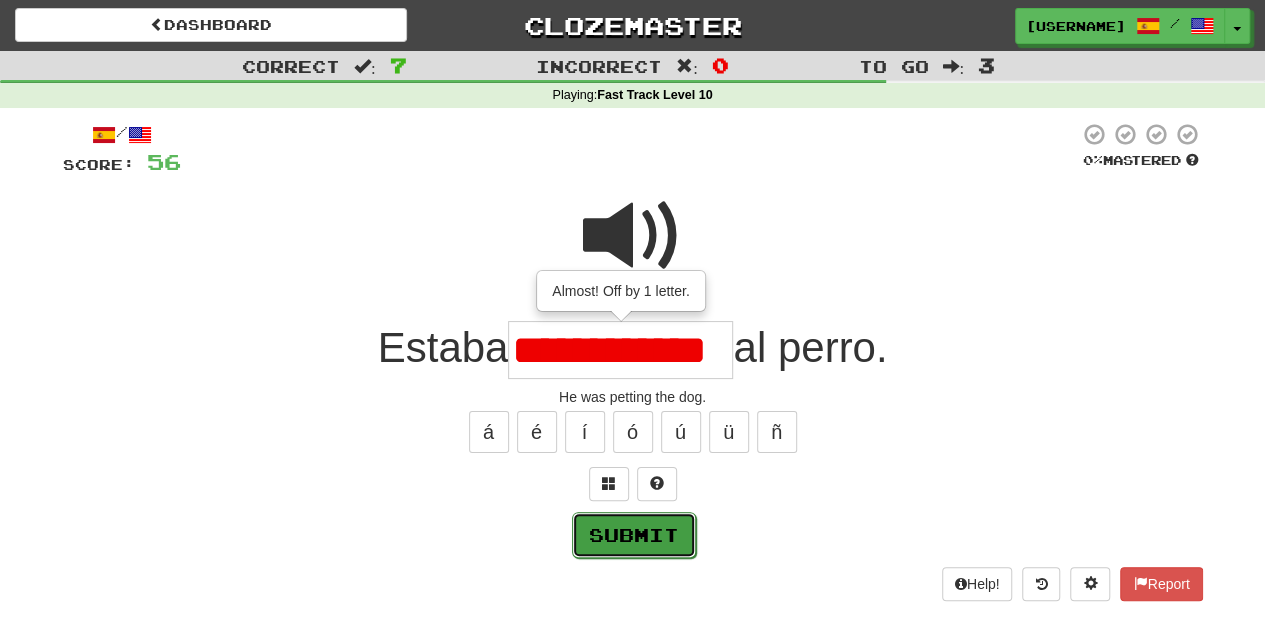 click on "Submit" at bounding box center [634, 535] 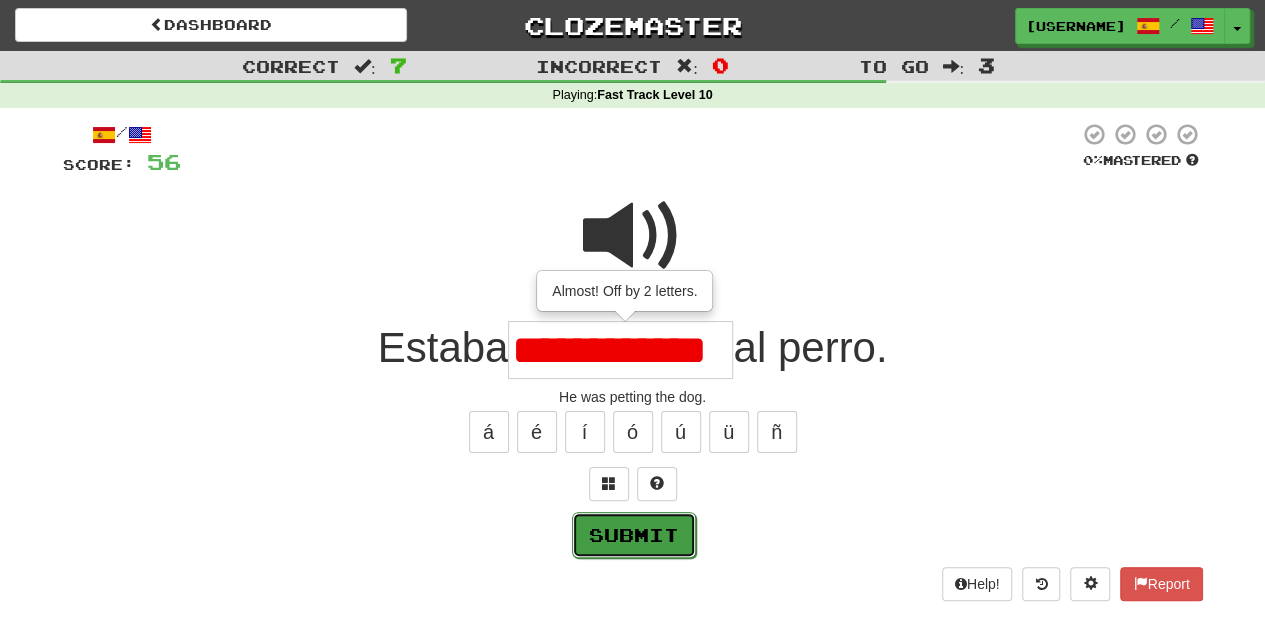 click on "Submit" at bounding box center [634, 535] 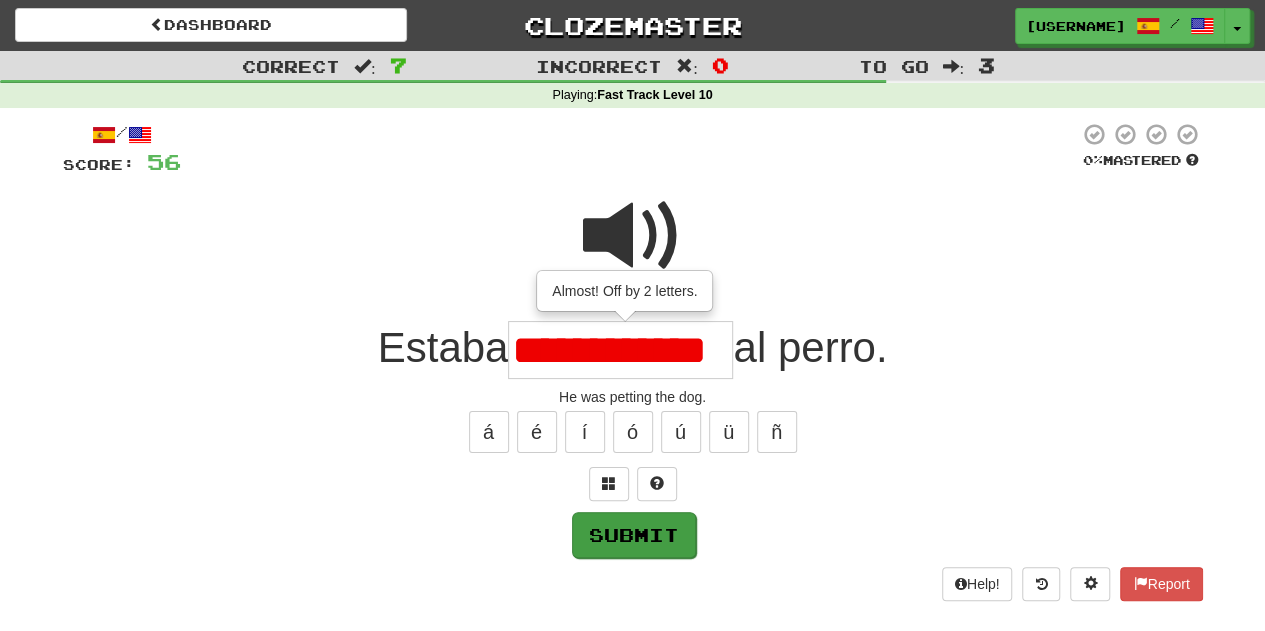 type on "**********" 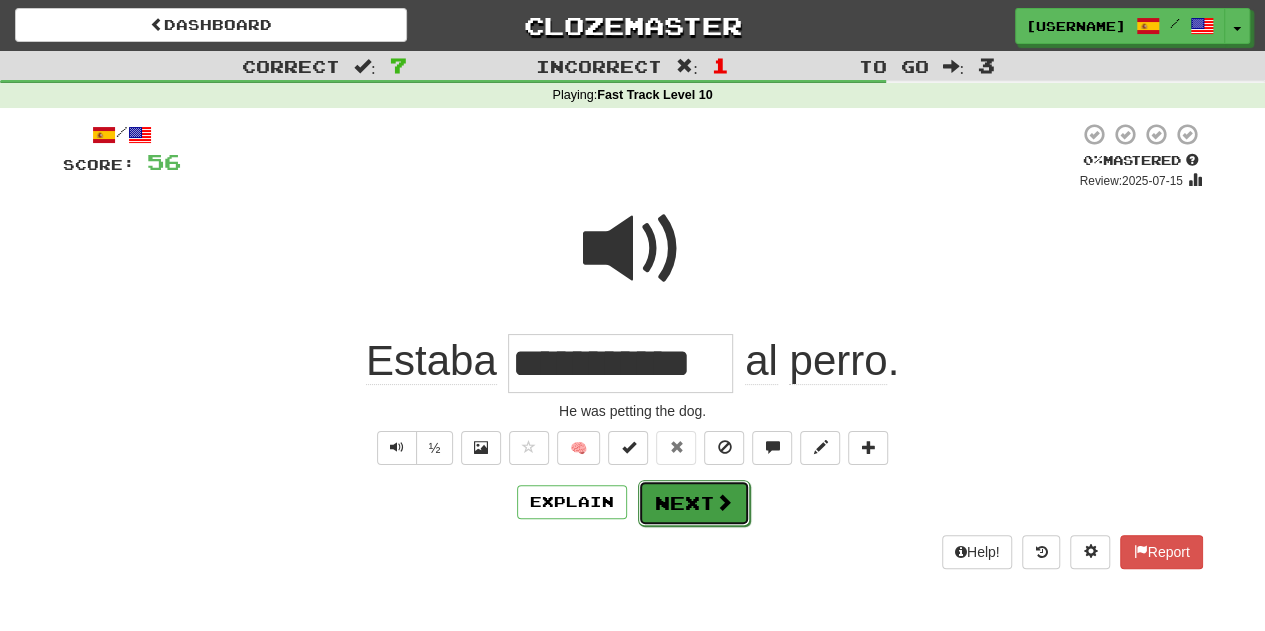 click on "Next" at bounding box center [694, 503] 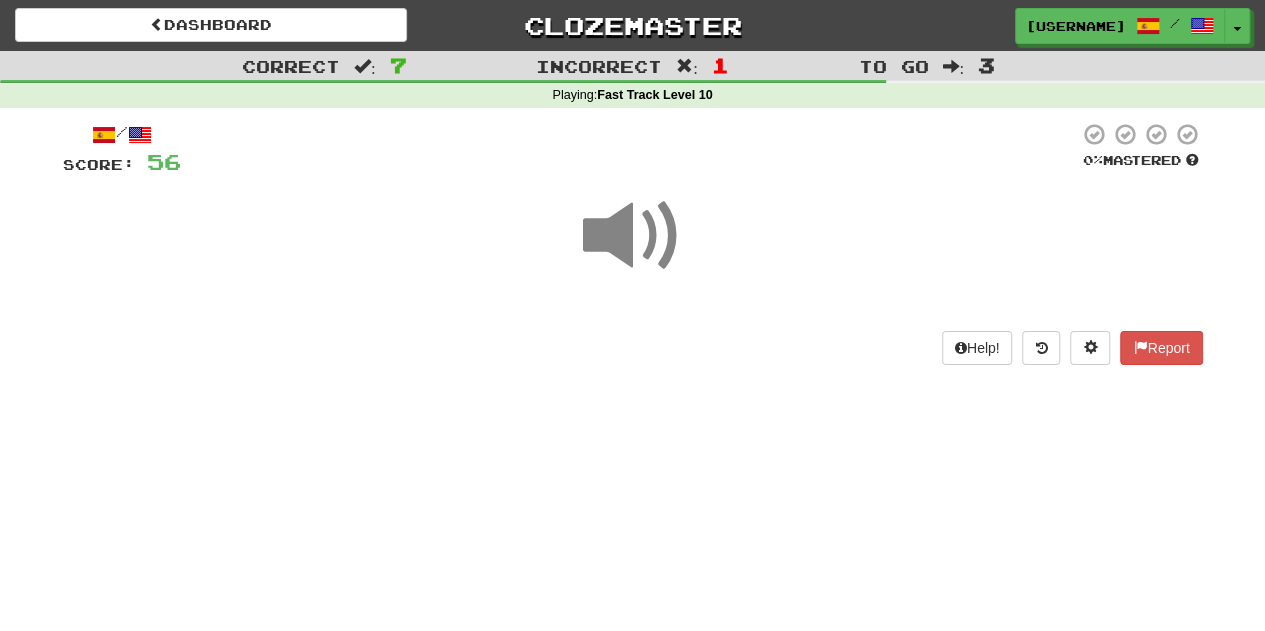 click at bounding box center (633, 236) 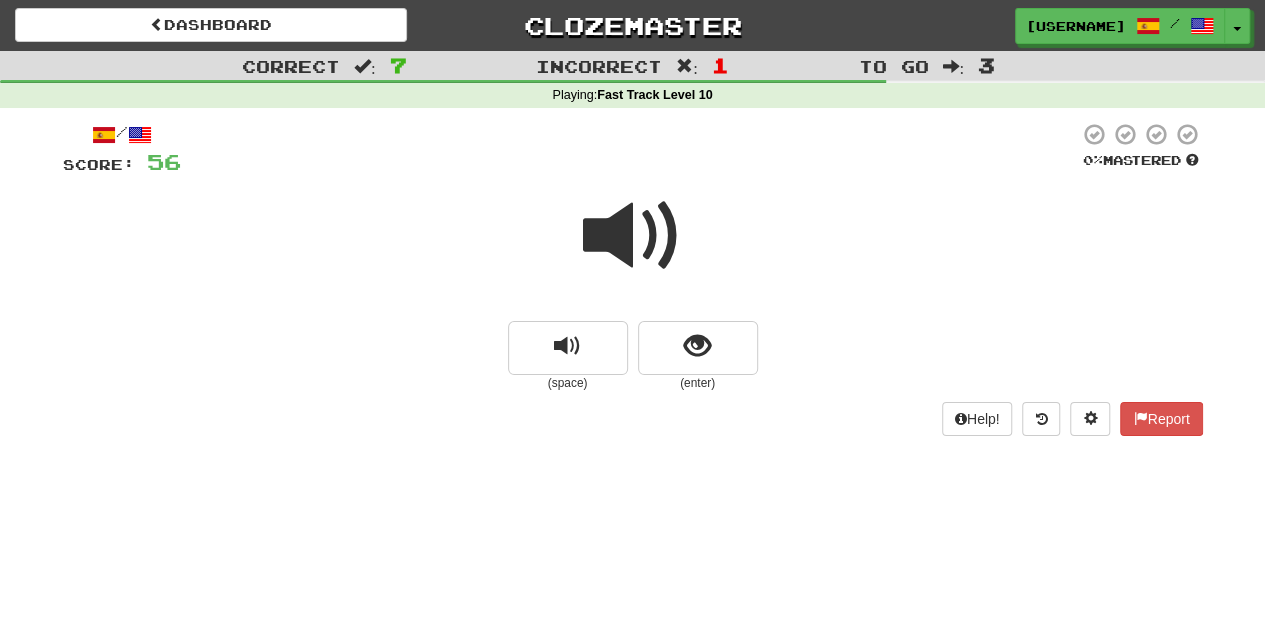 click at bounding box center [698, 348] 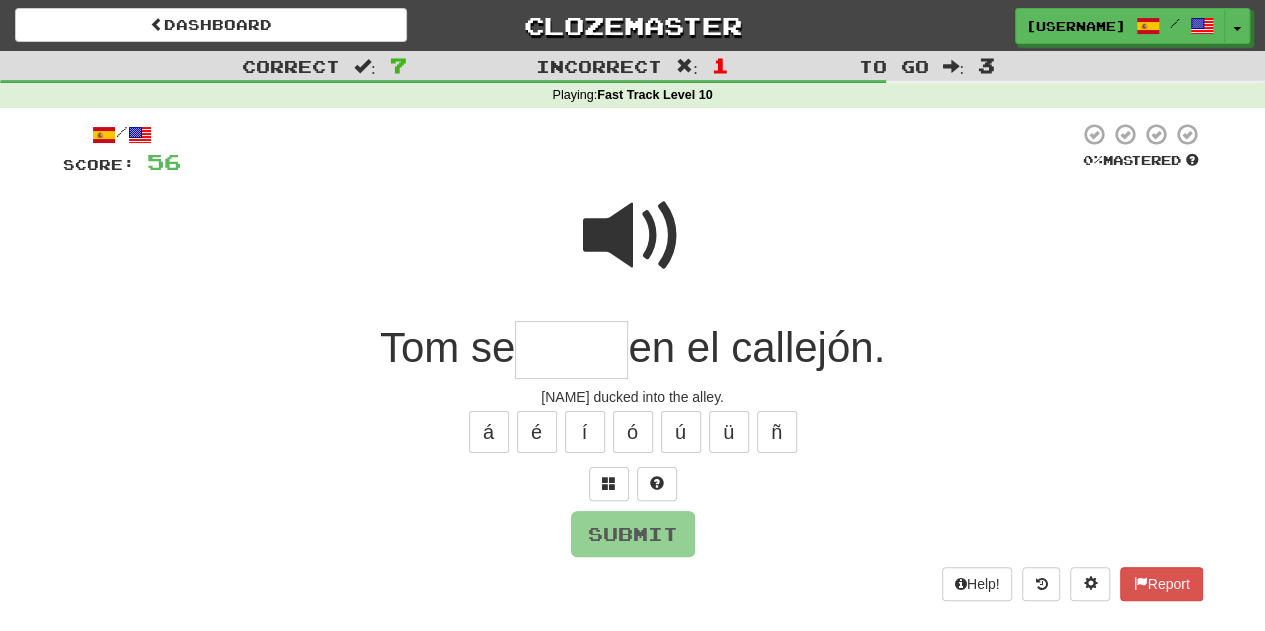 click at bounding box center [633, 236] 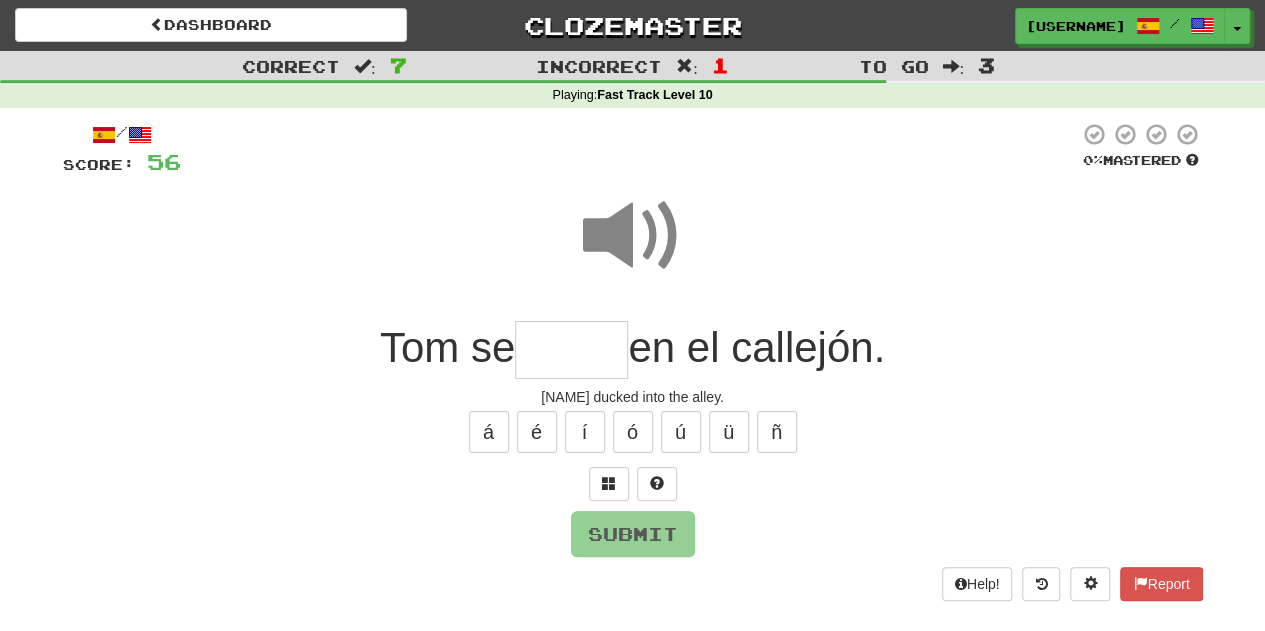 click at bounding box center (571, 350) 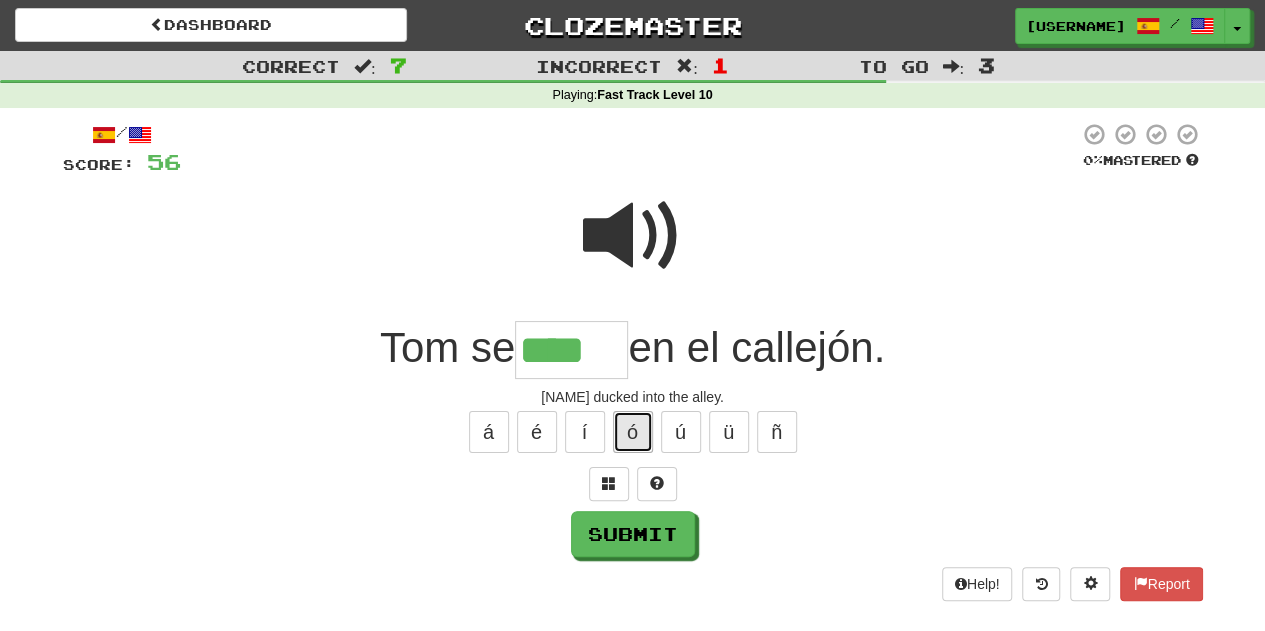 click on "ó" at bounding box center [633, 432] 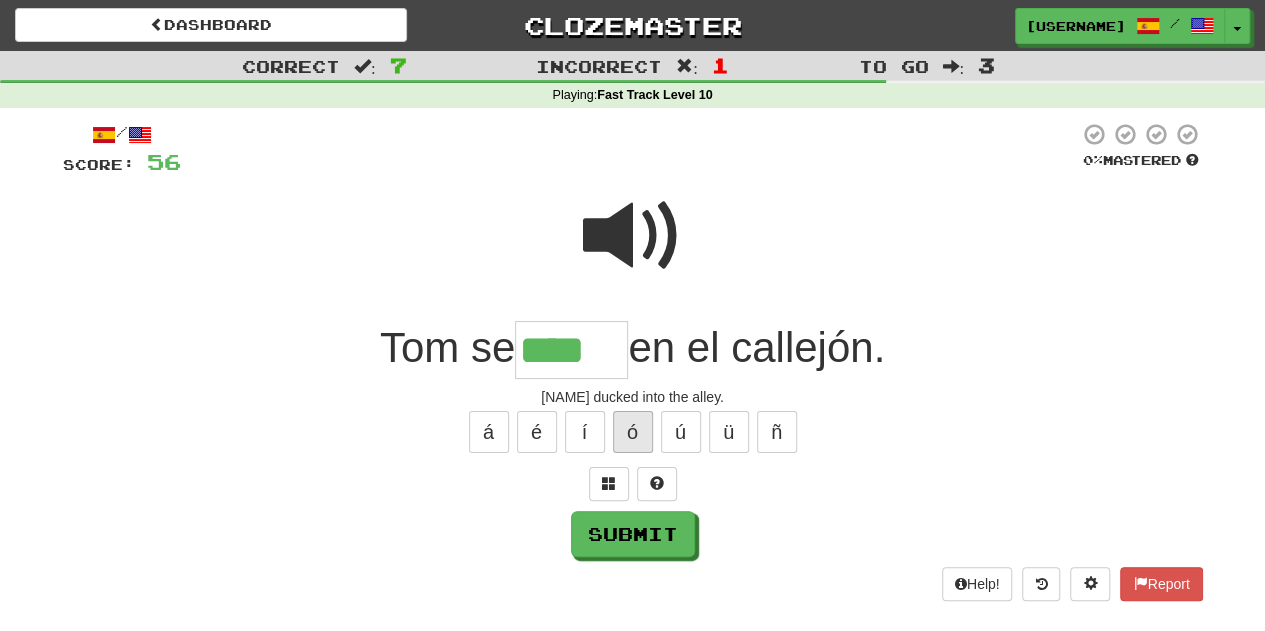 type on "*****" 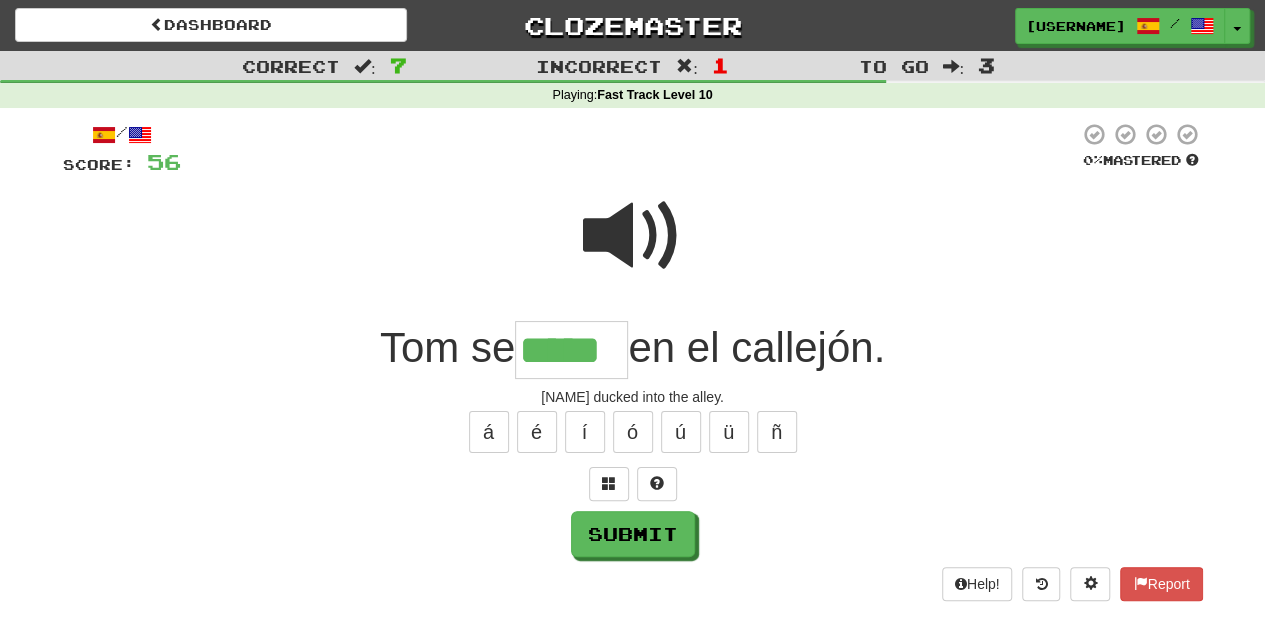 click on "/  Score:   56 0 %  Mastered Tom se  *****  en el callejón. Tom ducked into the alley. á é í ó ú ü ñ Submit  Help!  Report" at bounding box center (633, 361) 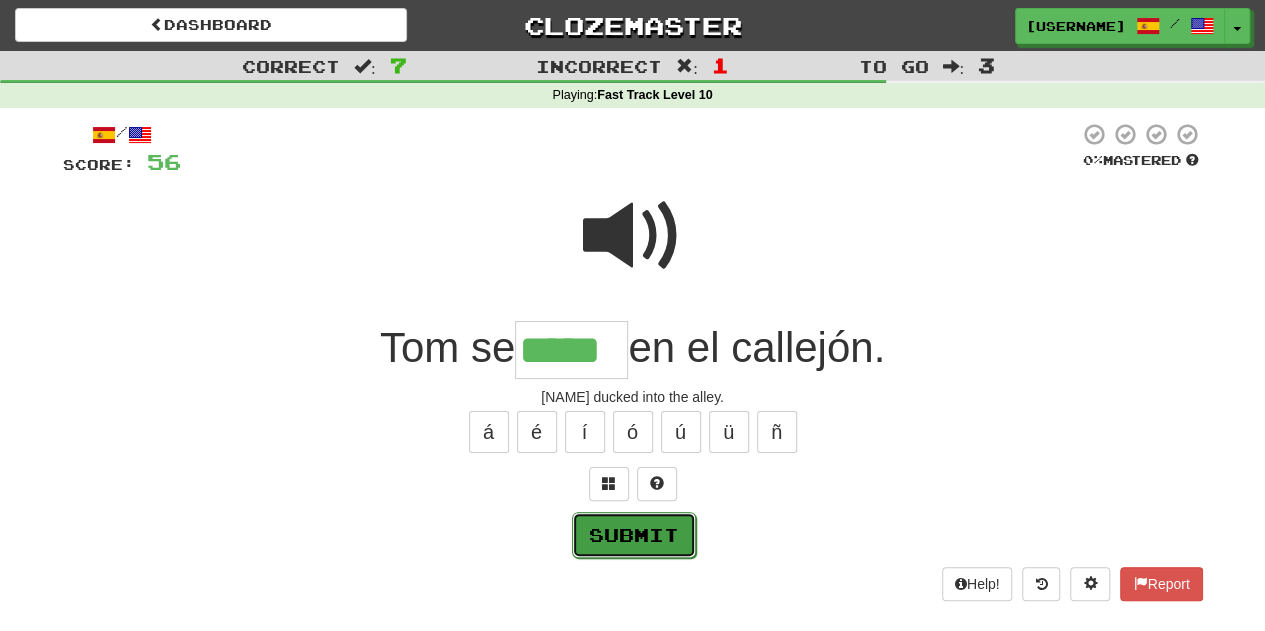 click on "Submit" at bounding box center (634, 535) 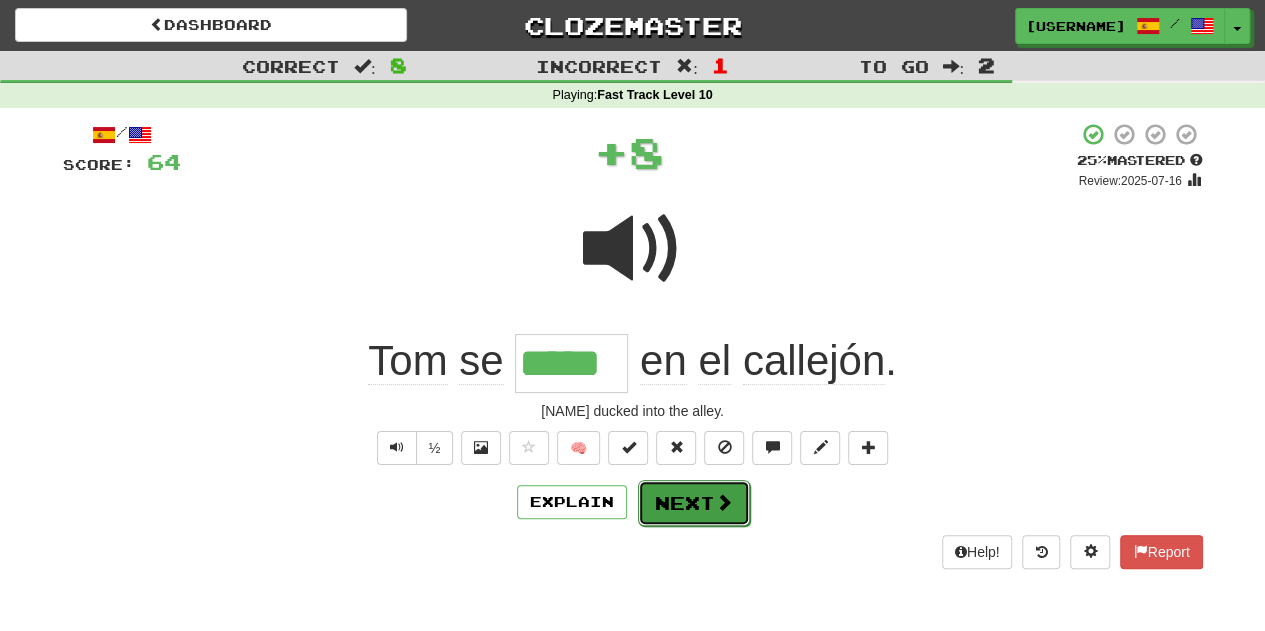 click on "Next" at bounding box center (694, 503) 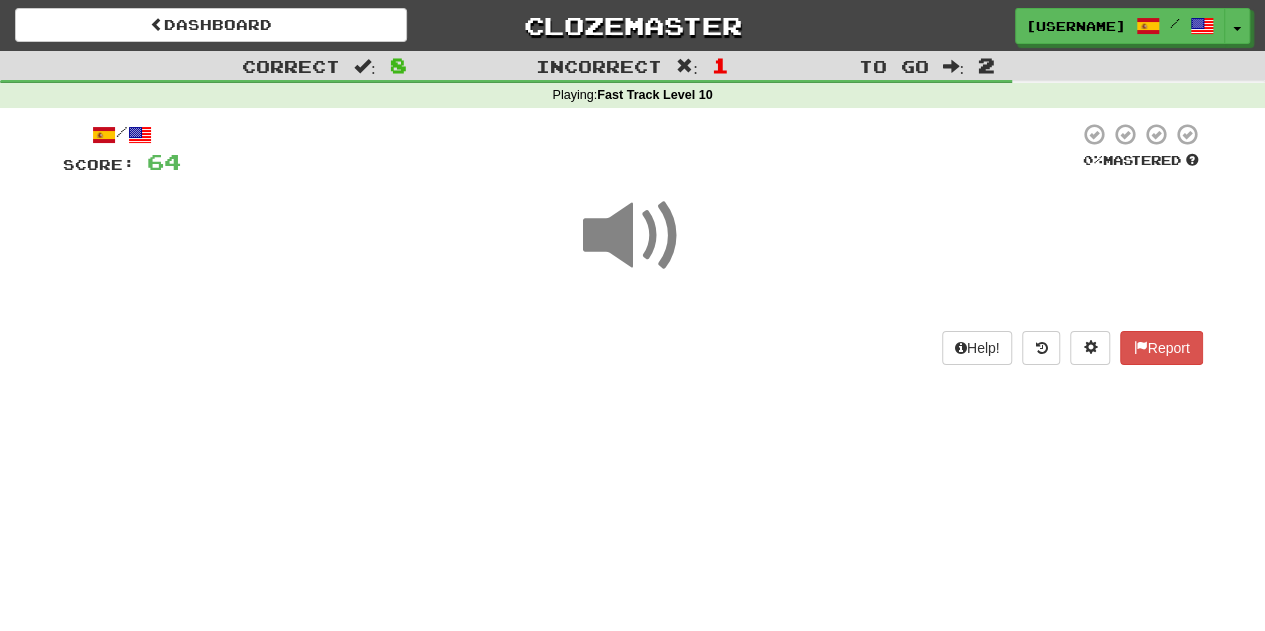 click on "Dashboard
Clozemaster
mistermoogz
/
Toggle Dropdown
Dashboard
Leaderboard
Activity Feed
Notifications
Profile
Discussions
Español
/
English
Streak:
1
Review:
0
Daily Goal:  80 /50
Languages
Account
Logout
mistermoogz
/
Toggle Dropdown
Dashboard
Leaderboard
Activity Feed
Notifications
Profile
Discussions
Español
/
English
Streak:
1
Review:
0
Daily Goal:  80 /50
Languages
Account
Logout
clozemaster
Correct   :   8 Incorrect   :   1 To go   :   2 Playing :  Fast Track Level 10  /  Score:   64 0 %  Mastered  Help!  Report" at bounding box center [632, 315] 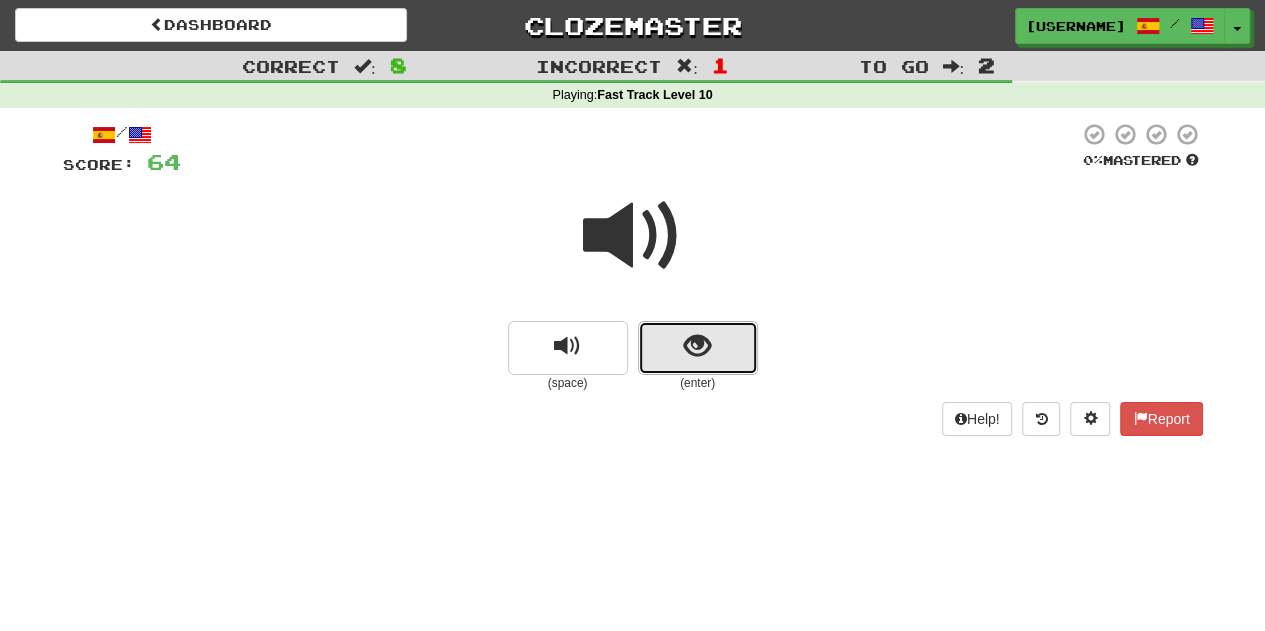 click at bounding box center [697, 346] 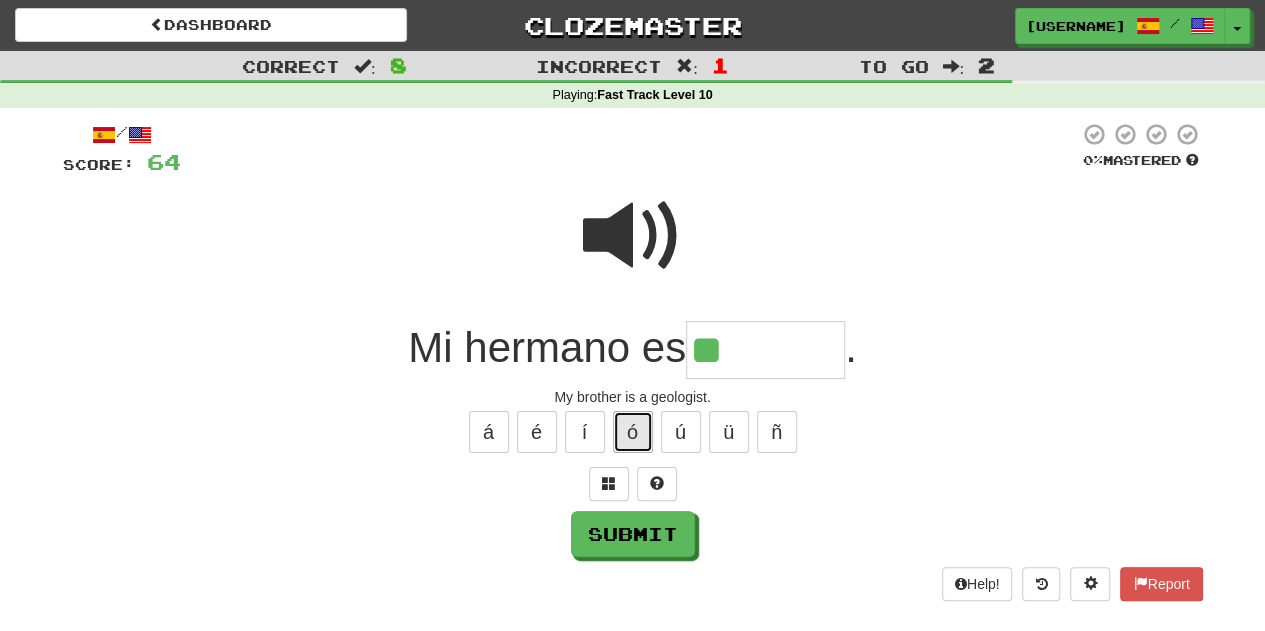 click on "ó" at bounding box center [633, 432] 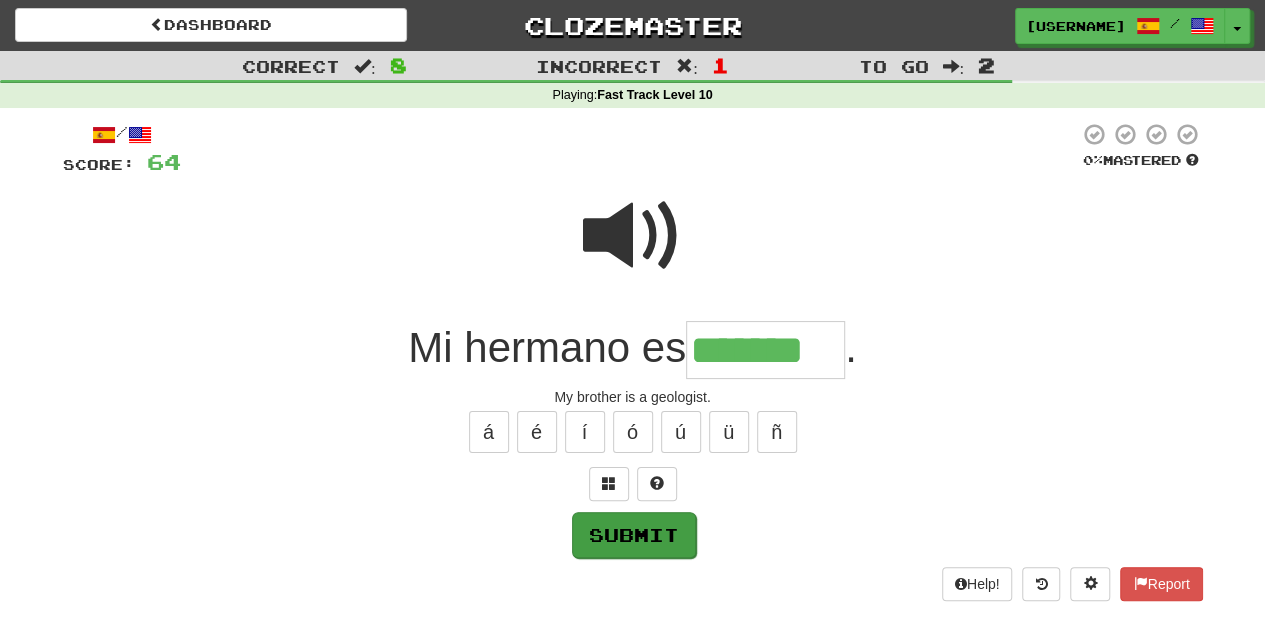 type on "*******" 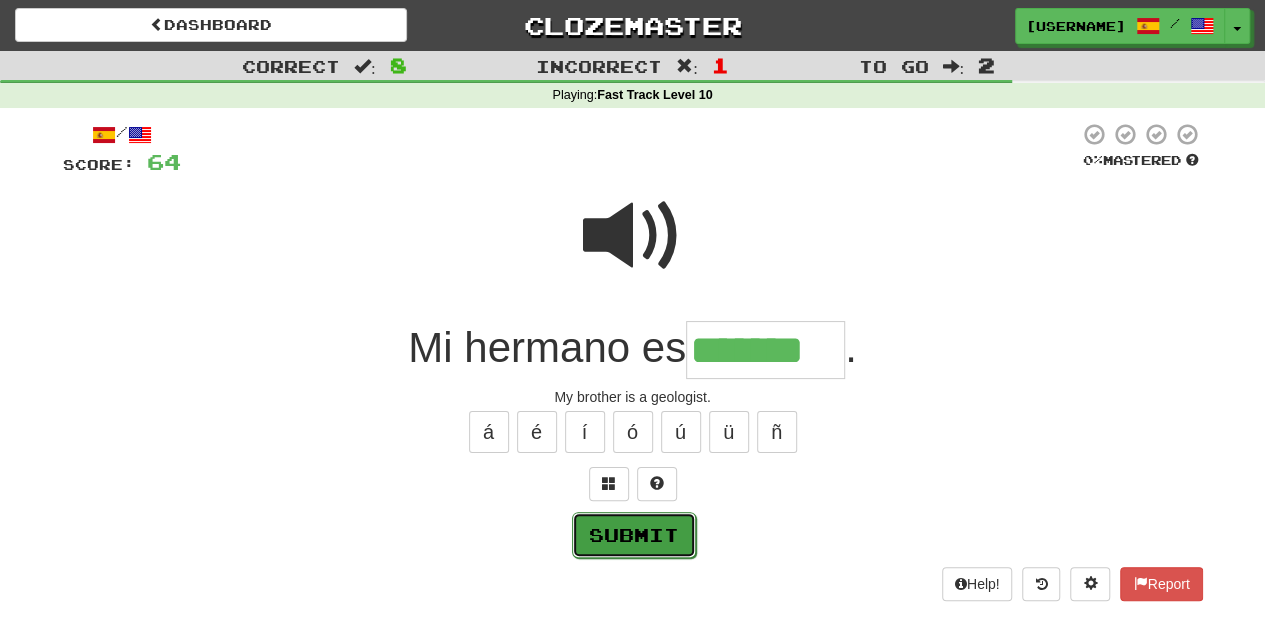 click on "Submit" at bounding box center (634, 535) 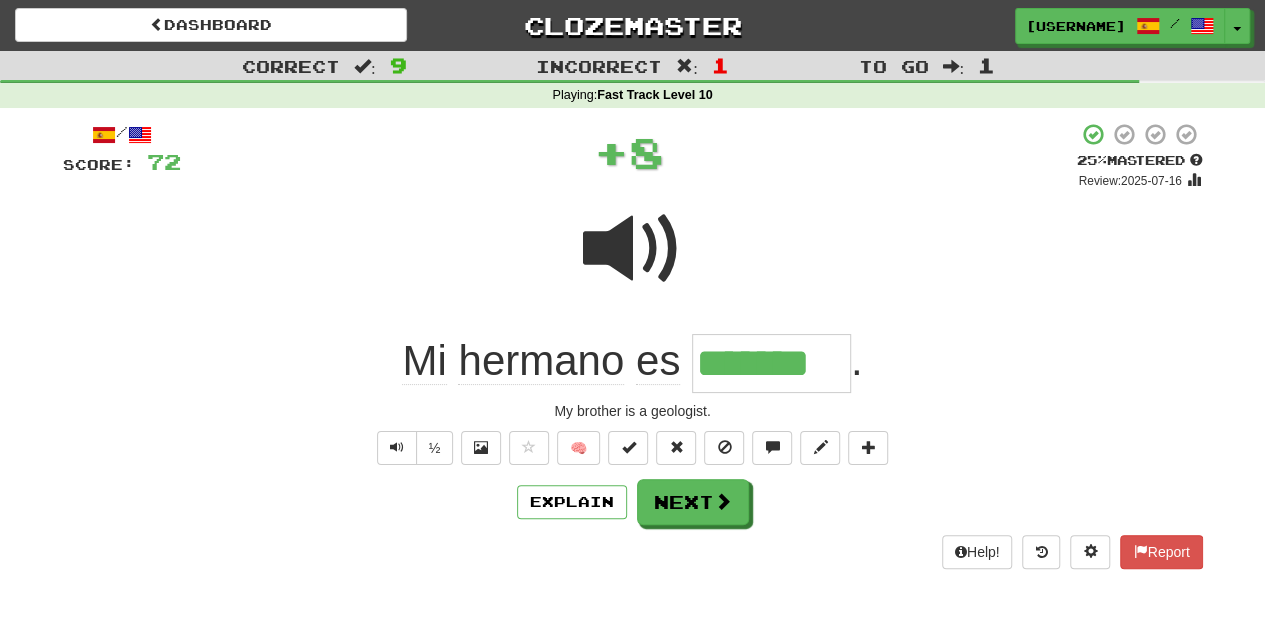 click on "/  Score:   72 + 8 25 %  Mastered Review:  2025-07-16 Mi   hermano   es   ******* . My brother is a geologist. ½ 🧠 Explain Next  Help!  Report" at bounding box center (633, 345) 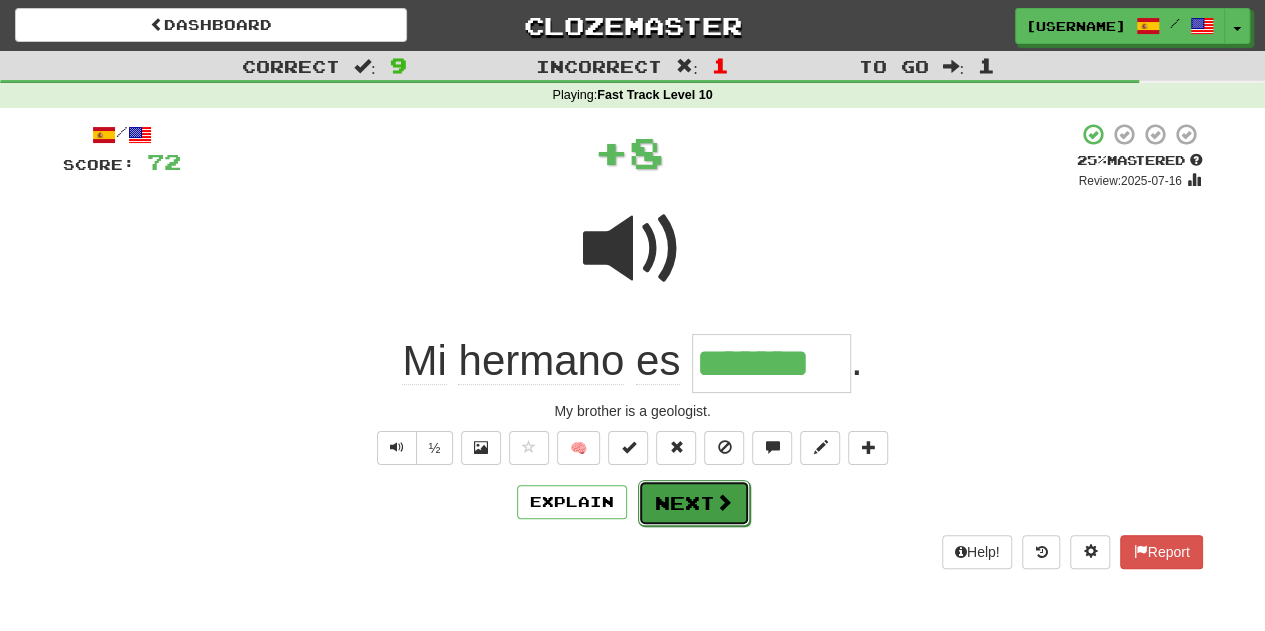 click on "Next" at bounding box center [694, 503] 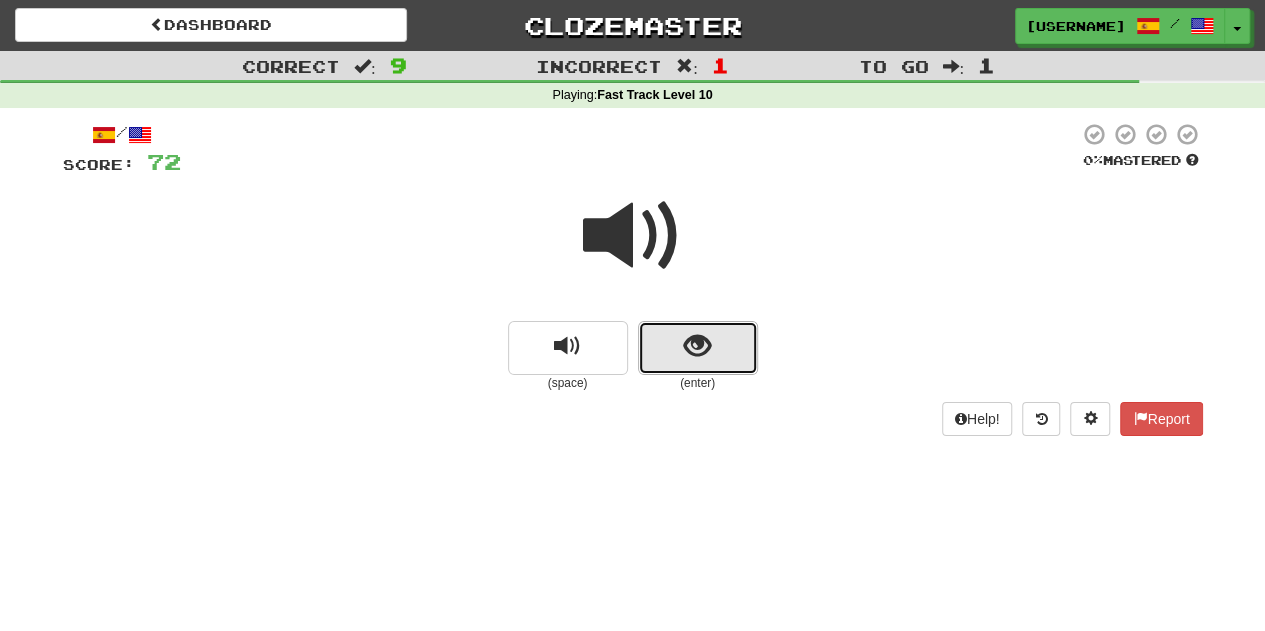 click at bounding box center [698, 348] 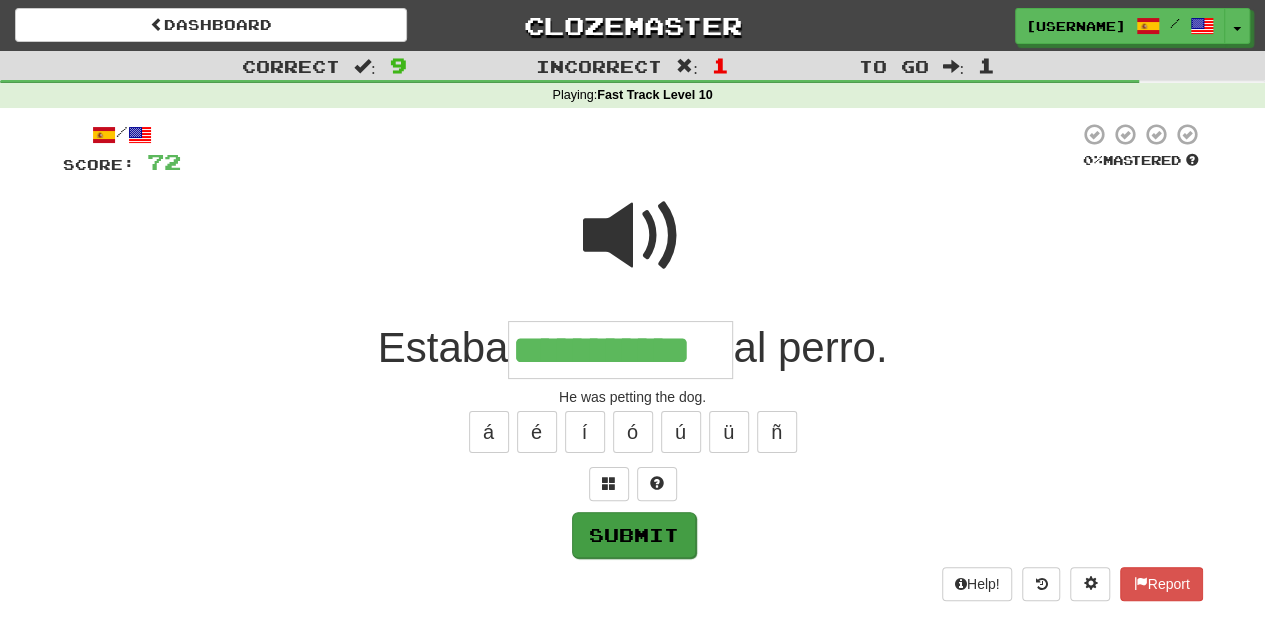 type on "**********" 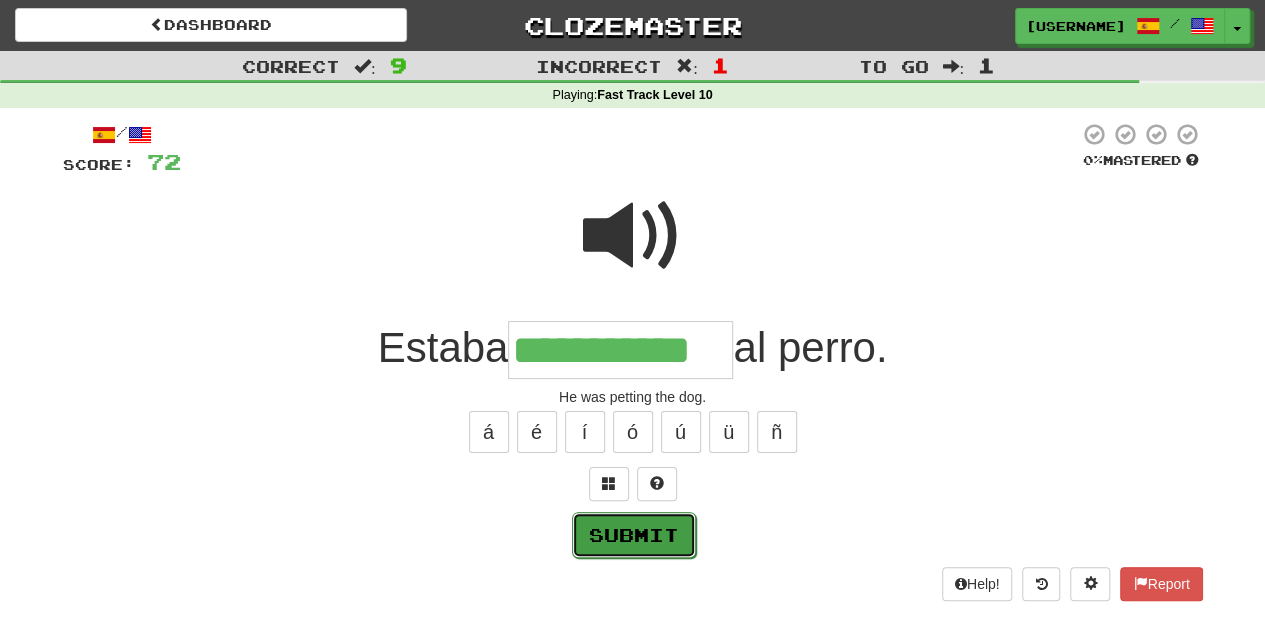 click on "Submit" at bounding box center [634, 535] 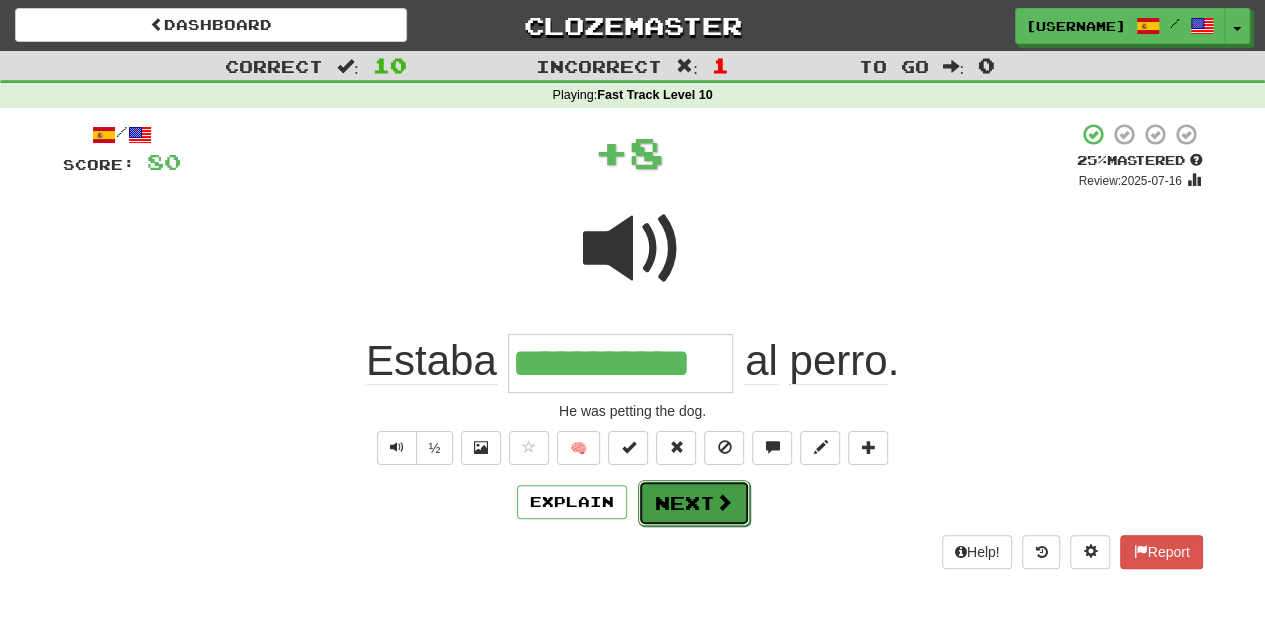 click at bounding box center (724, 502) 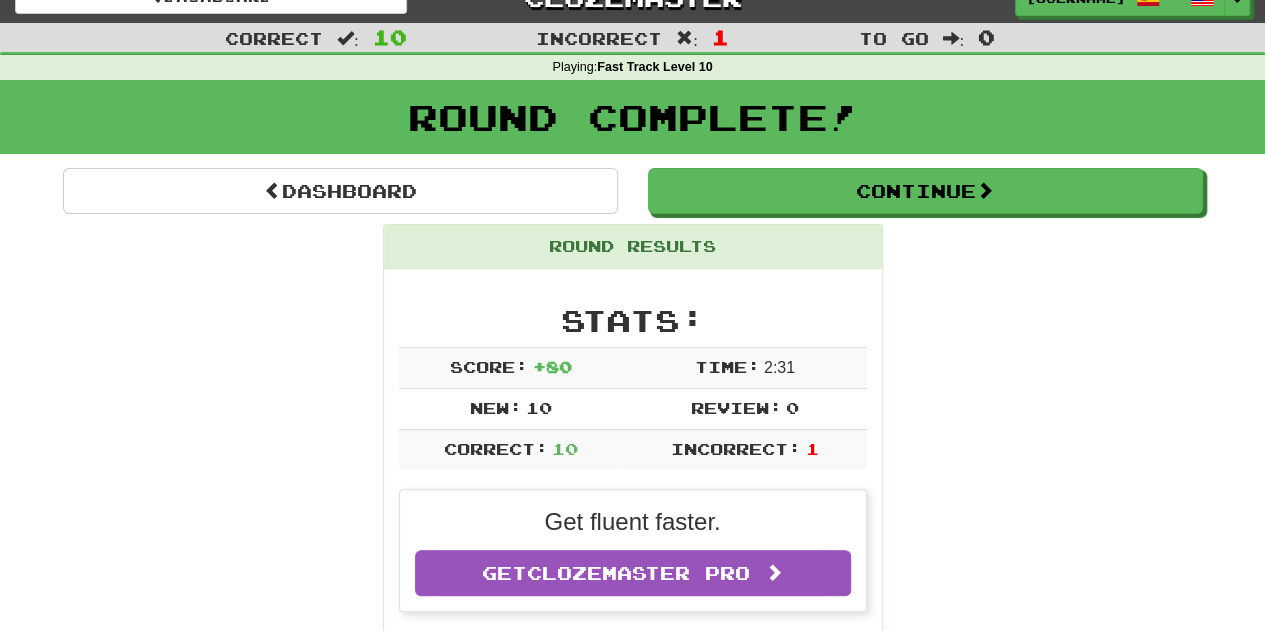 scroll, scrollTop: 30, scrollLeft: 0, axis: vertical 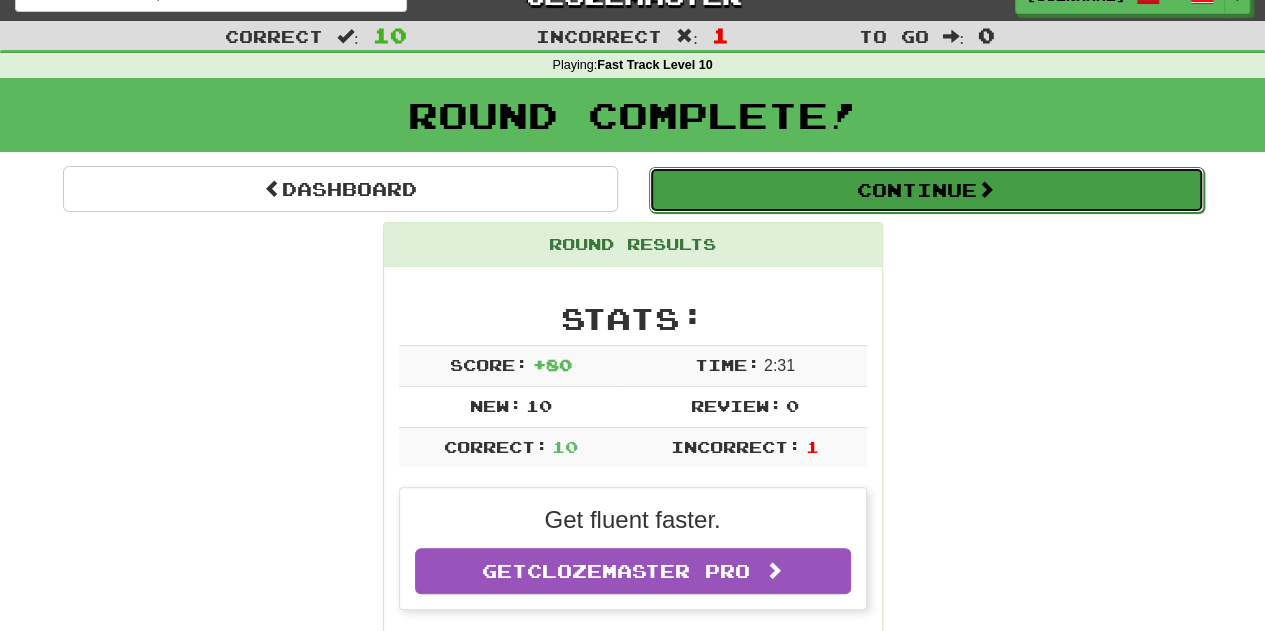 click on "Continue" at bounding box center (926, 190) 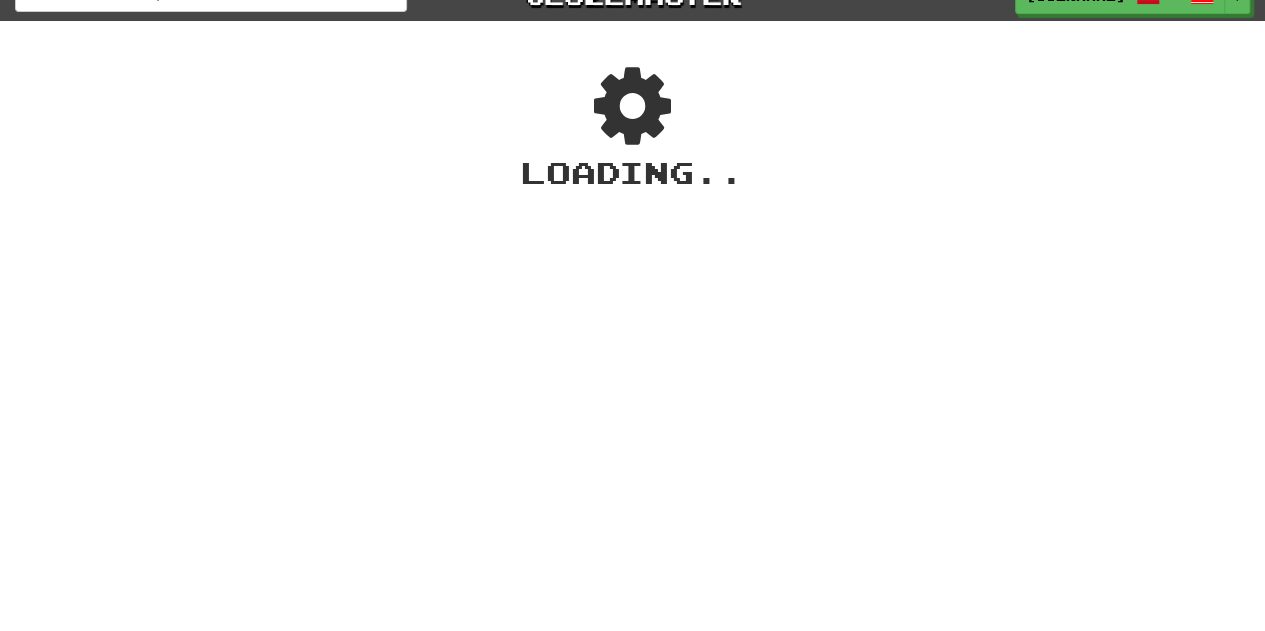 scroll, scrollTop: 0, scrollLeft: 0, axis: both 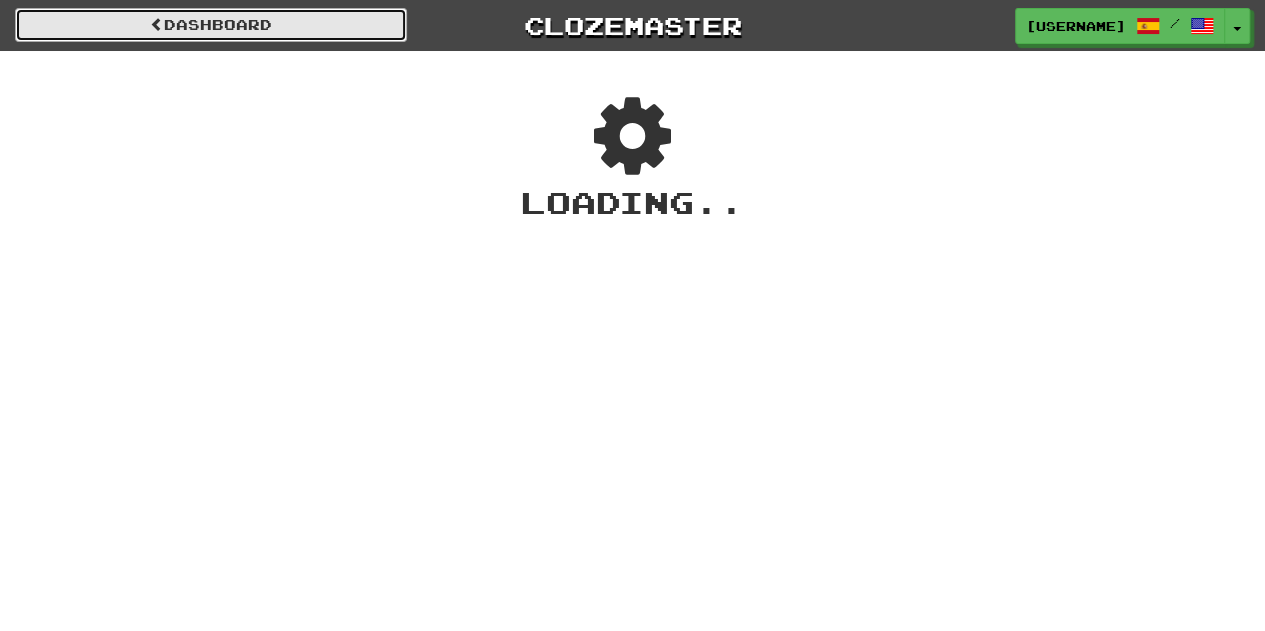 click on "Dashboard" at bounding box center [211, 25] 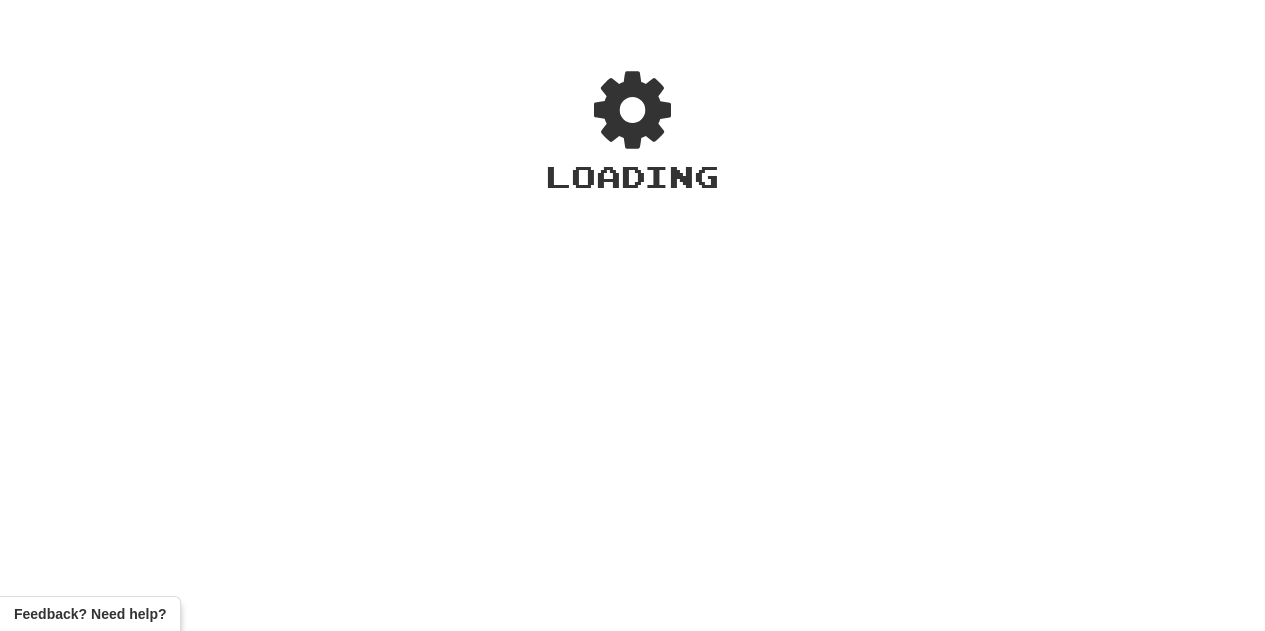 scroll, scrollTop: 0, scrollLeft: 0, axis: both 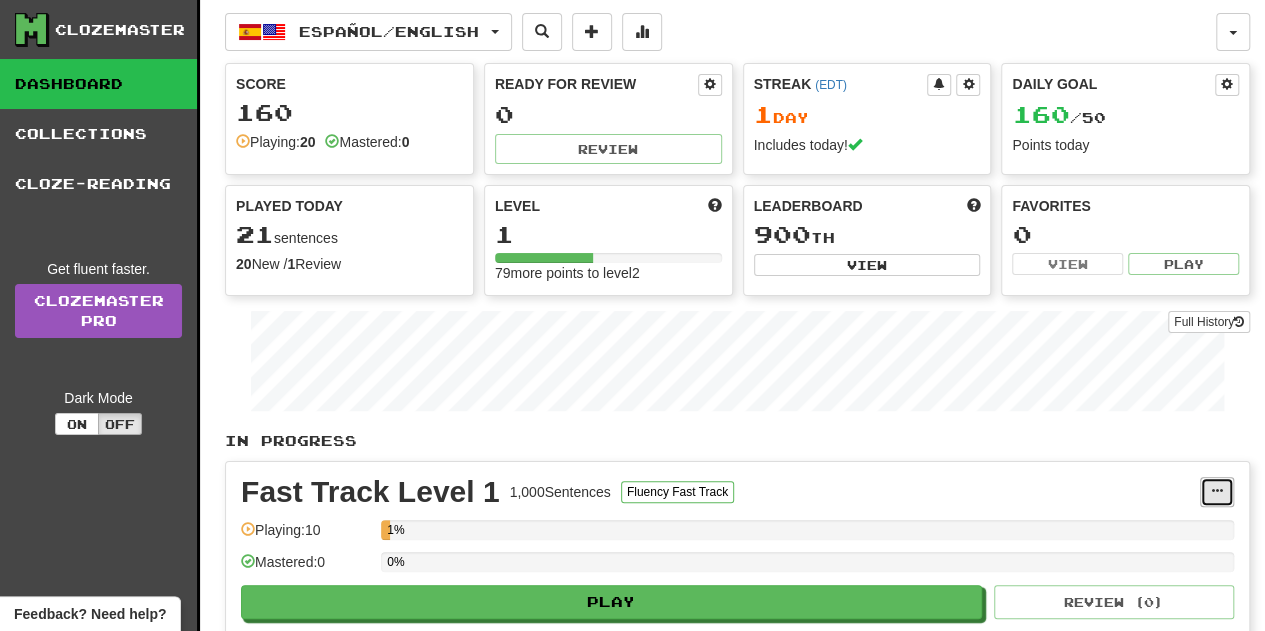 click at bounding box center (1217, 492) 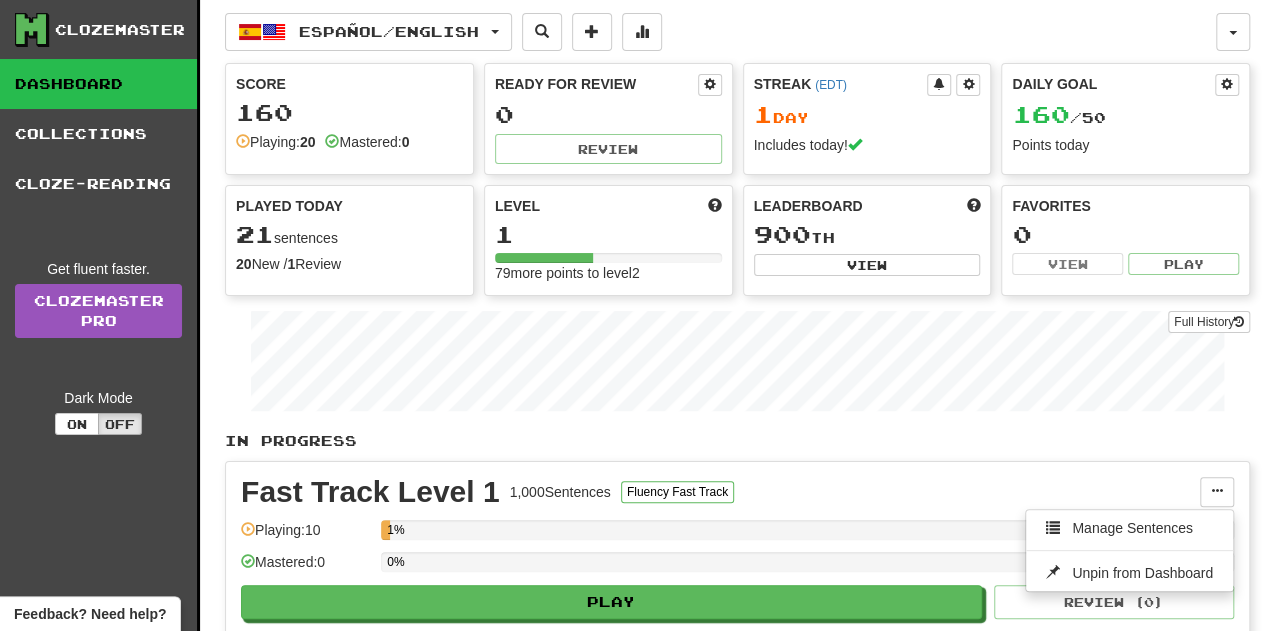 click on "Fast Track Level 1 1,000  Sentences Fluency Fast Track" at bounding box center (720, 492) 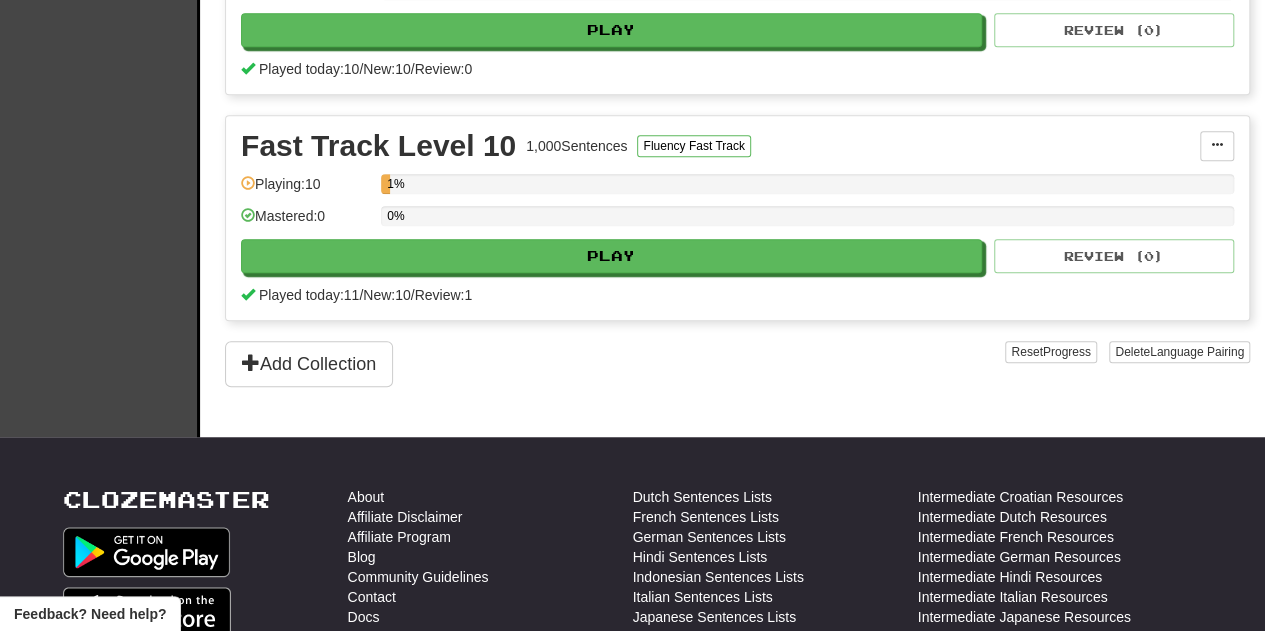 scroll, scrollTop: 571, scrollLeft: 0, axis: vertical 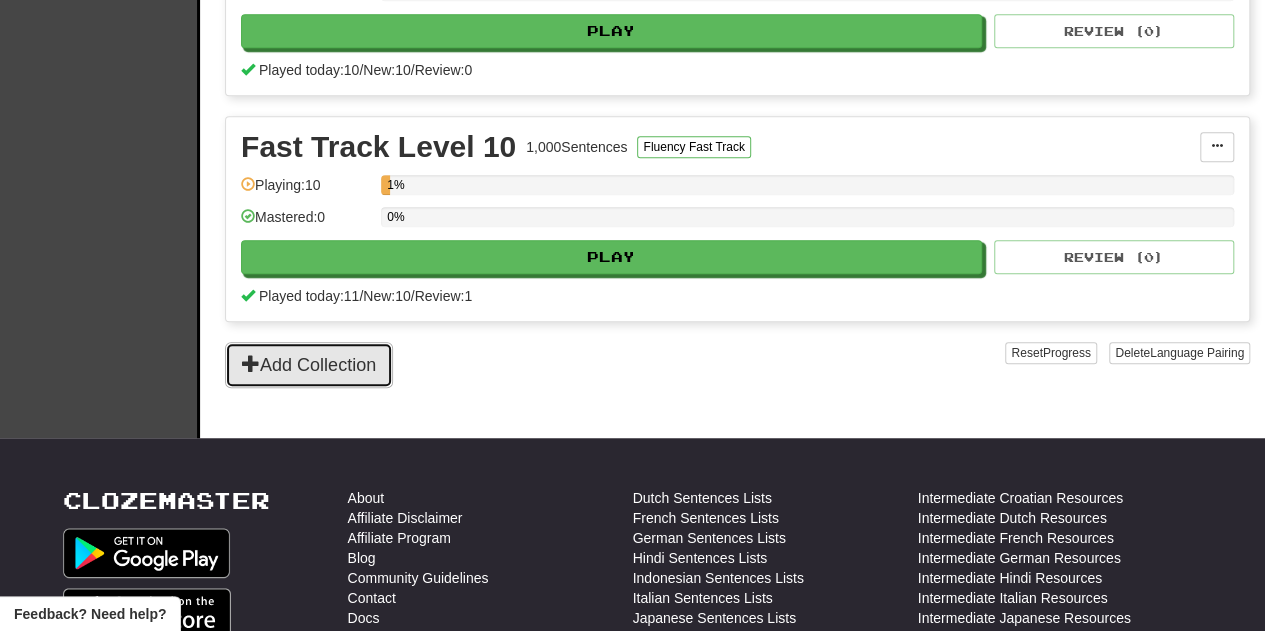 click on "Add Collection" at bounding box center (309, 365) 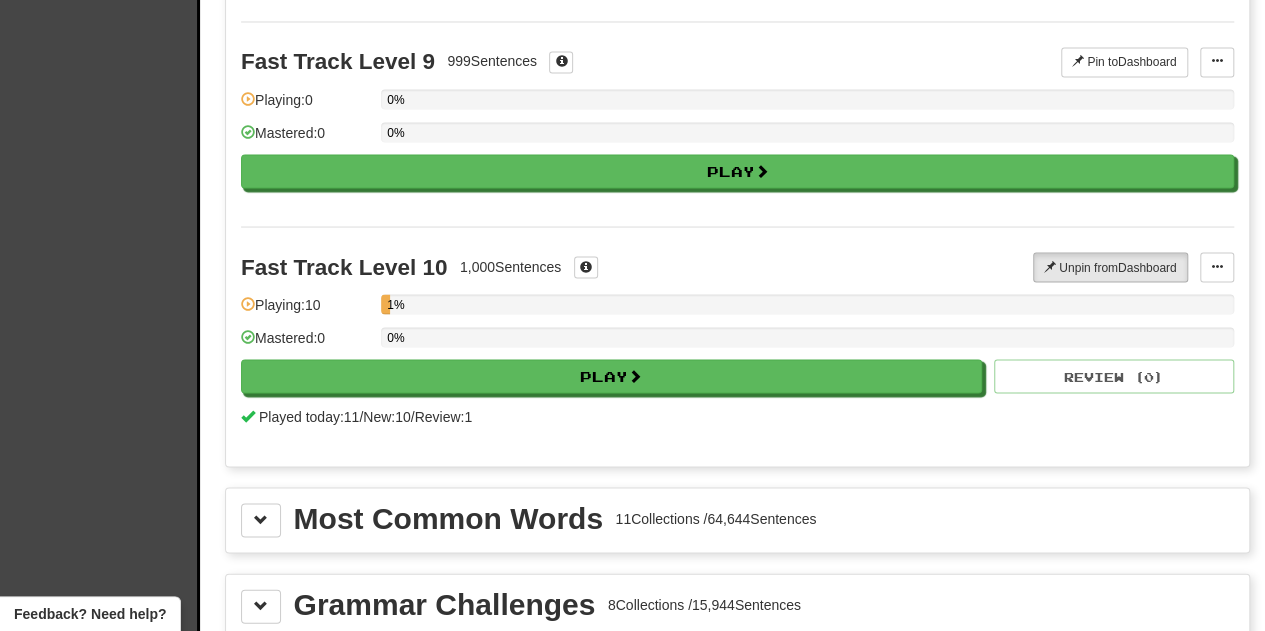 scroll, scrollTop: 1815, scrollLeft: 0, axis: vertical 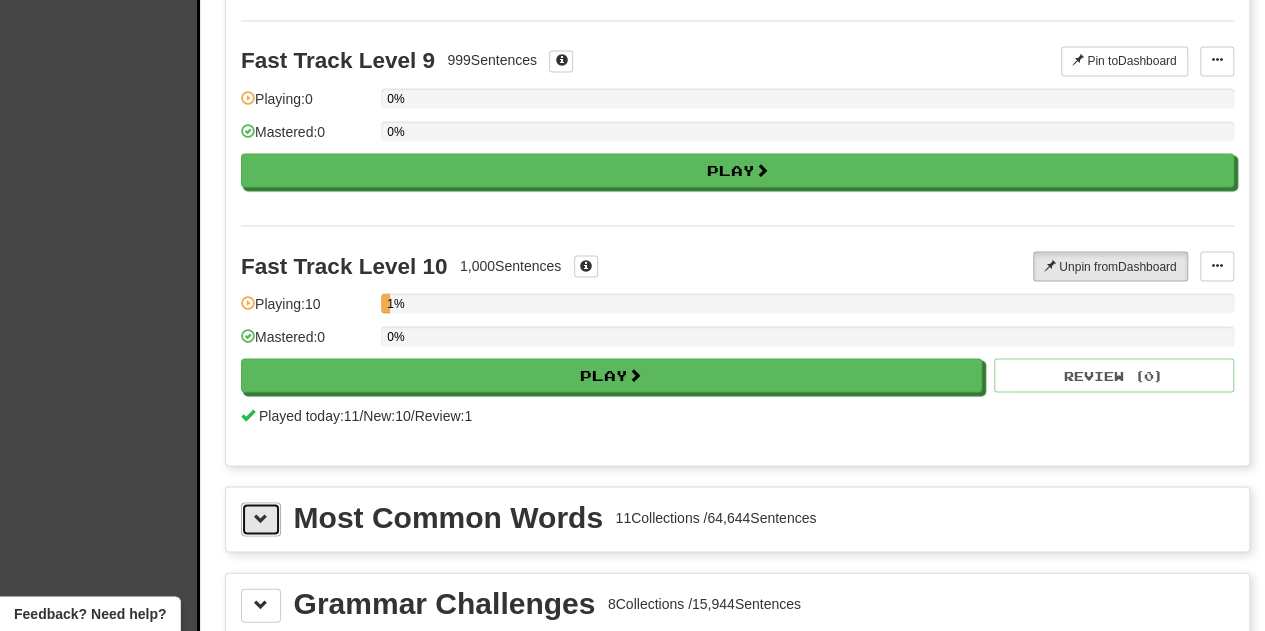 click at bounding box center [261, 519] 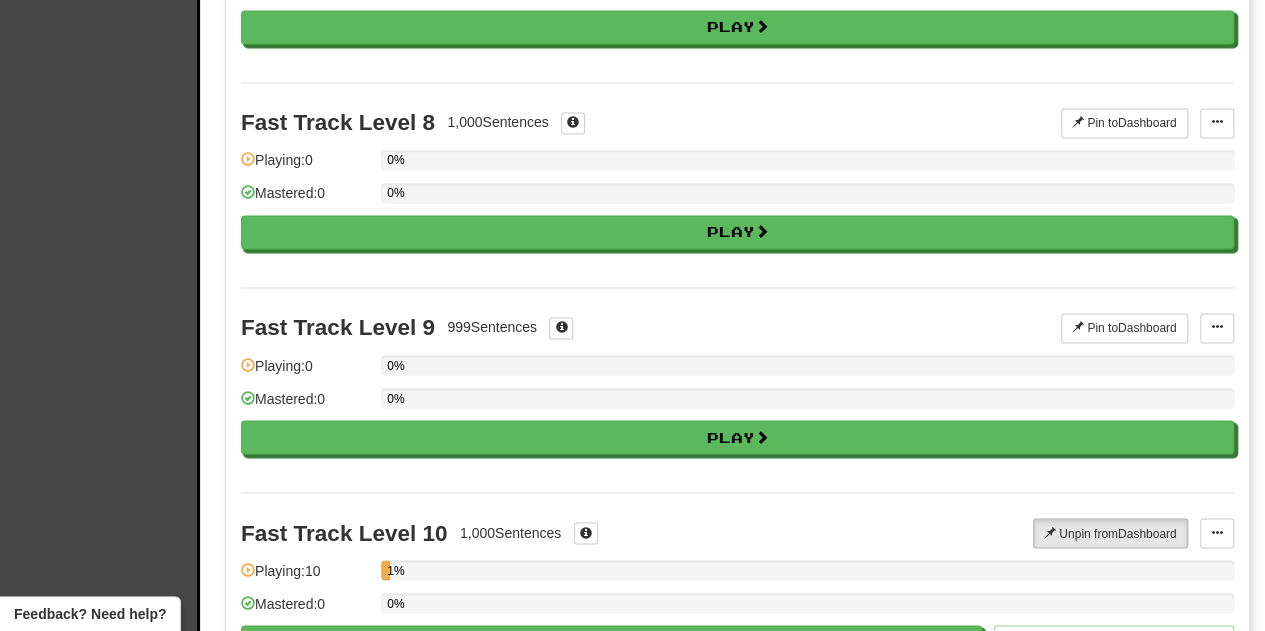scroll, scrollTop: 1882, scrollLeft: 0, axis: vertical 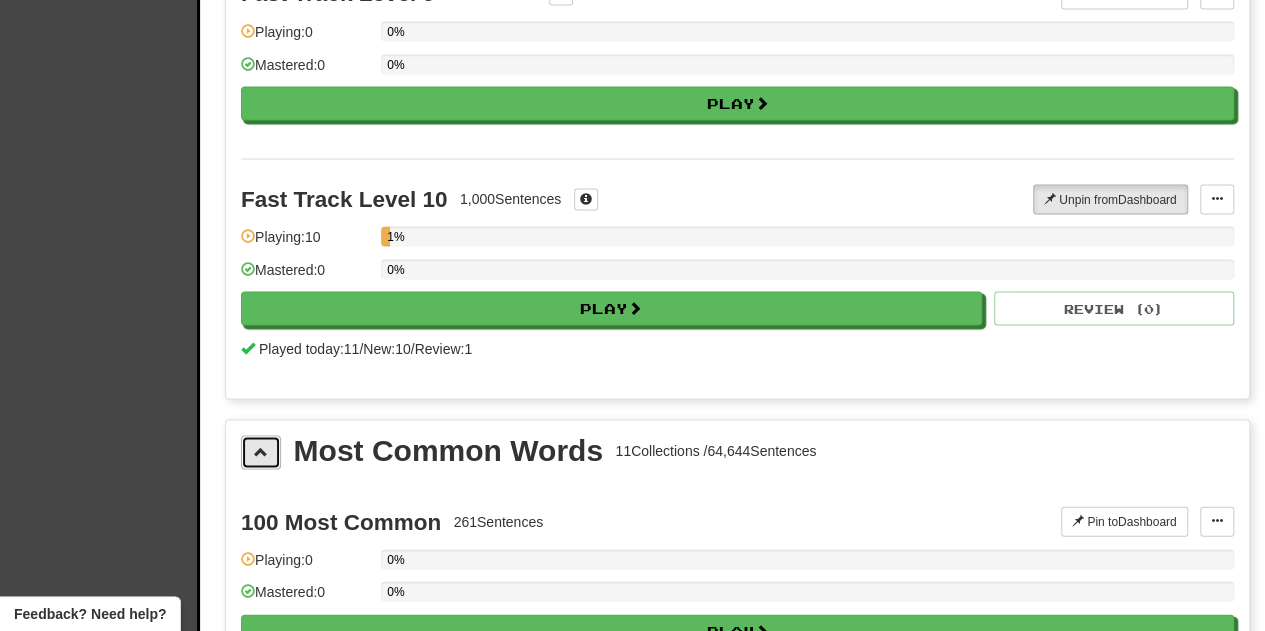 click at bounding box center (261, 452) 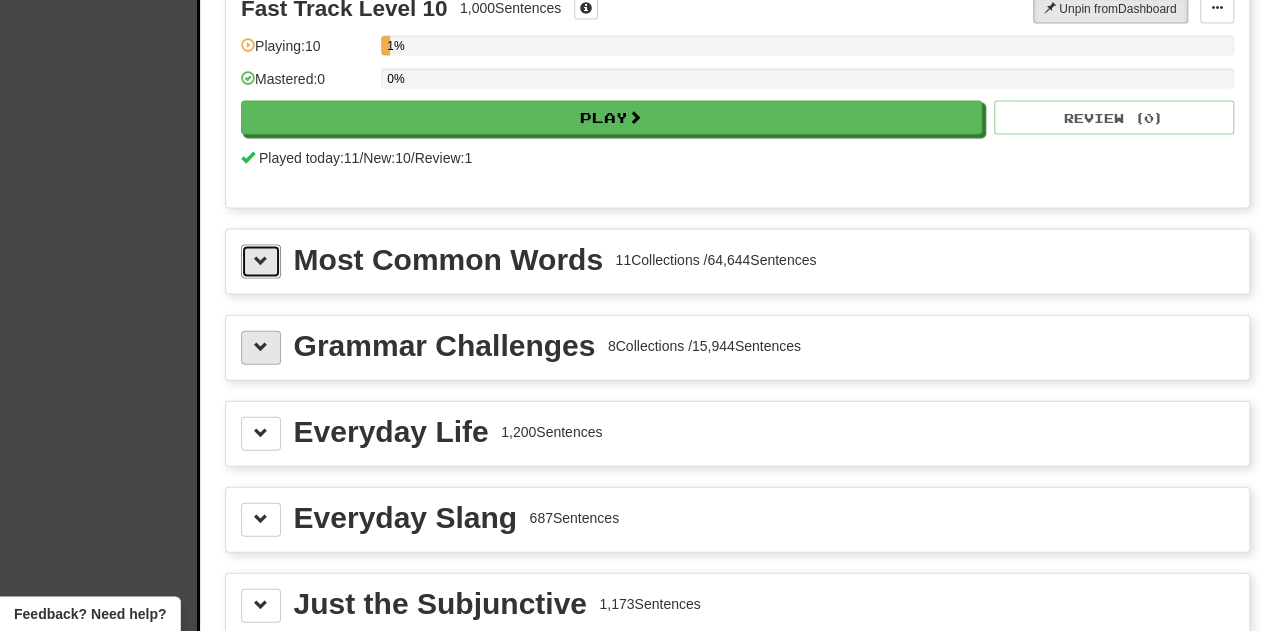 scroll, scrollTop: 2074, scrollLeft: 0, axis: vertical 